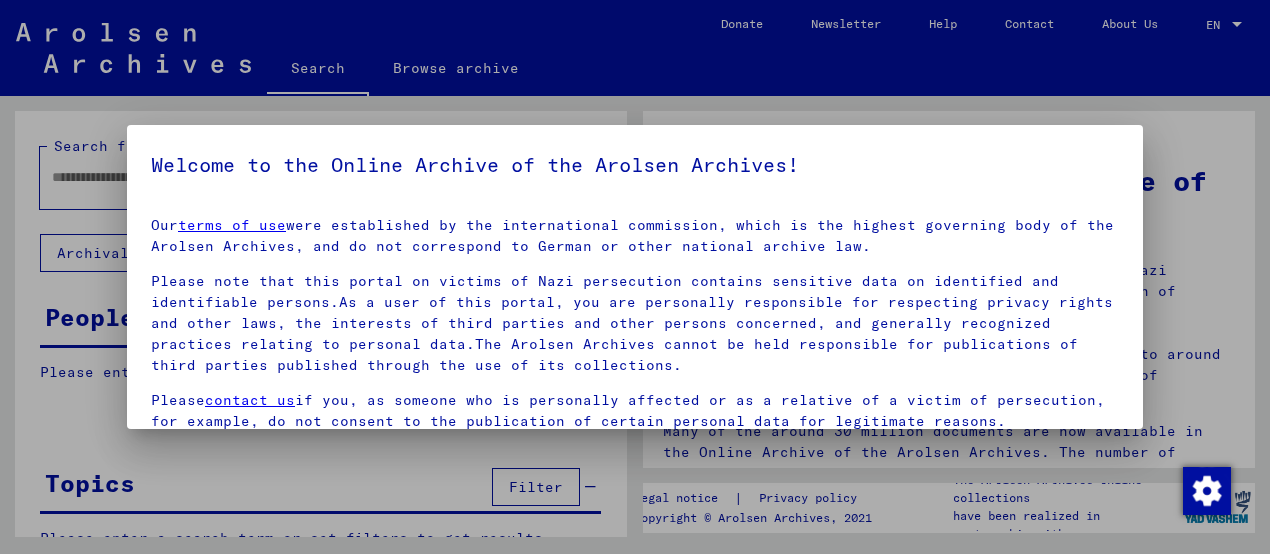 scroll, scrollTop: 0, scrollLeft: 0, axis: both 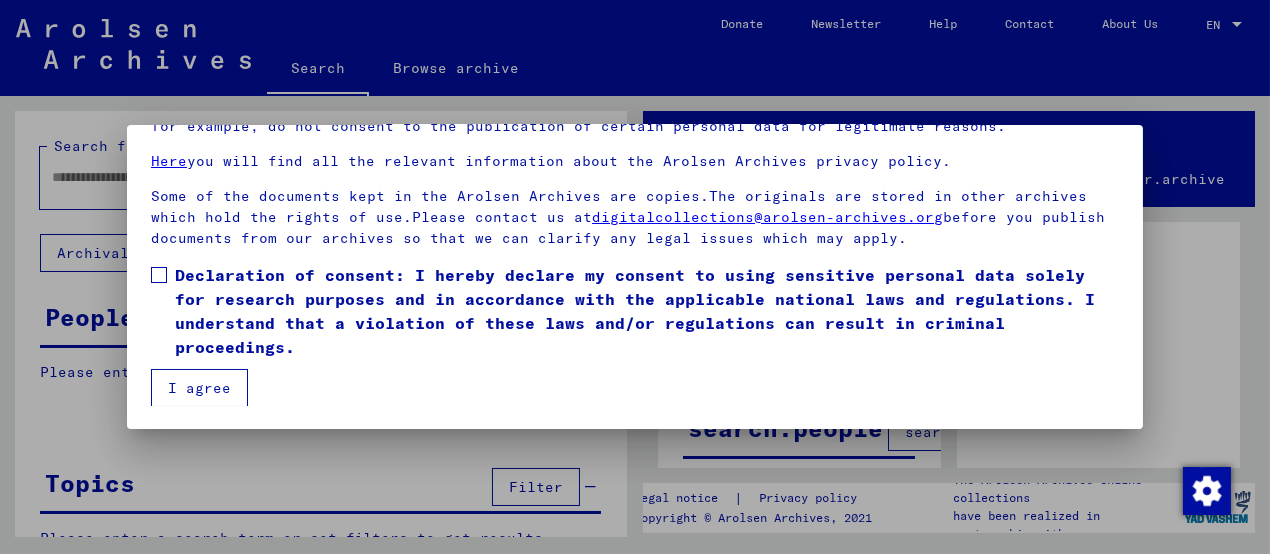 click at bounding box center (159, 275) 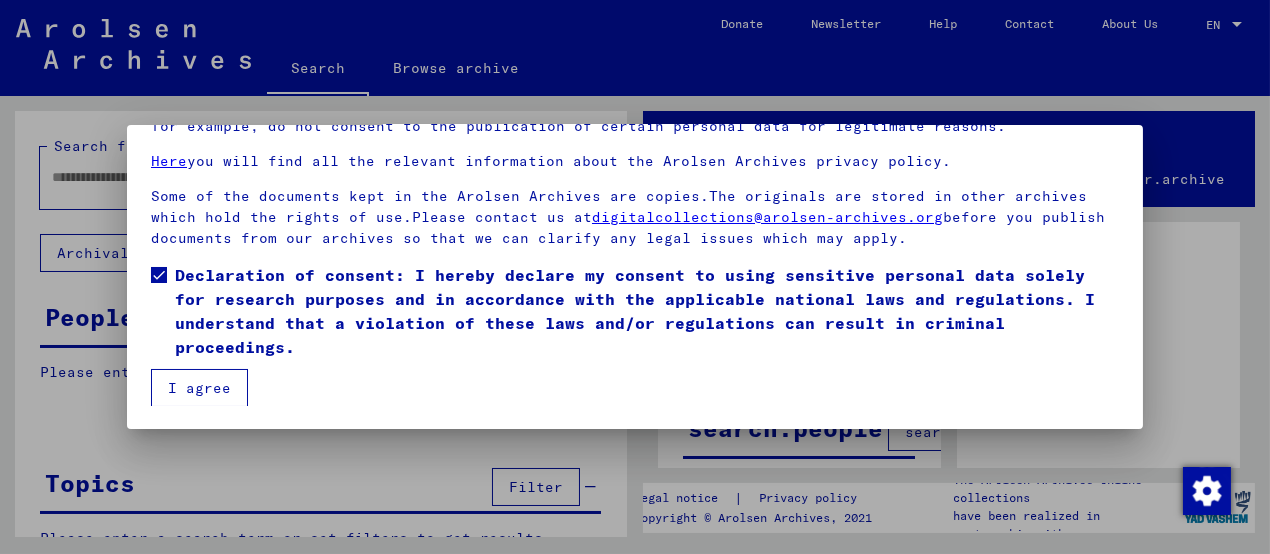 click on "I agree" at bounding box center (199, 388) 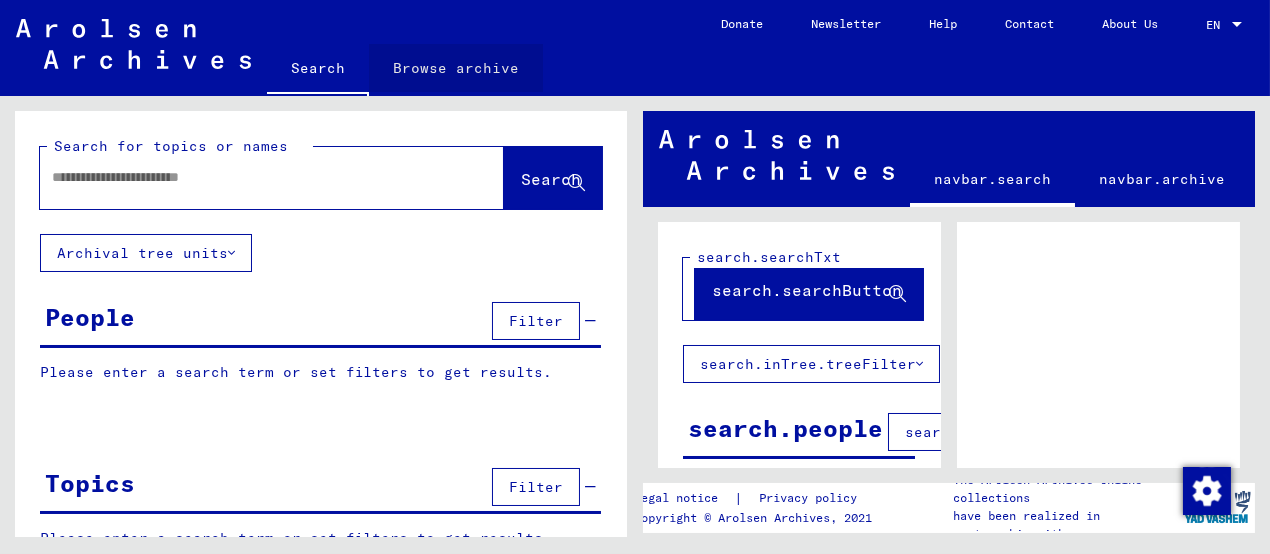 click on "Browse archive" 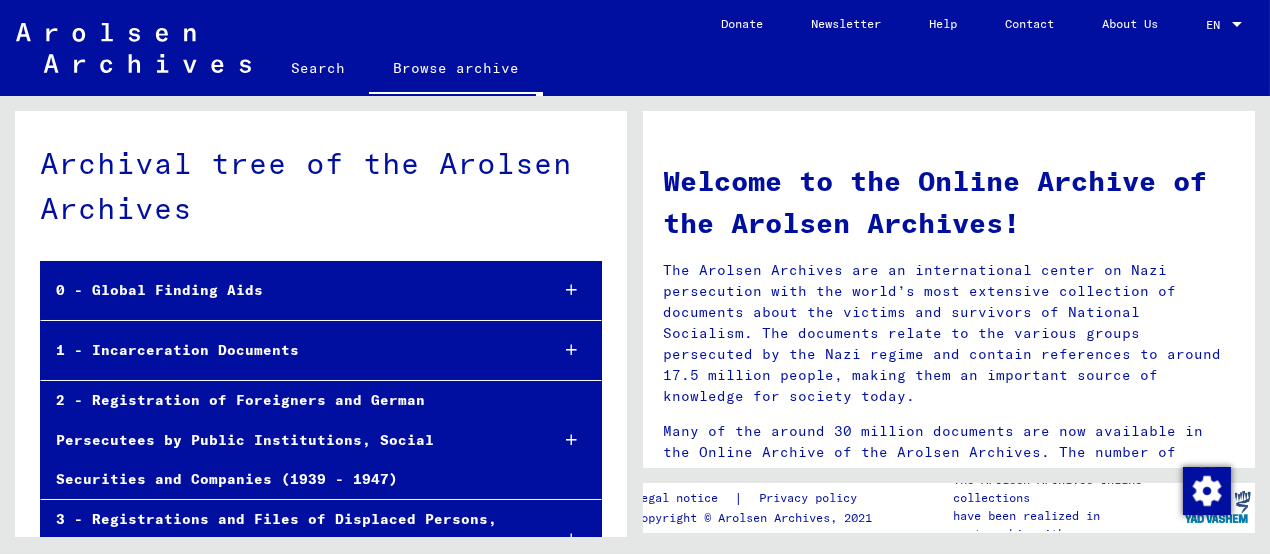 click at bounding box center (571, 350) 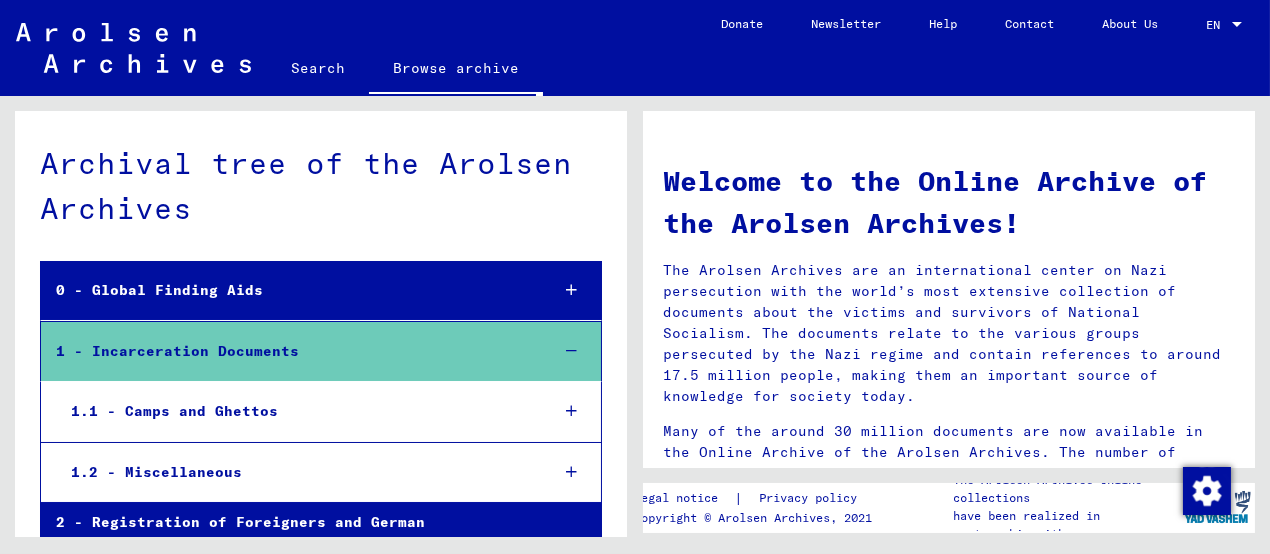 click at bounding box center (571, 411) 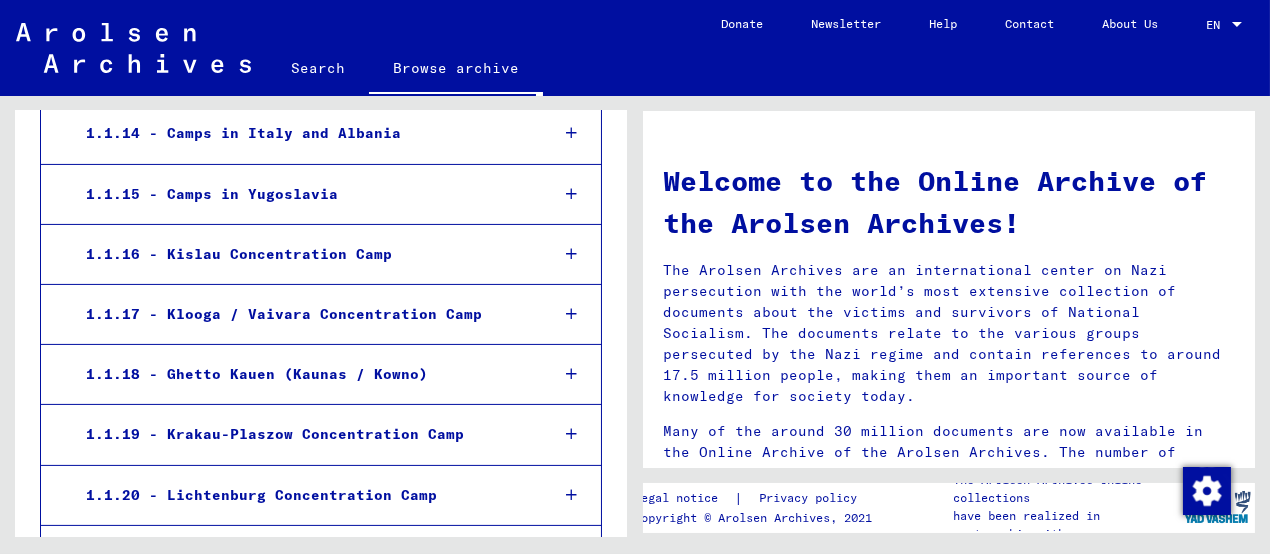scroll, scrollTop: 2427, scrollLeft: 0, axis: vertical 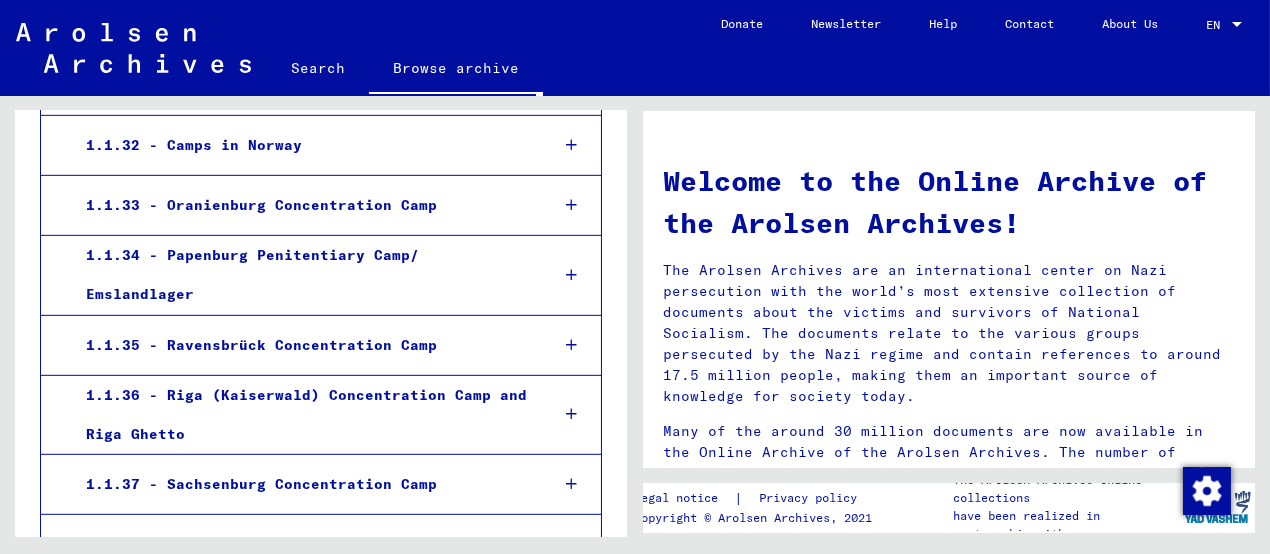 click at bounding box center [571, 345] 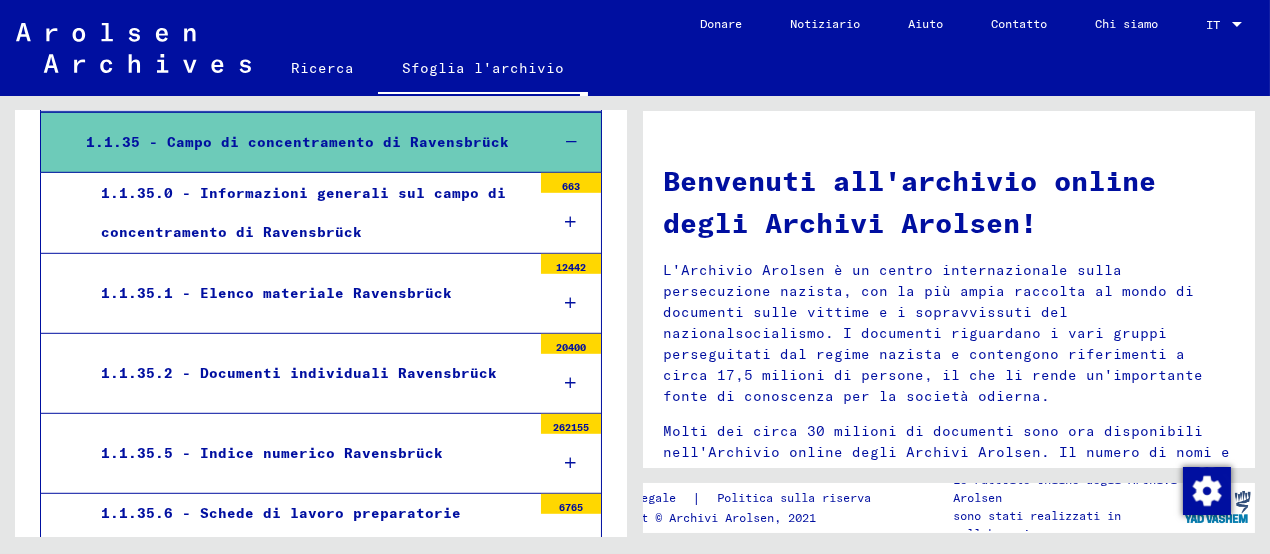 scroll, scrollTop: 2781, scrollLeft: 0, axis: vertical 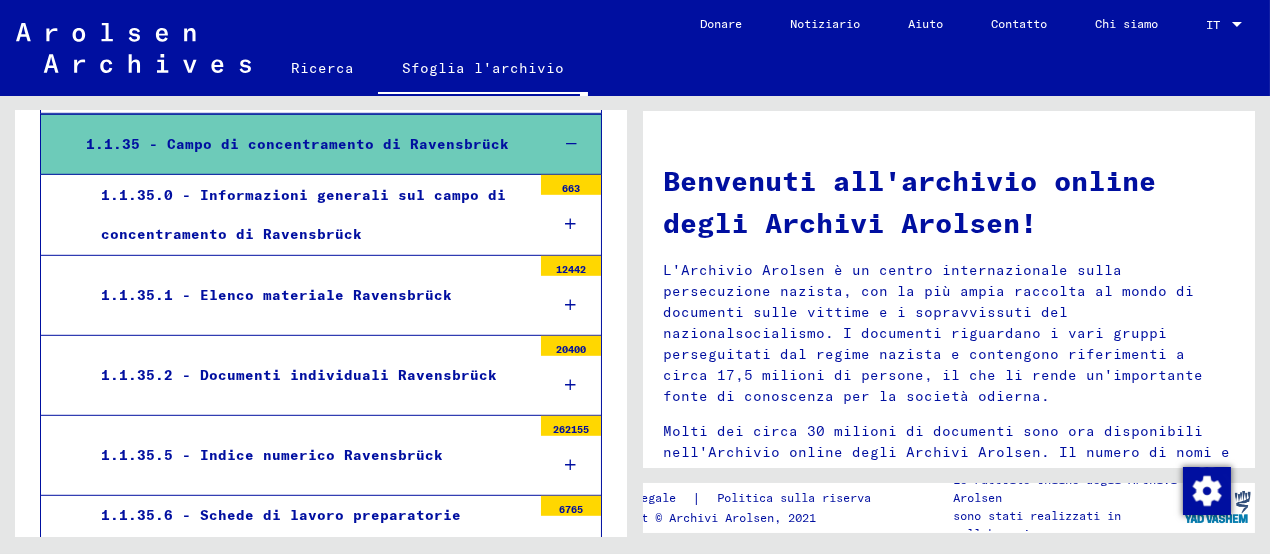 click at bounding box center [571, 305] 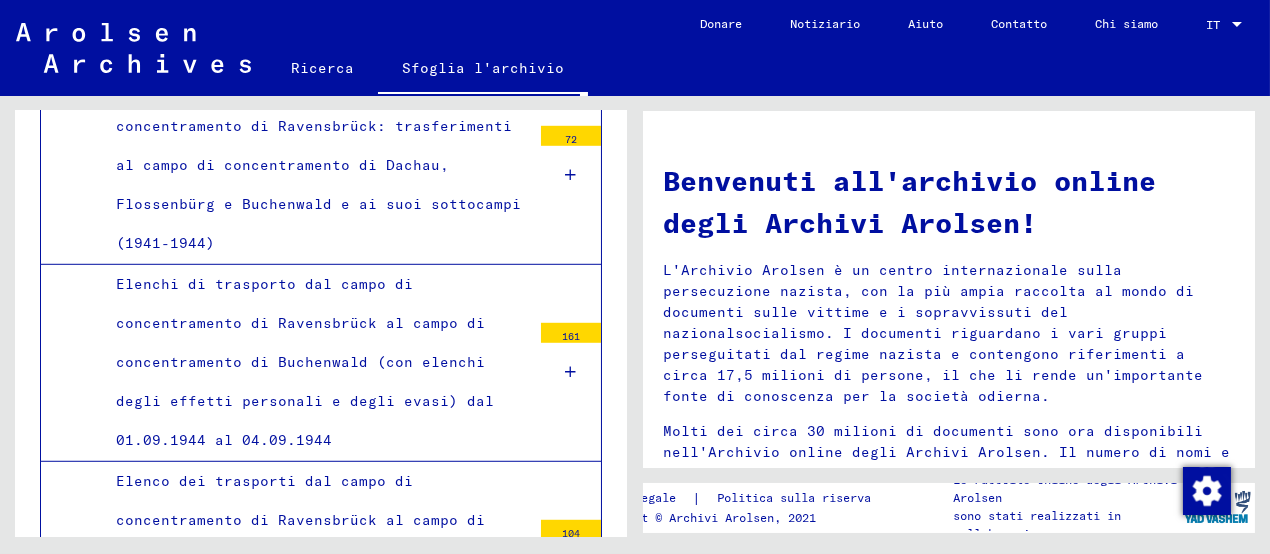 scroll, scrollTop: 3080, scrollLeft: 0, axis: vertical 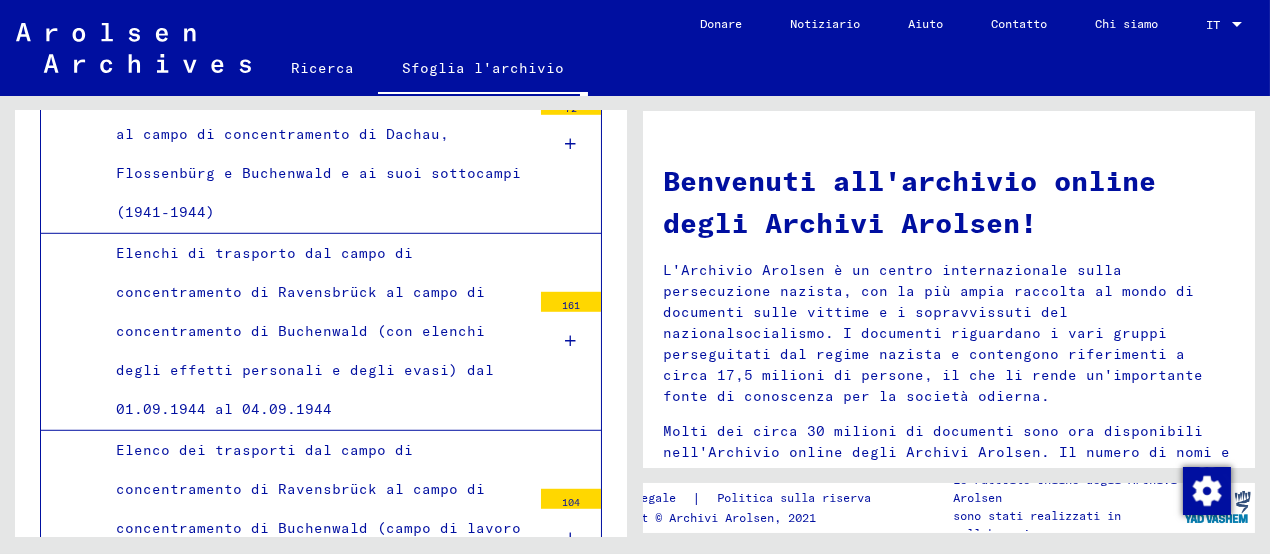 click at bounding box center [571, 341] 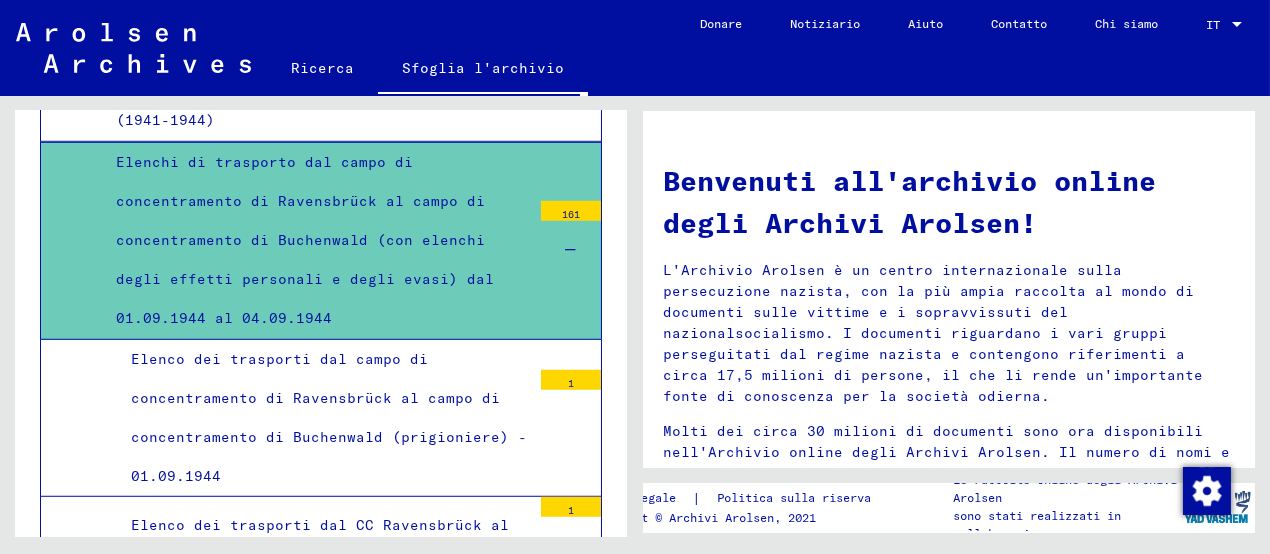 scroll, scrollTop: 3280, scrollLeft: 0, axis: vertical 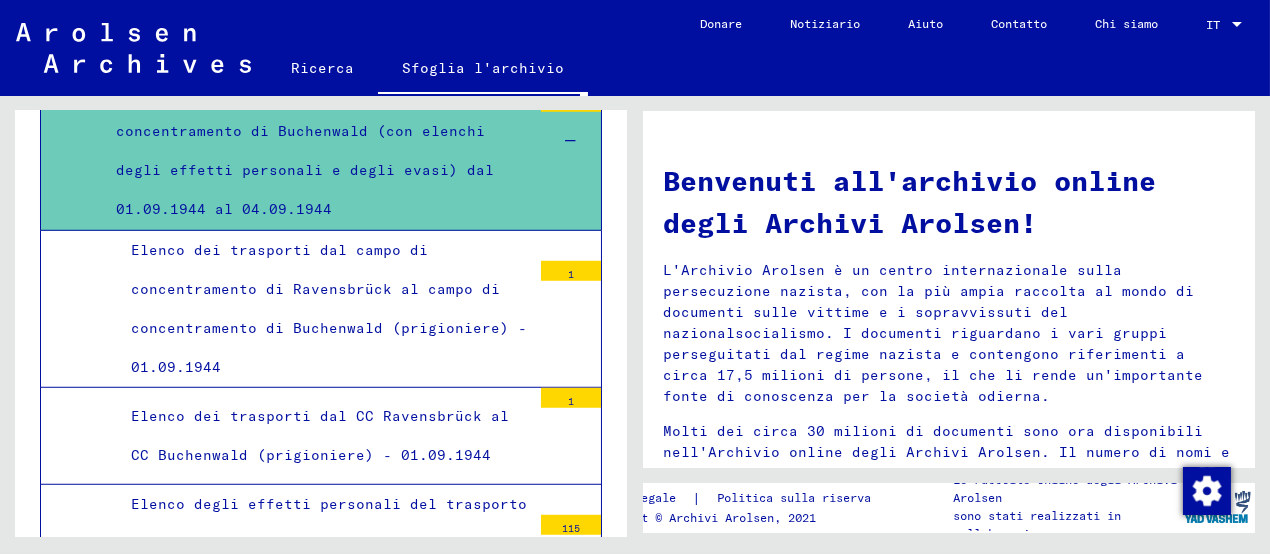 click on "Elenco dei trasporti dal campo di concentramento di Ravensbrück al campo di concentramento di Buchenwald (prigioniere) - 01.09.1944" at bounding box center [329, 309] 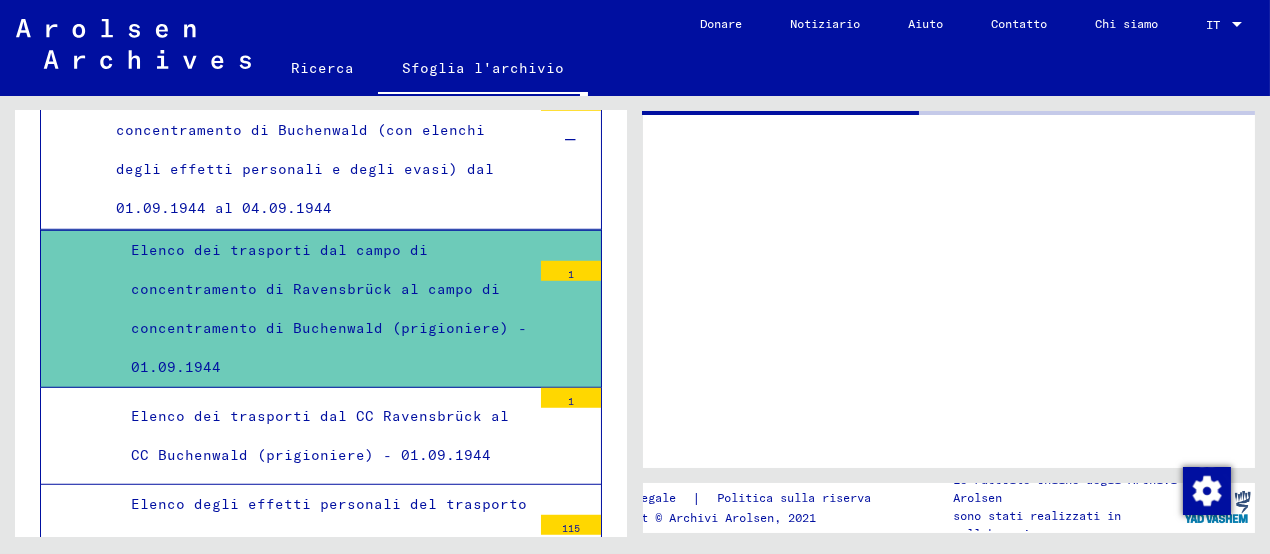 scroll, scrollTop: 3279, scrollLeft: 0, axis: vertical 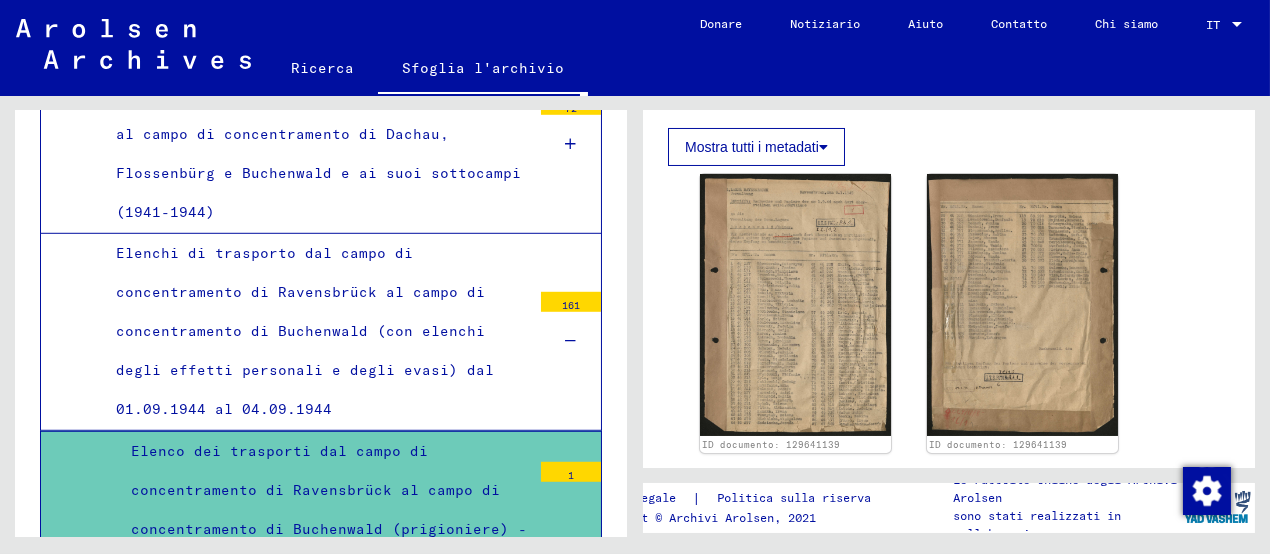 click at bounding box center [571, 341] 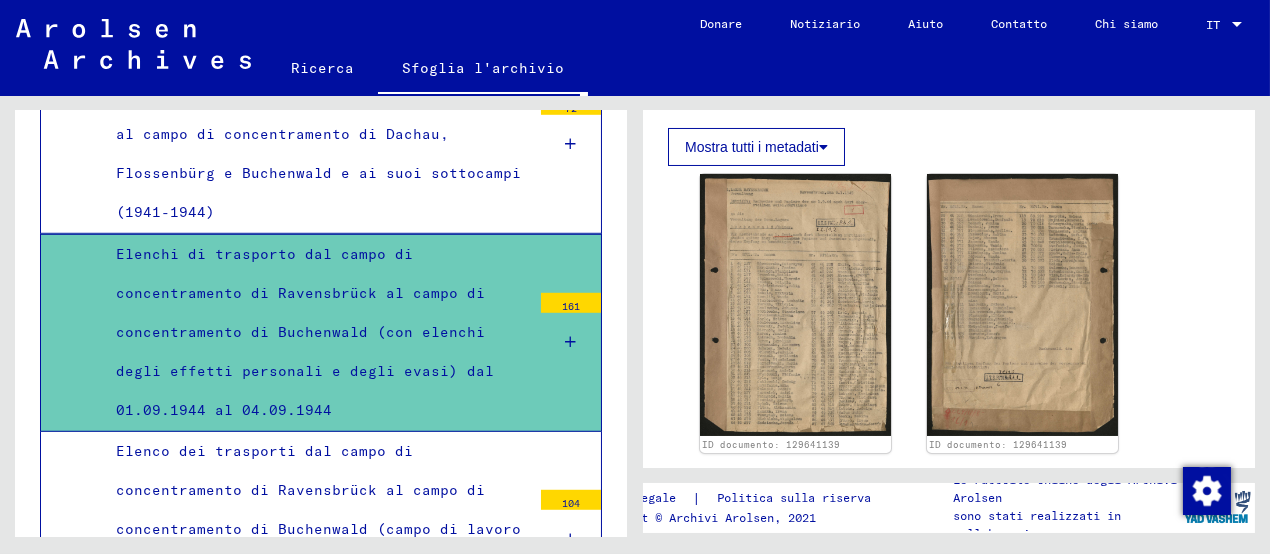click at bounding box center [571, 342] 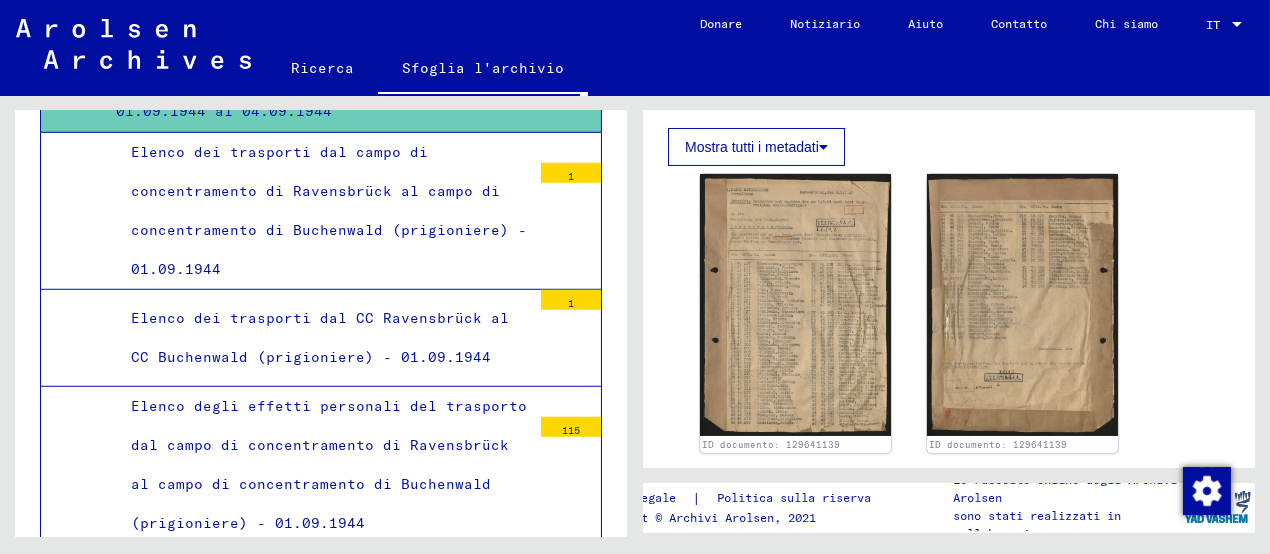 scroll, scrollTop: 3379, scrollLeft: 0, axis: vertical 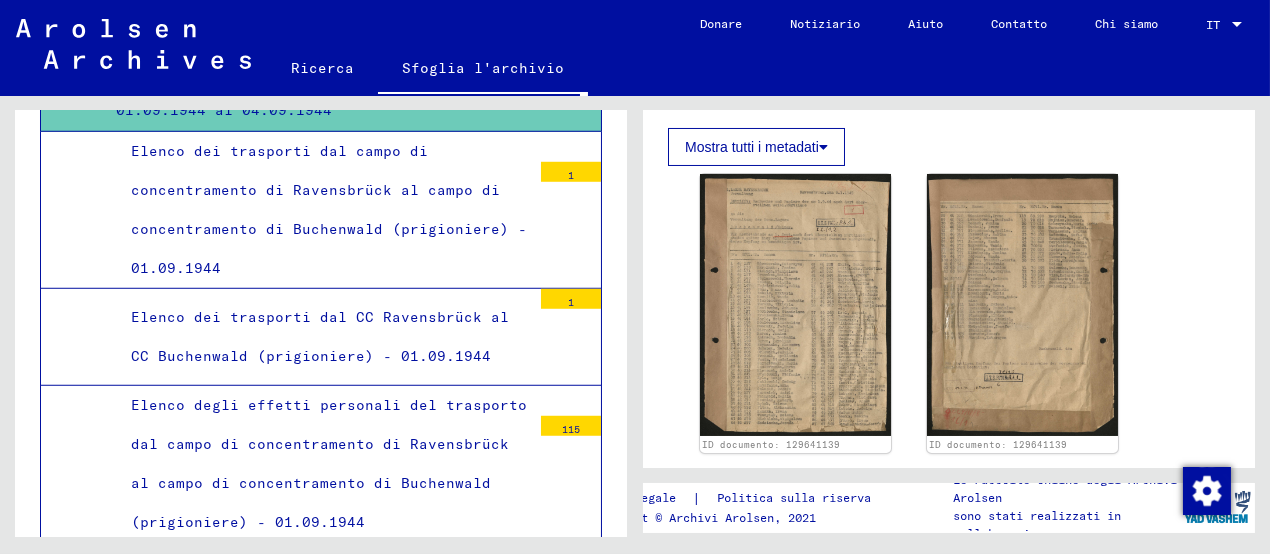 click on "Elenco dei trasporti dal CC Ravensbrück al CC Buchenwald (prigioniere) - 01.09.1944" at bounding box center (320, 336) 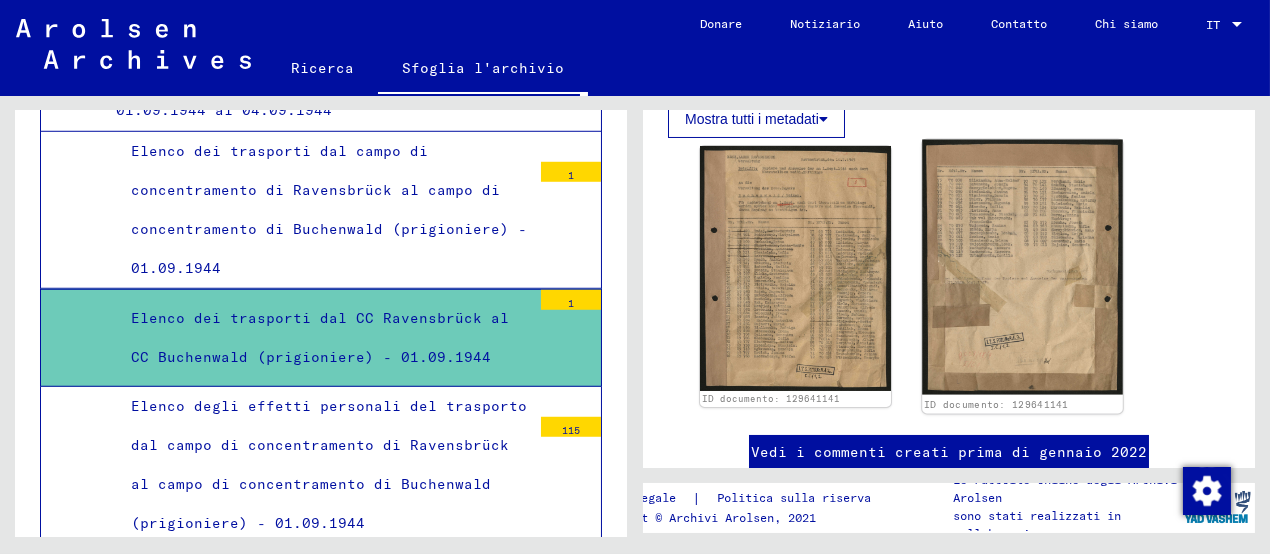 scroll, scrollTop: 400, scrollLeft: 0, axis: vertical 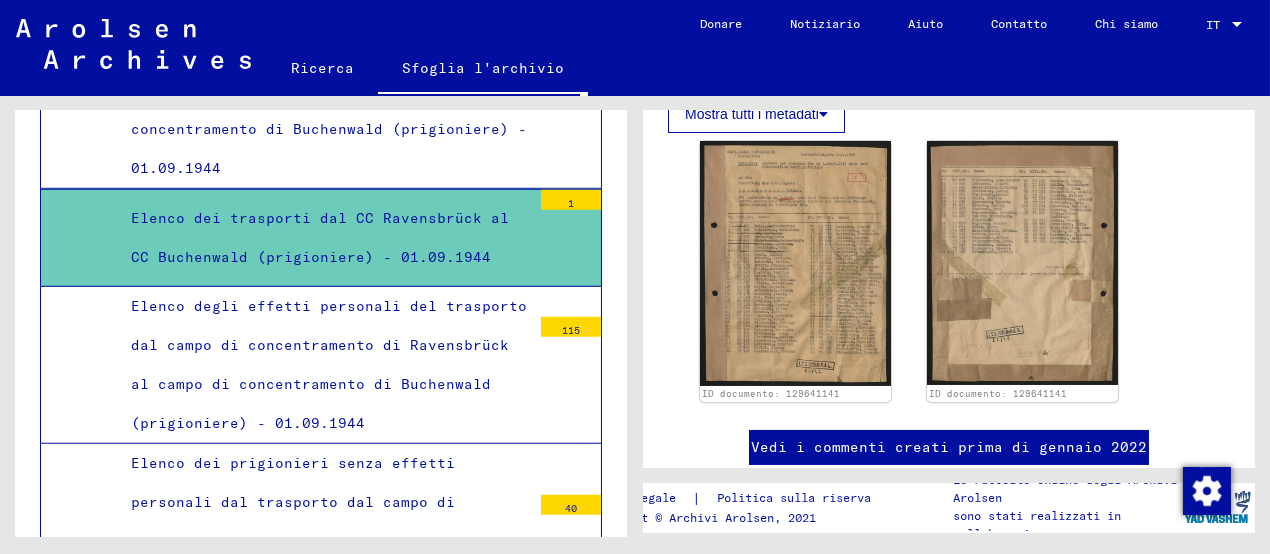 click on "Elenco degli effetti personali del trasporto dal campo di concentramento di Ravensbrück al campo di concentramento di Buchenwald (prigioniere) - 01.09.1944" at bounding box center (323, 365) 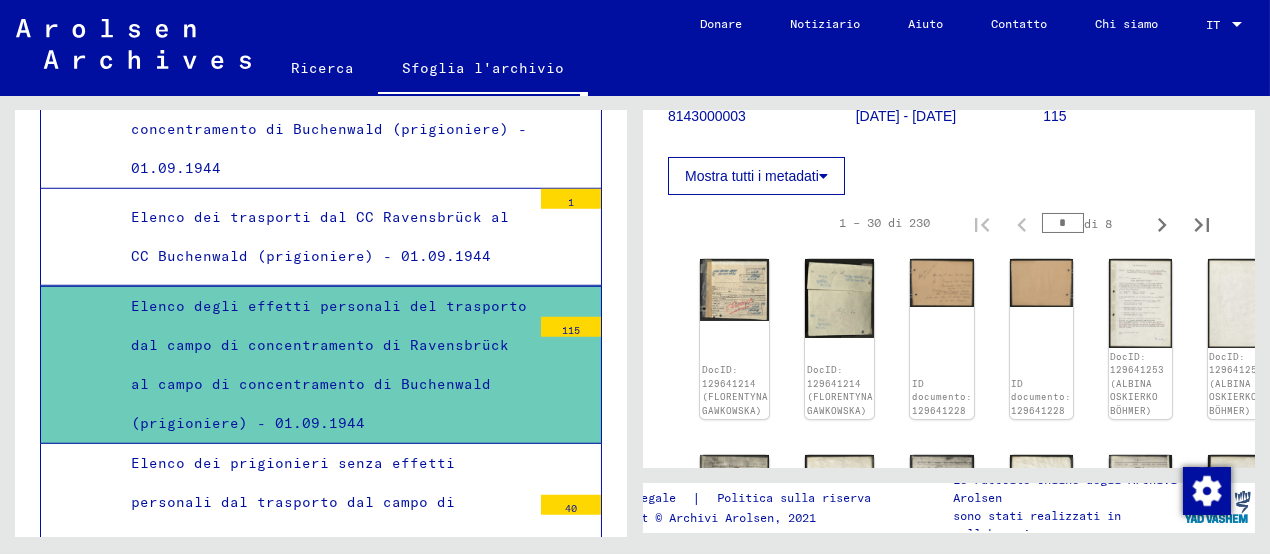 scroll, scrollTop: 400, scrollLeft: 0, axis: vertical 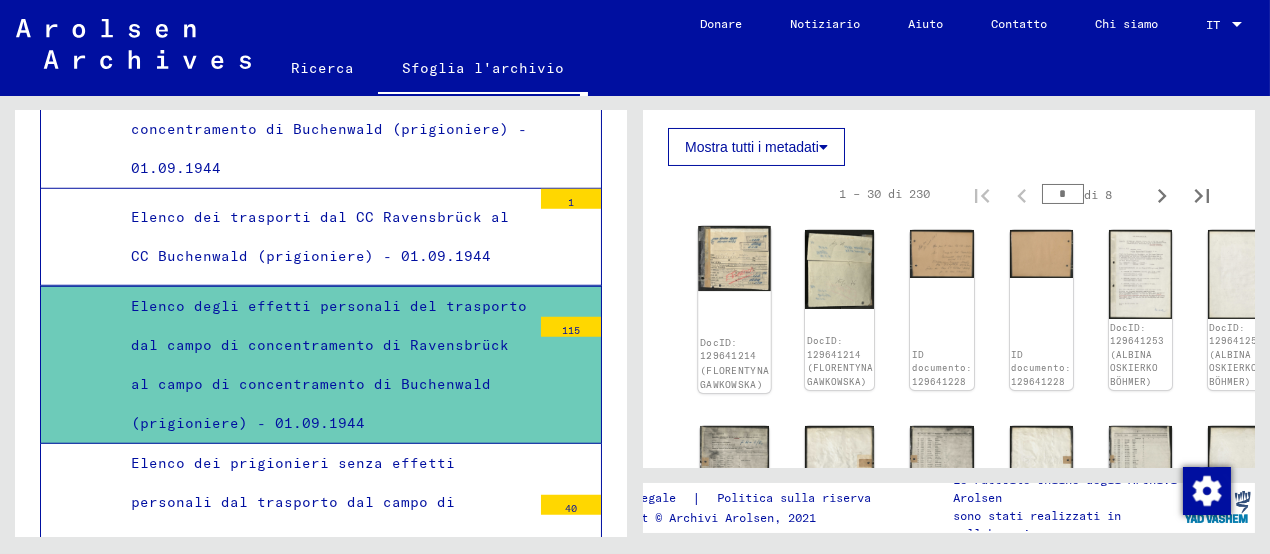 drag, startPoint x: 722, startPoint y: 273, endPoint x: 759, endPoint y: 284, distance: 38.600517 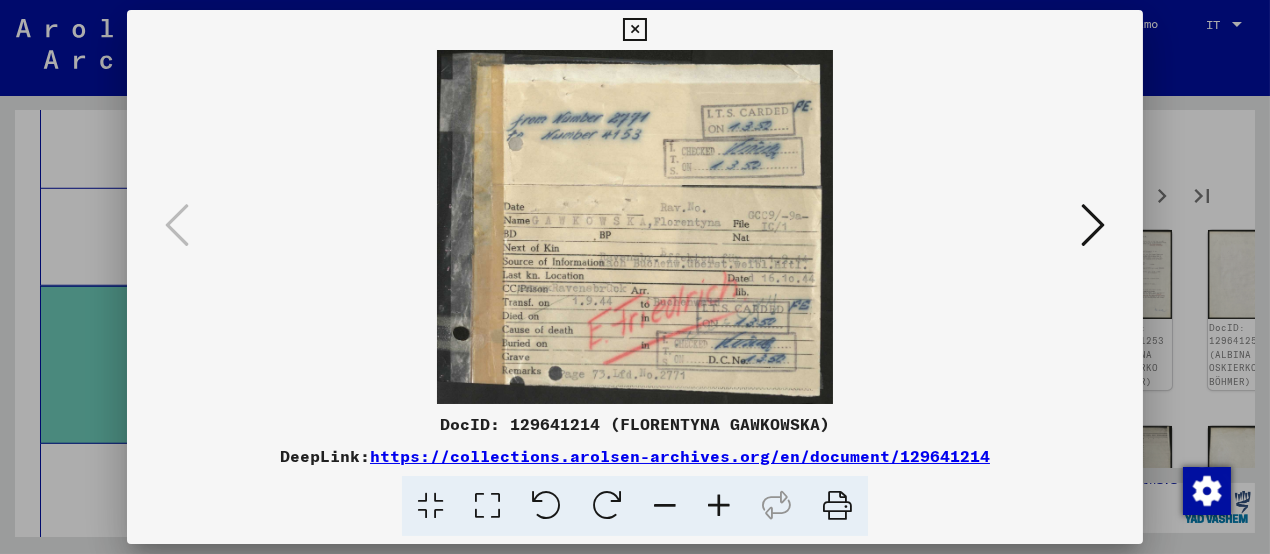 click at bounding box center [1093, 225] 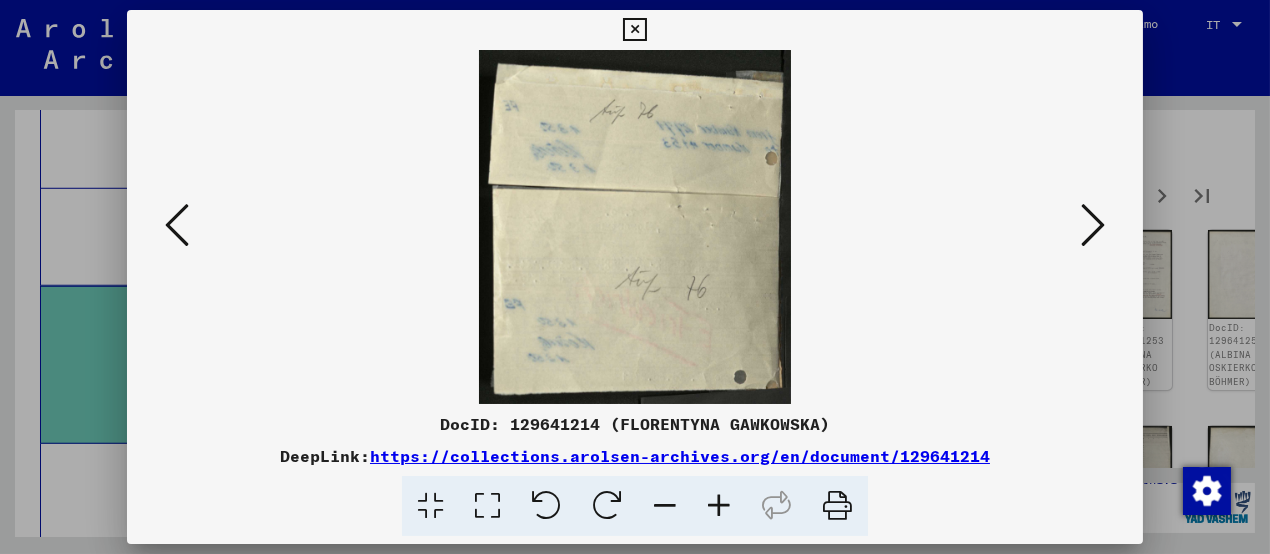 click at bounding box center (1093, 225) 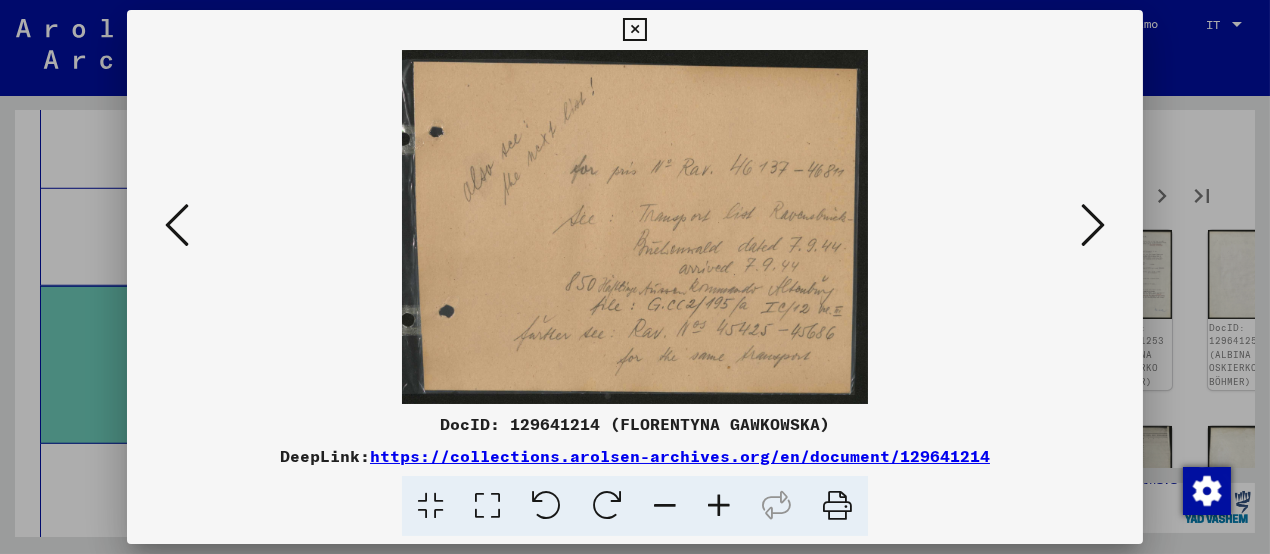 click at bounding box center (1093, 225) 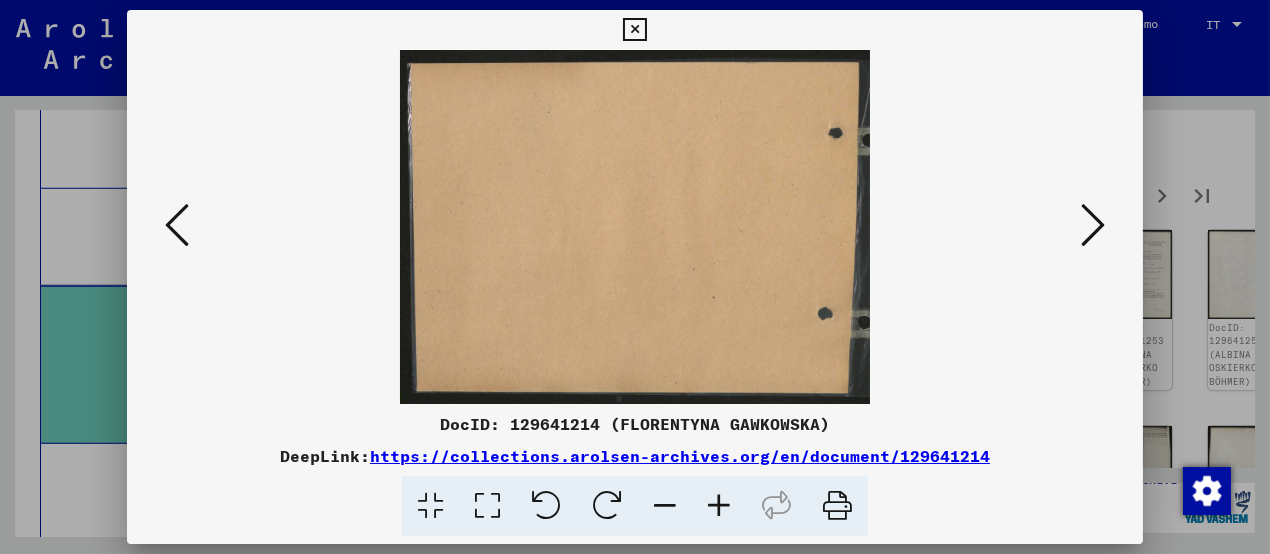 click at bounding box center (1093, 225) 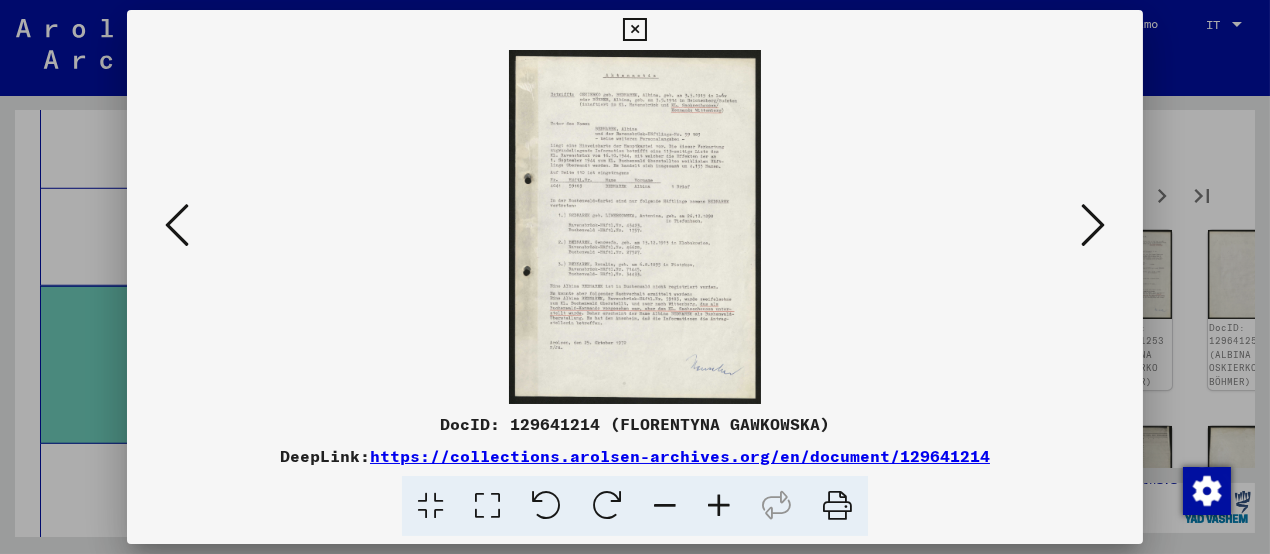 click at bounding box center (1093, 225) 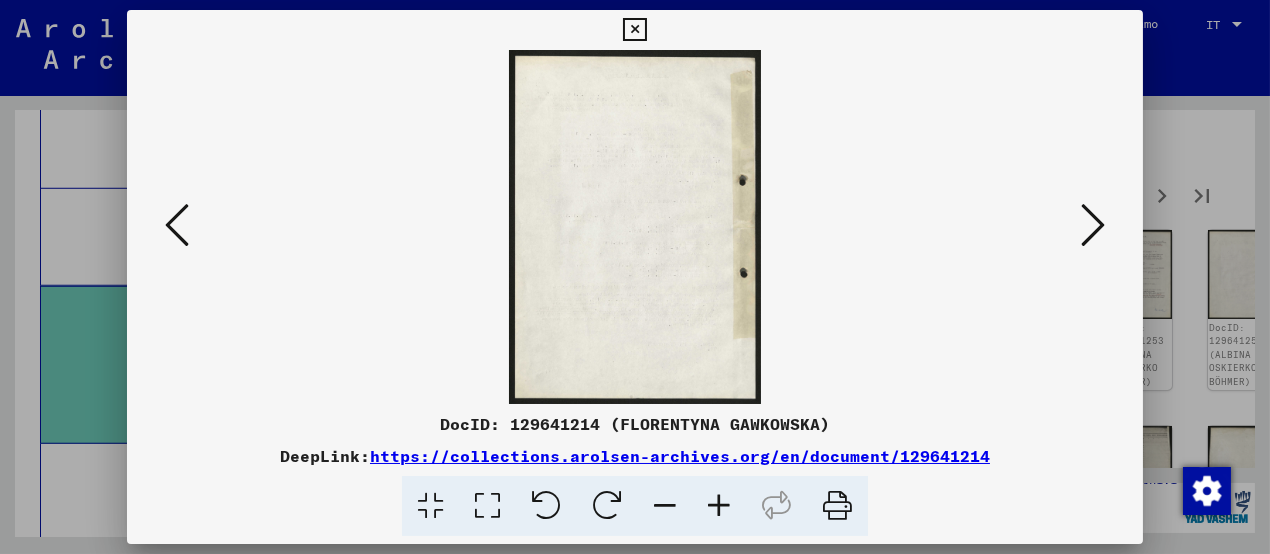 click at bounding box center [1093, 225] 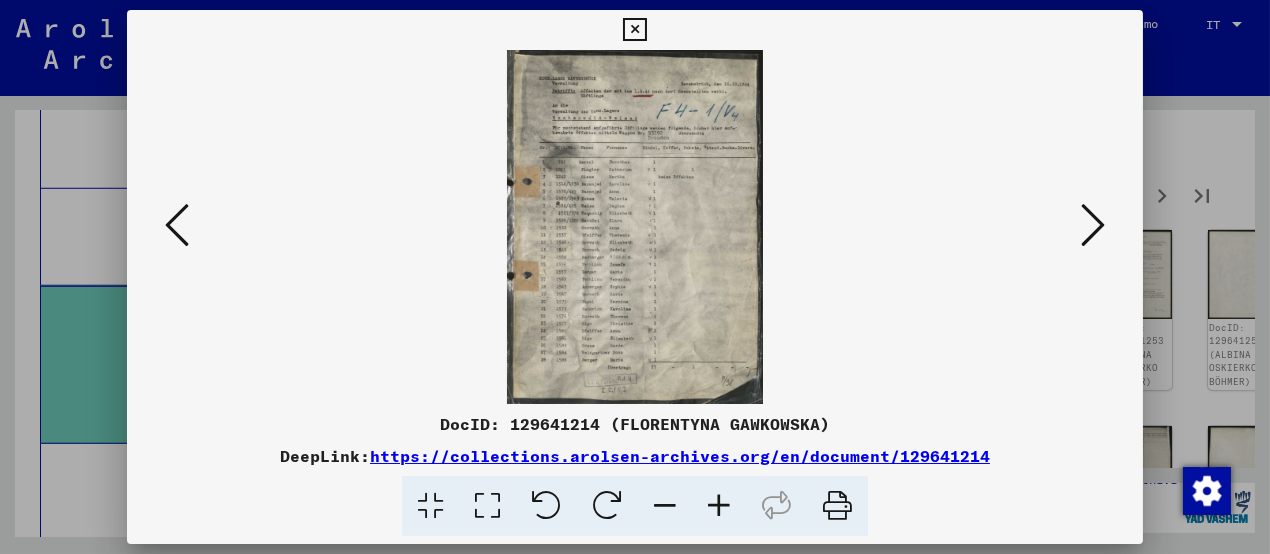 click at bounding box center [719, 506] 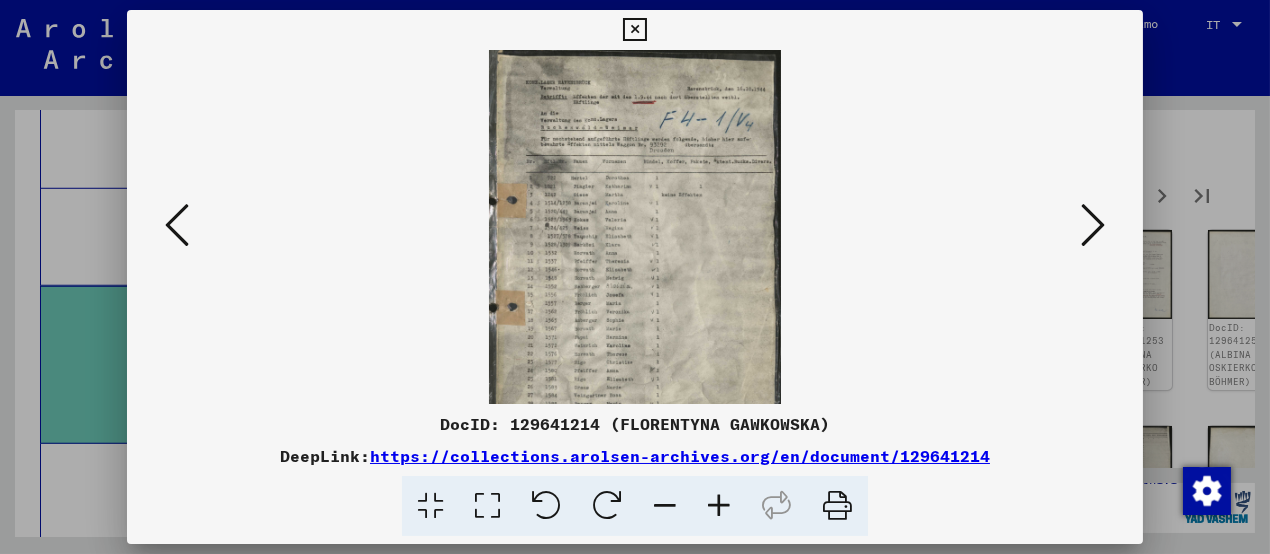 click at bounding box center [719, 506] 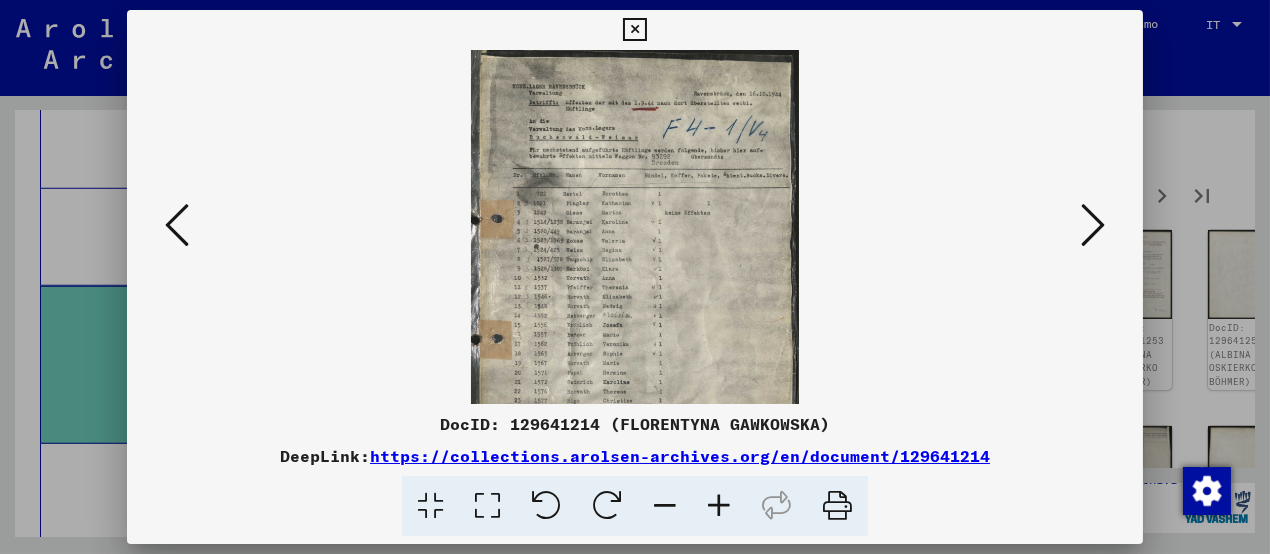 click at bounding box center (719, 506) 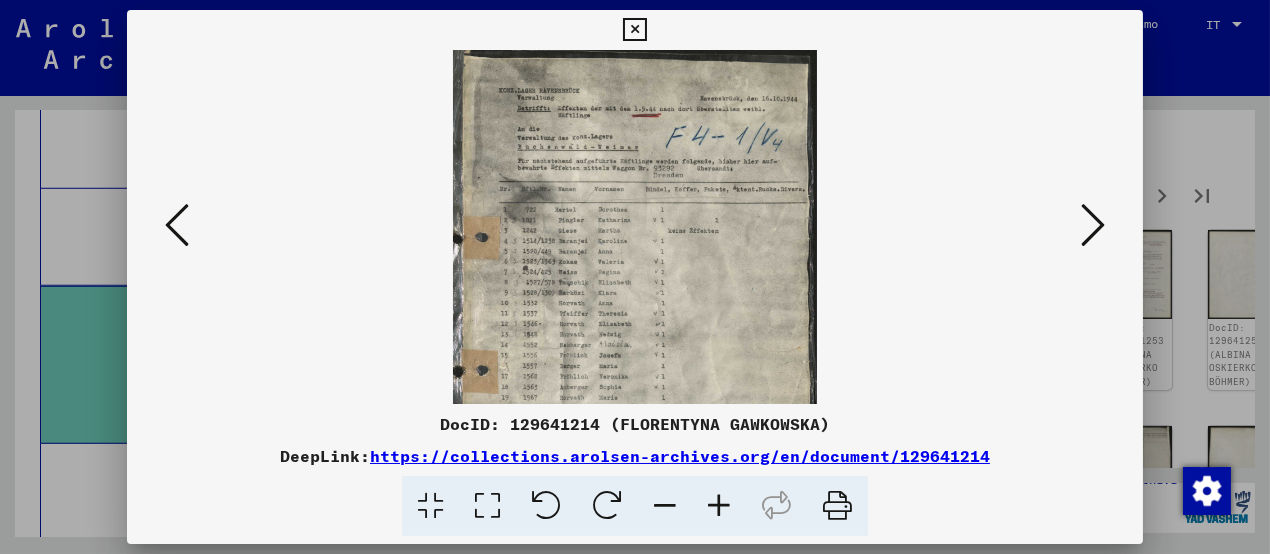 click at bounding box center (719, 506) 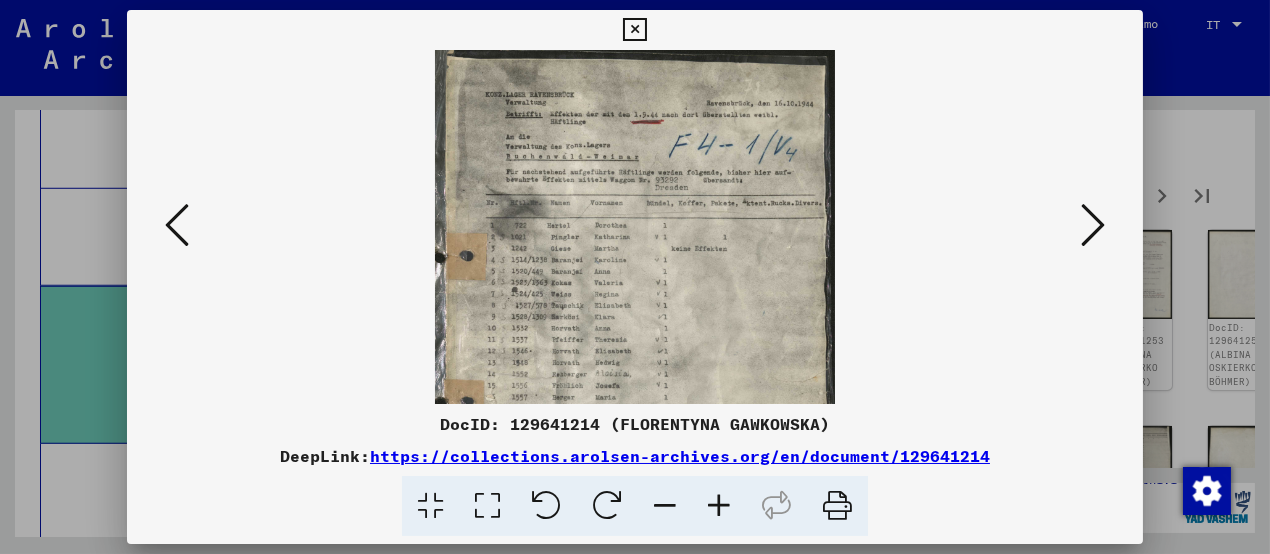 click at bounding box center (719, 506) 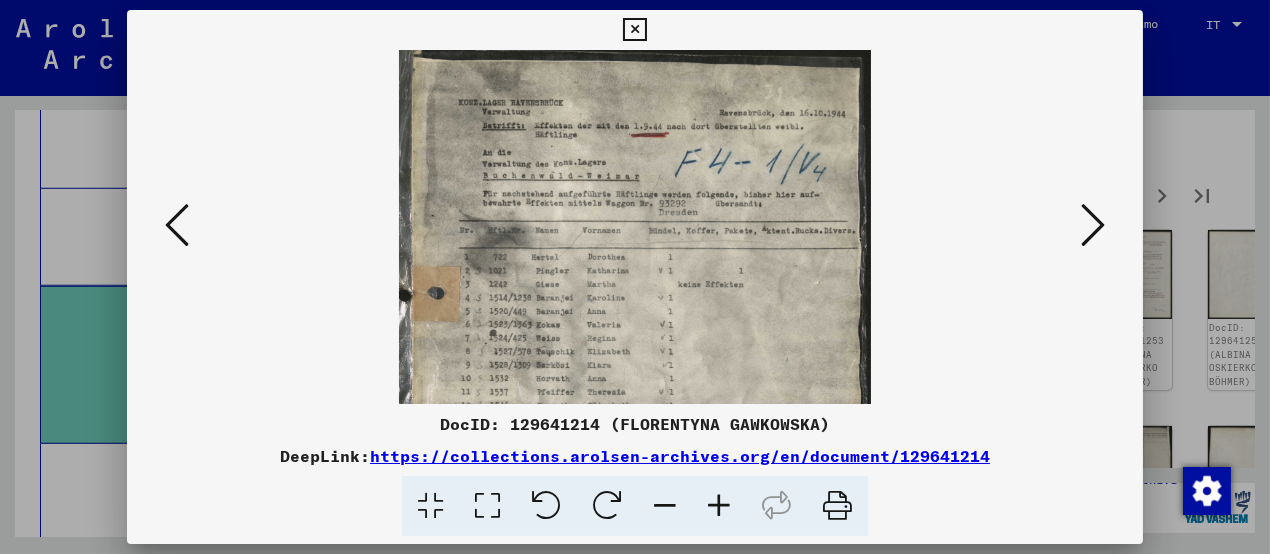 click at bounding box center (719, 506) 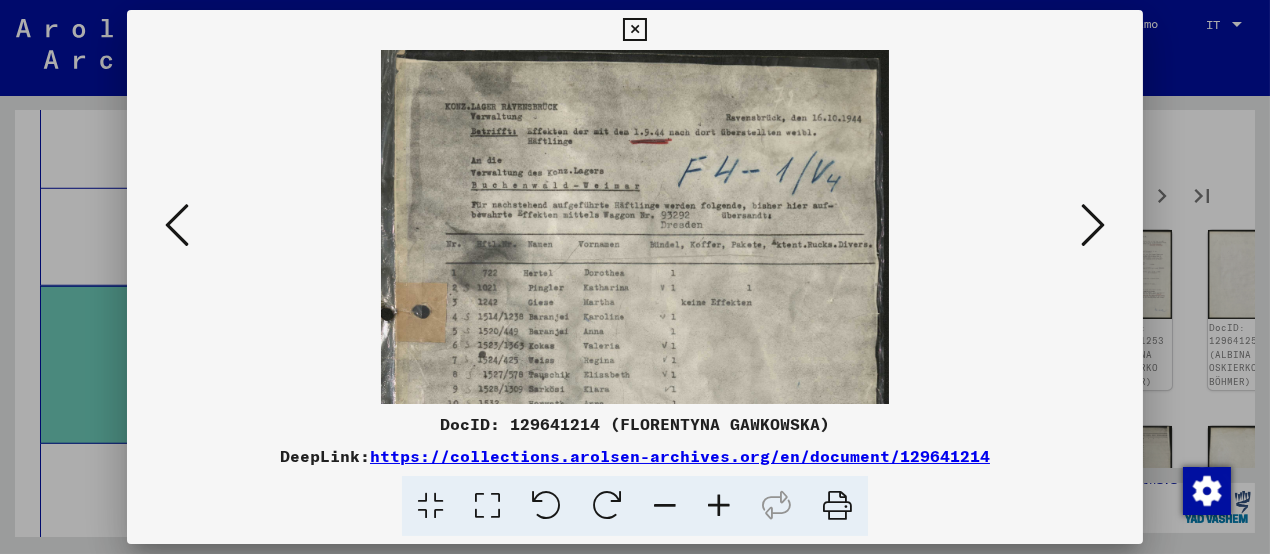 click at bounding box center (719, 506) 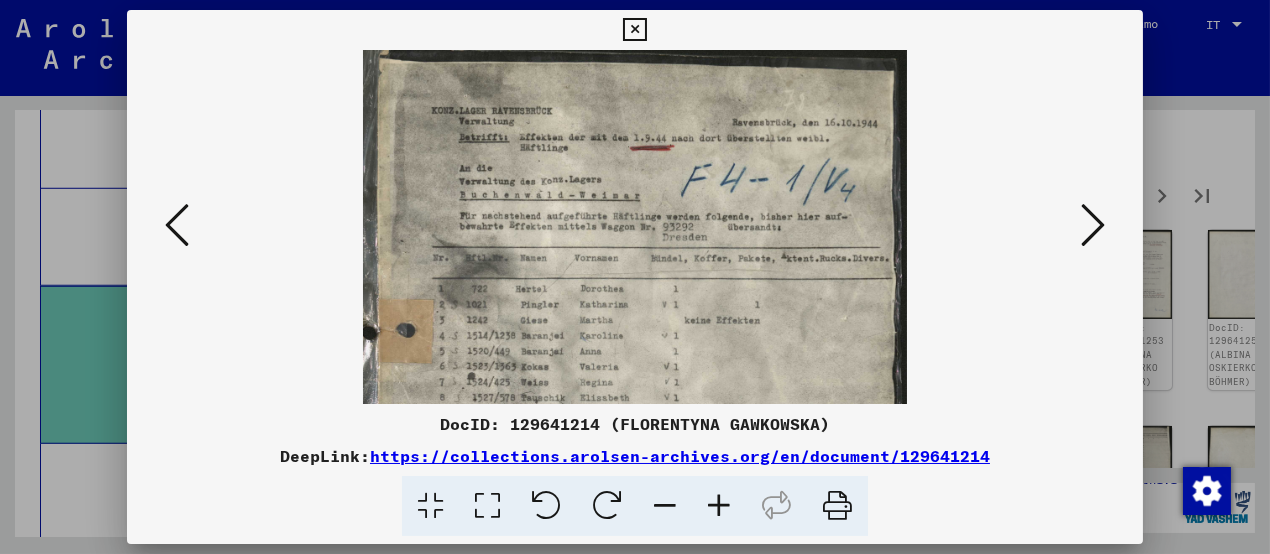 click at bounding box center (1093, 225) 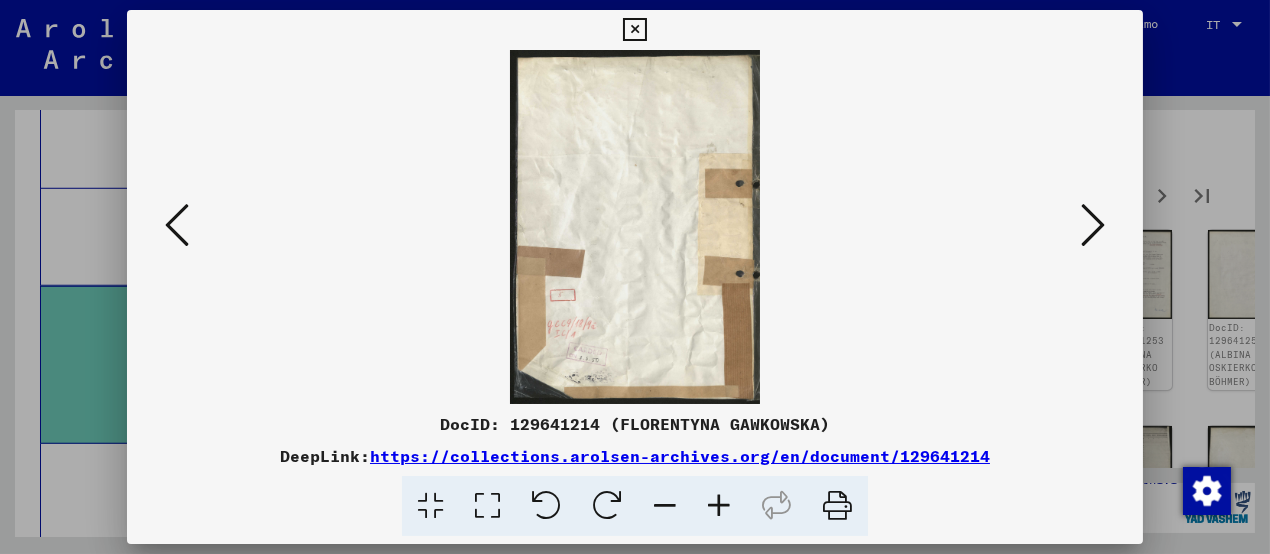 click at bounding box center (1093, 225) 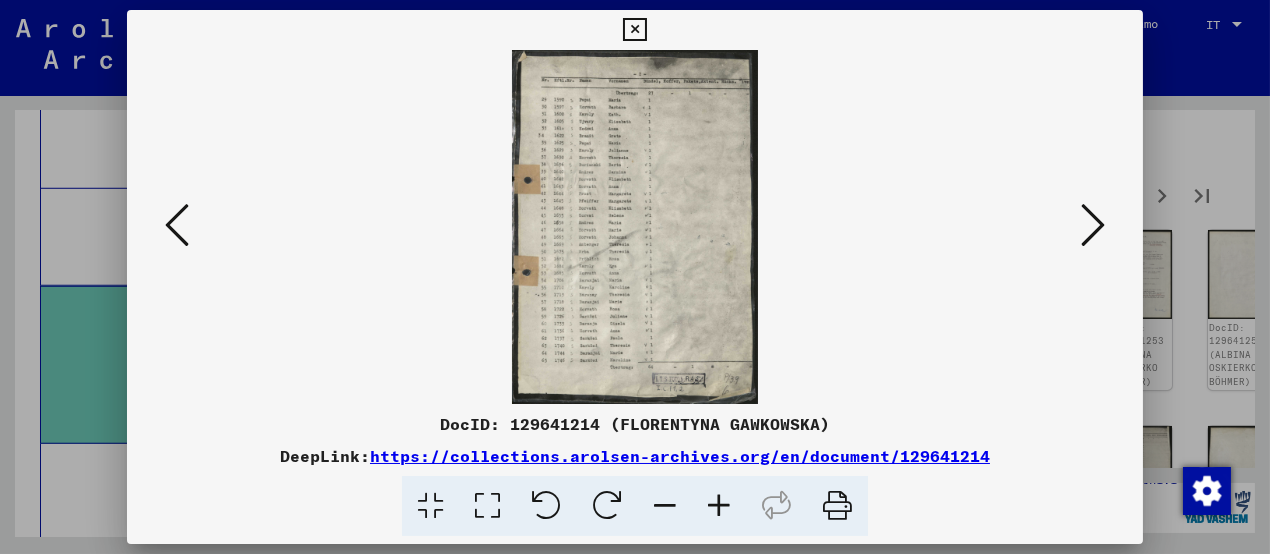 click at bounding box center (1093, 225) 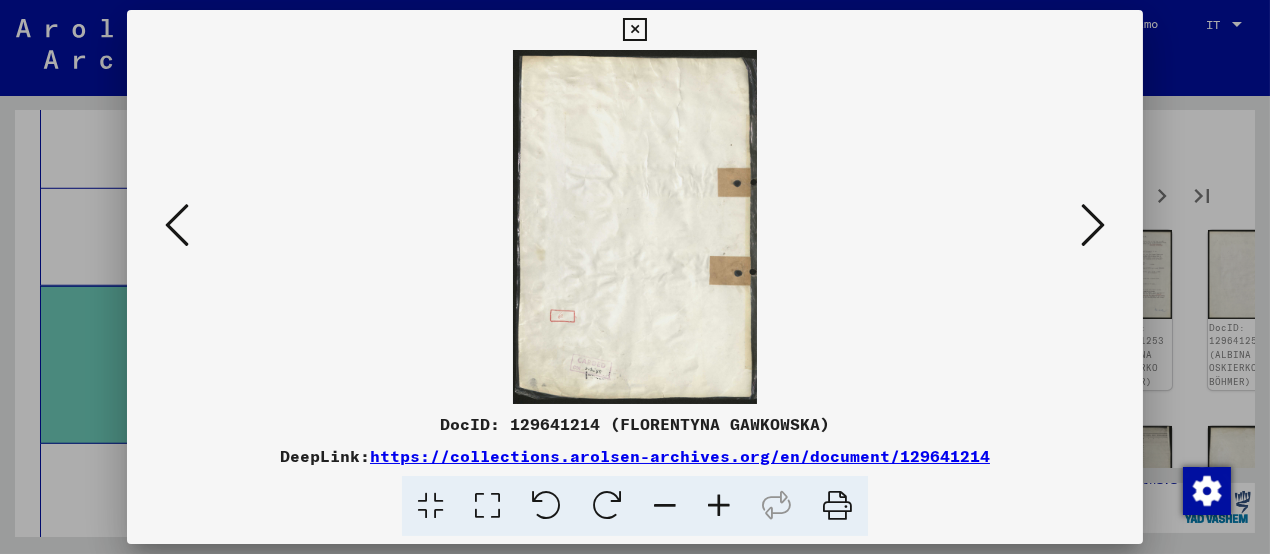 click at bounding box center (1093, 225) 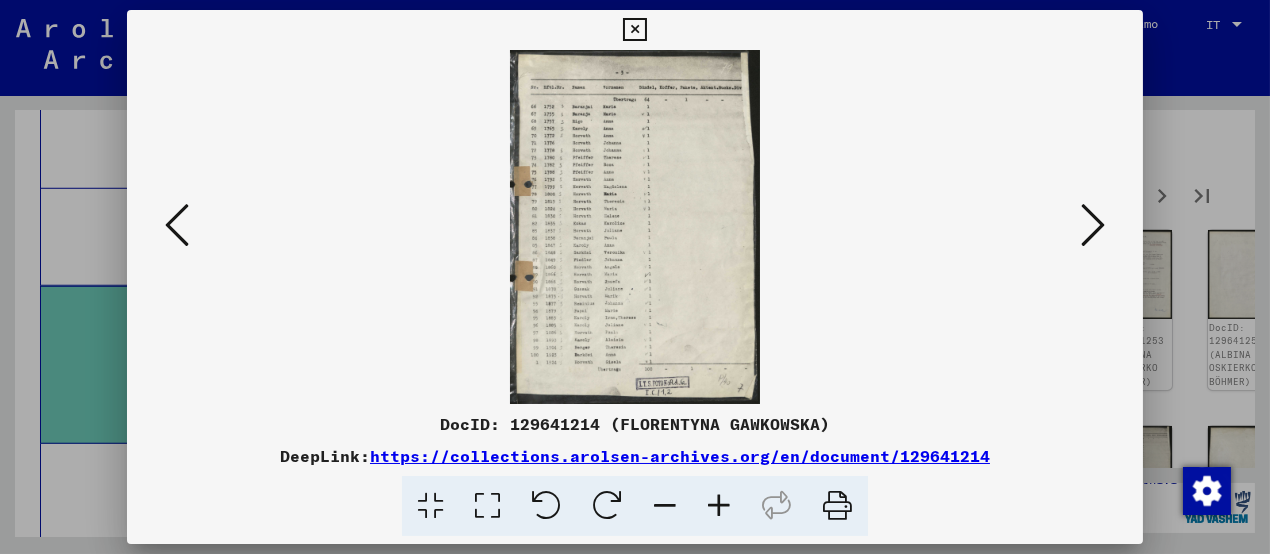 click at bounding box center (1093, 225) 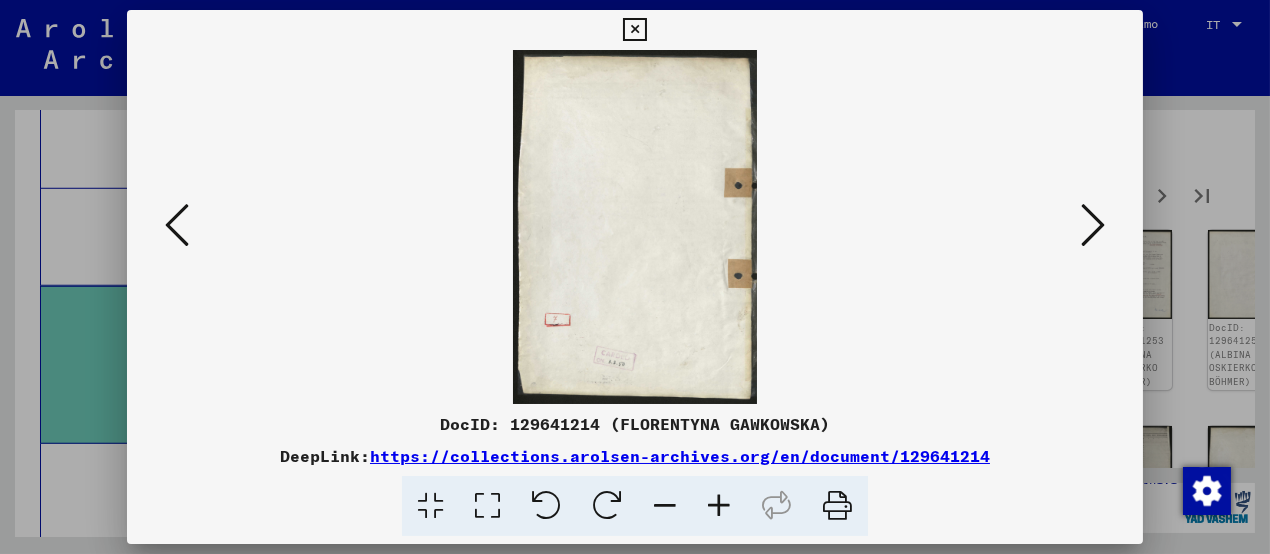 click at bounding box center (1093, 225) 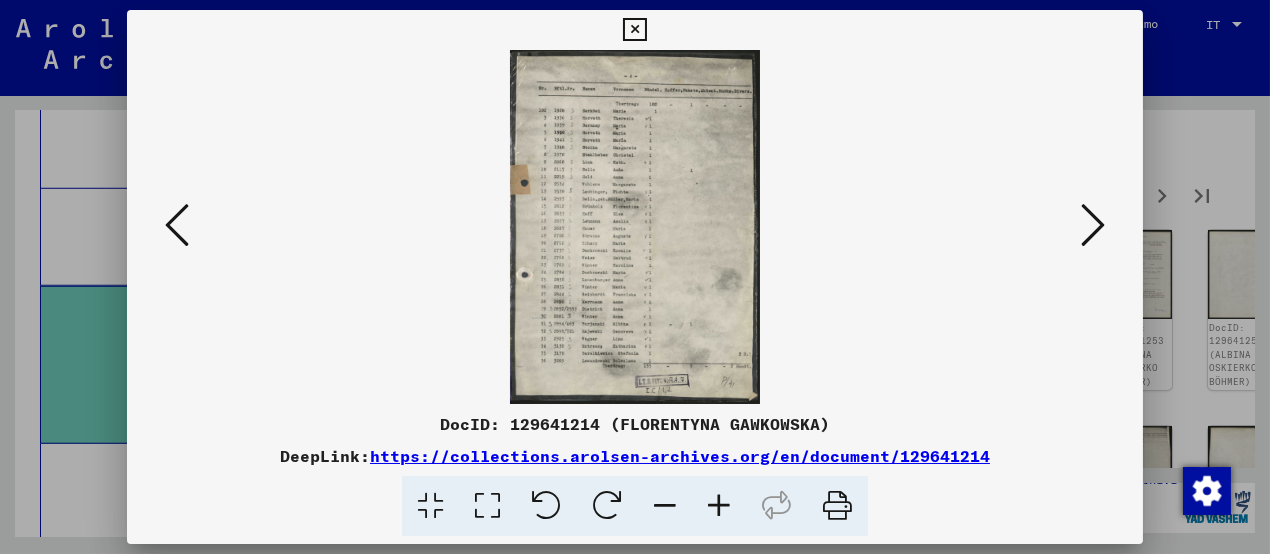 click at bounding box center (1093, 225) 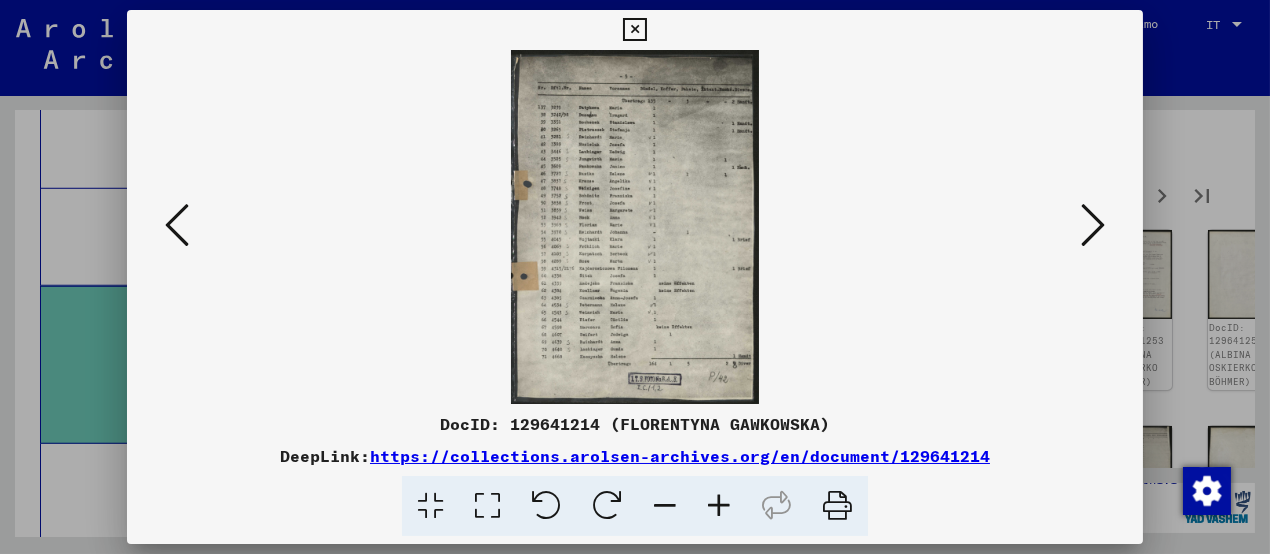 click at bounding box center (1093, 225) 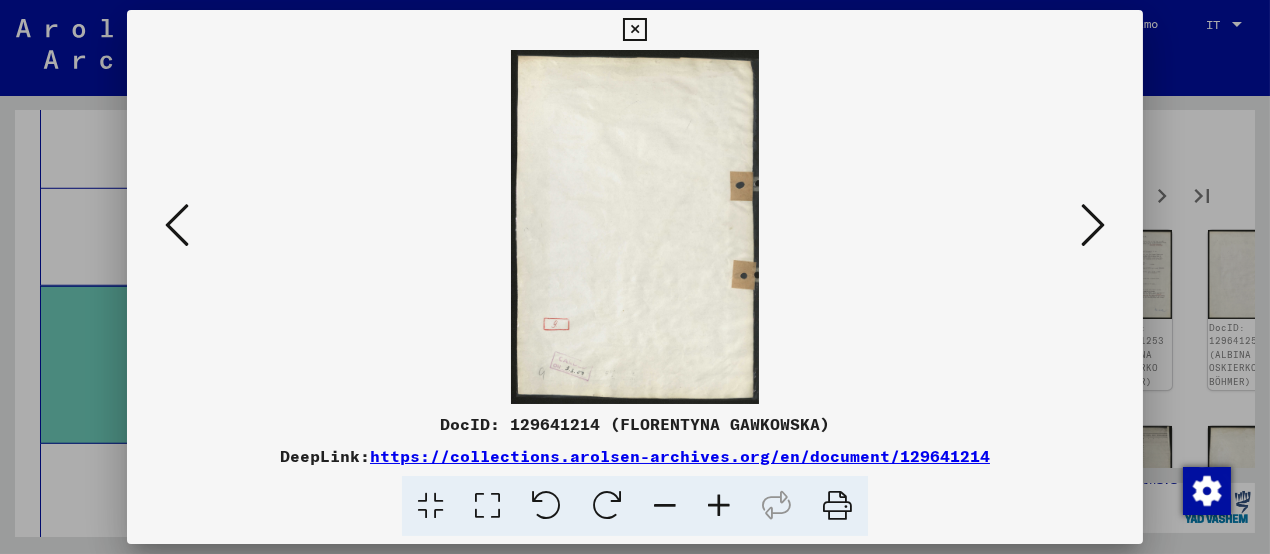 click at bounding box center [1093, 225] 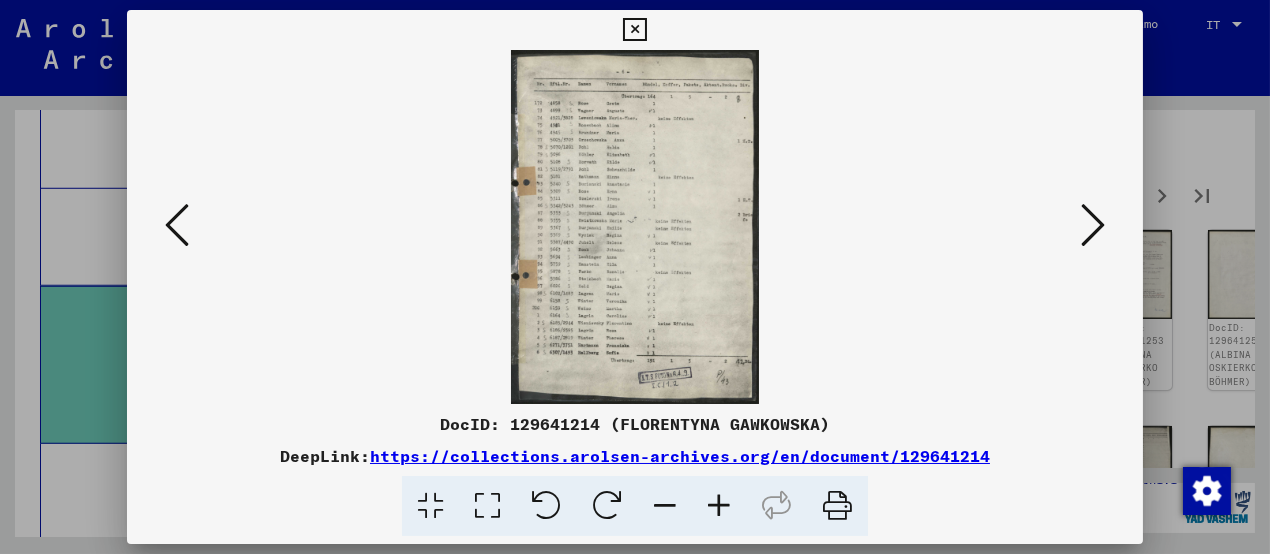 click at bounding box center (1093, 225) 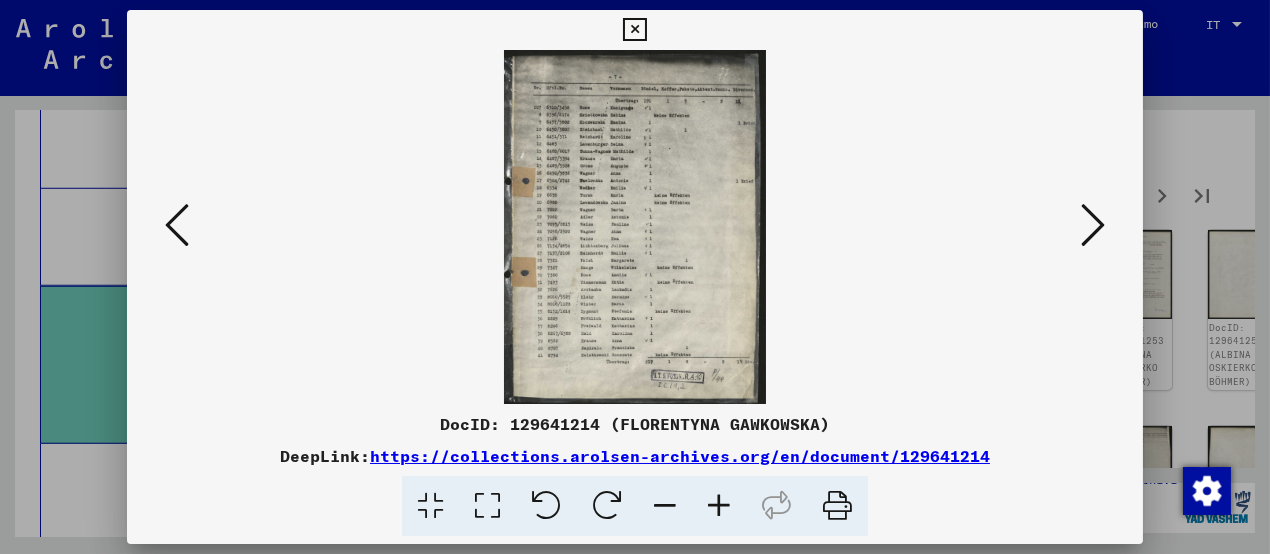 click at bounding box center (1093, 225) 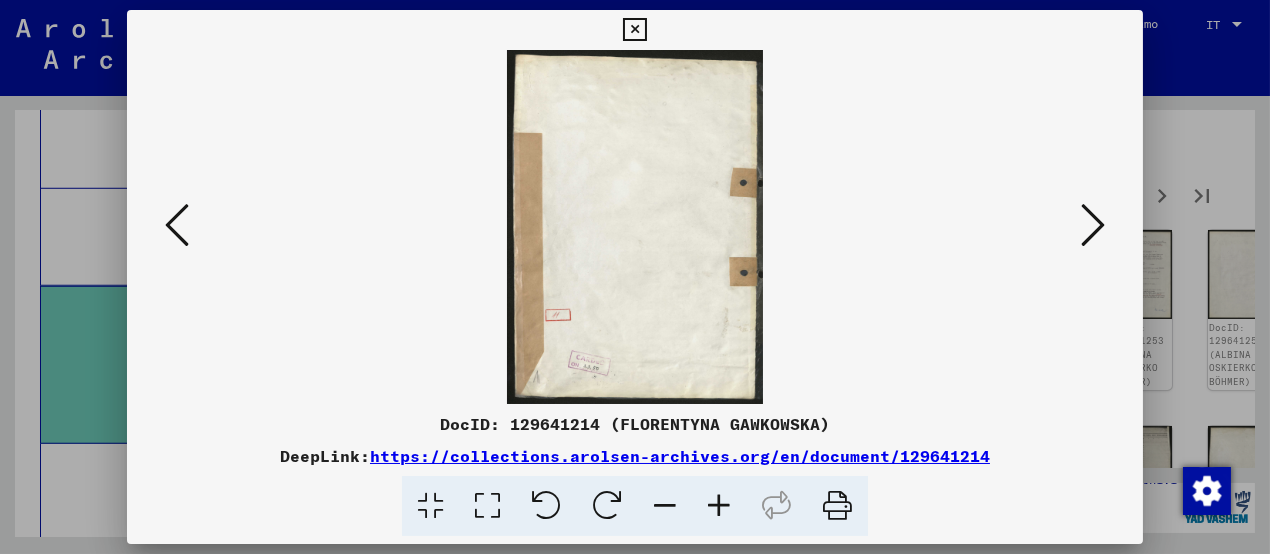 click at bounding box center (1093, 225) 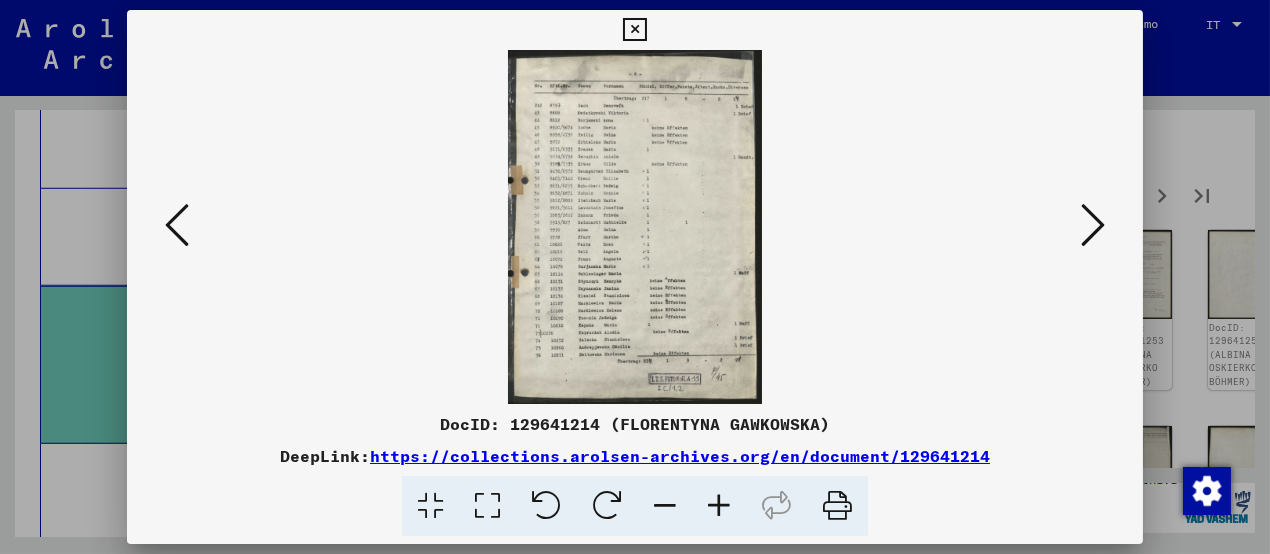 click at bounding box center (1093, 225) 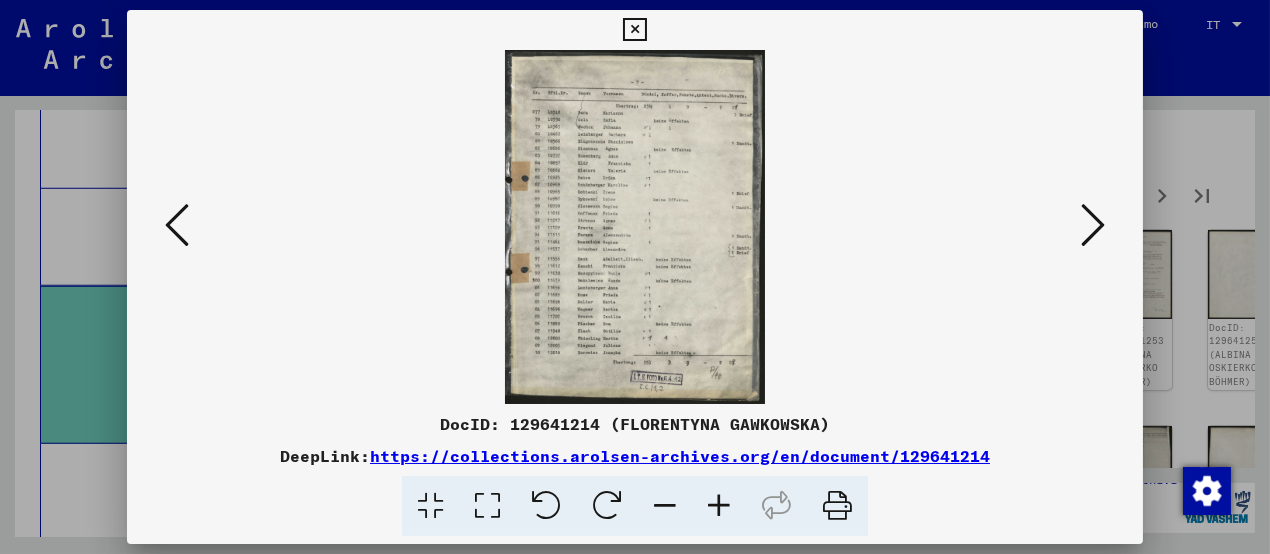 click at bounding box center (1093, 225) 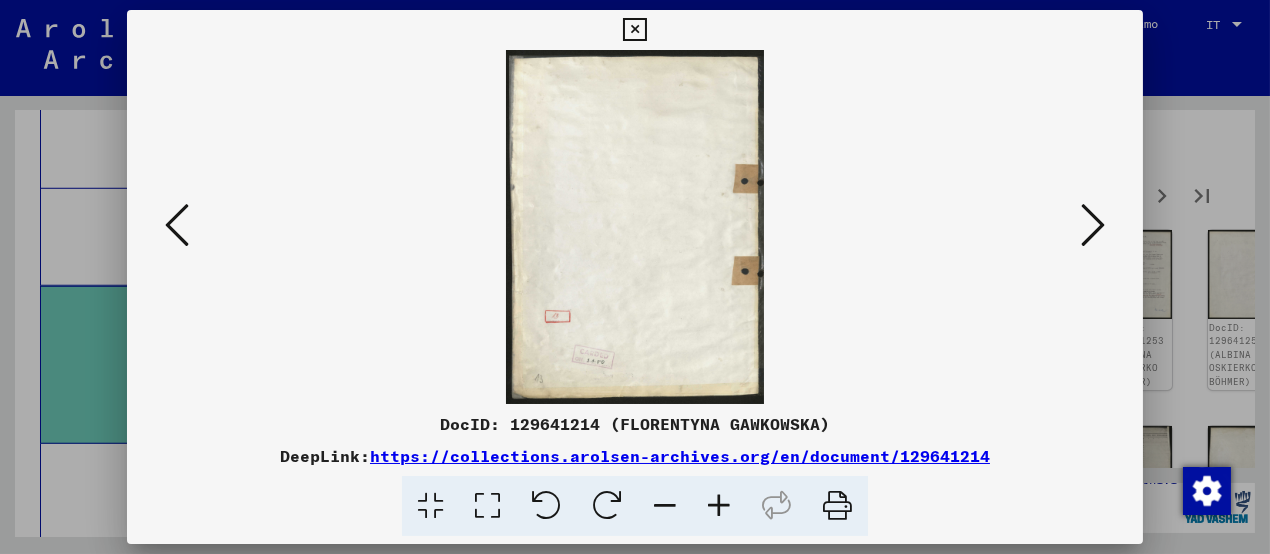 click at bounding box center (1093, 225) 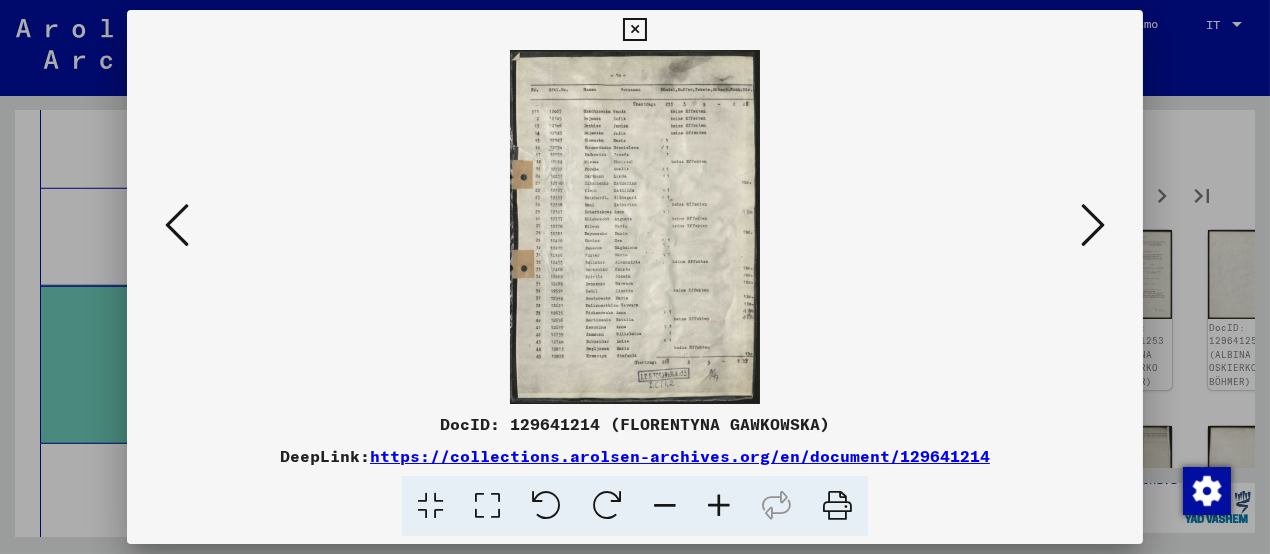 click at bounding box center [1093, 225] 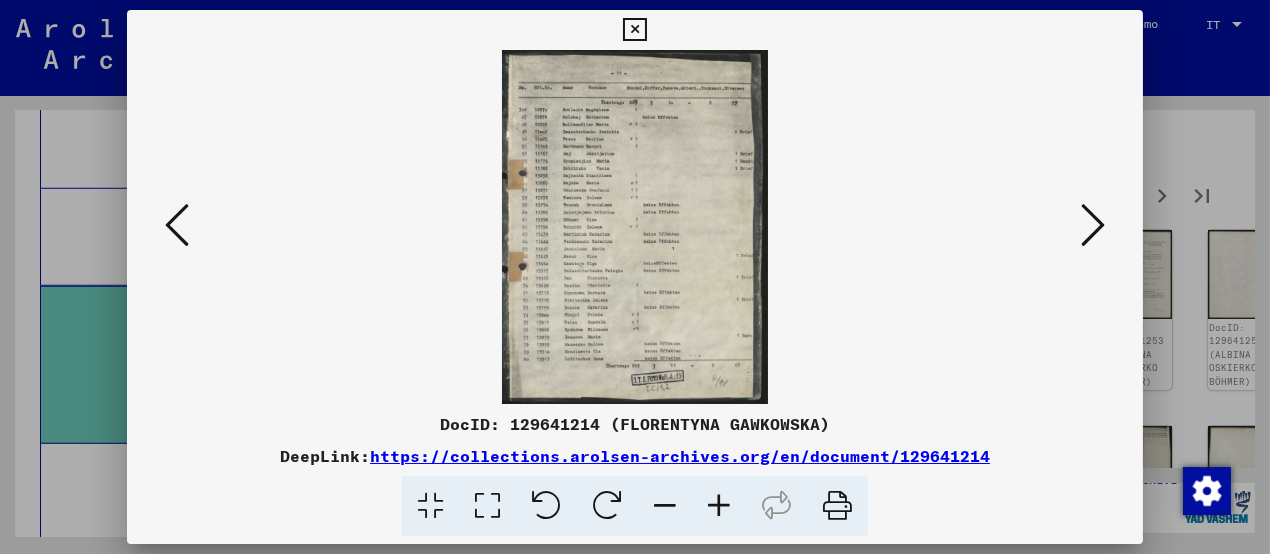 click at bounding box center [1093, 225] 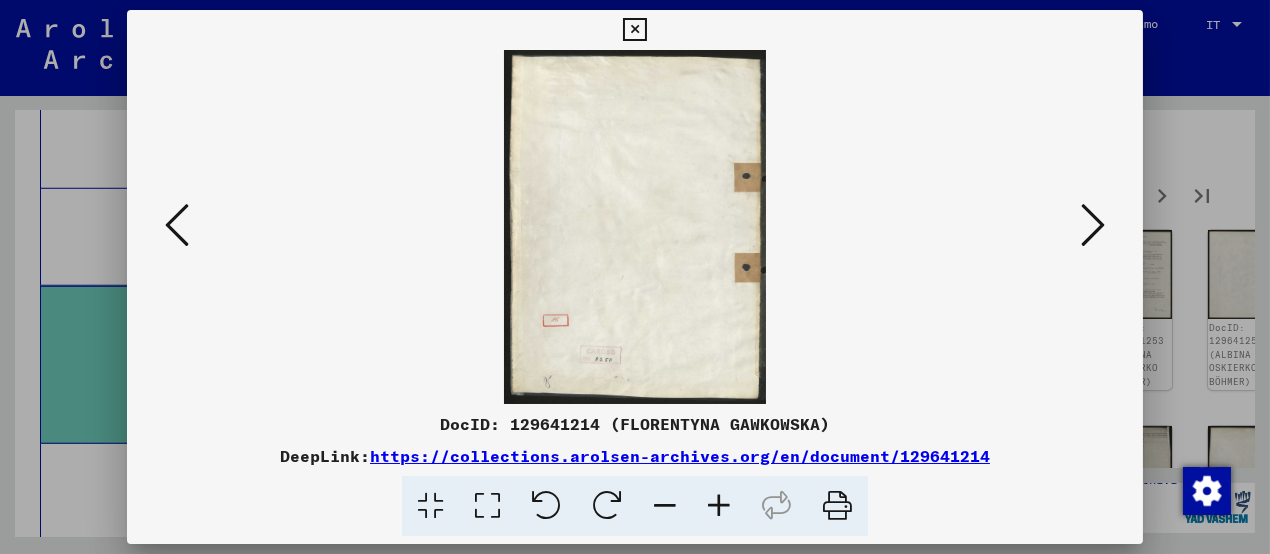 click at bounding box center (1093, 225) 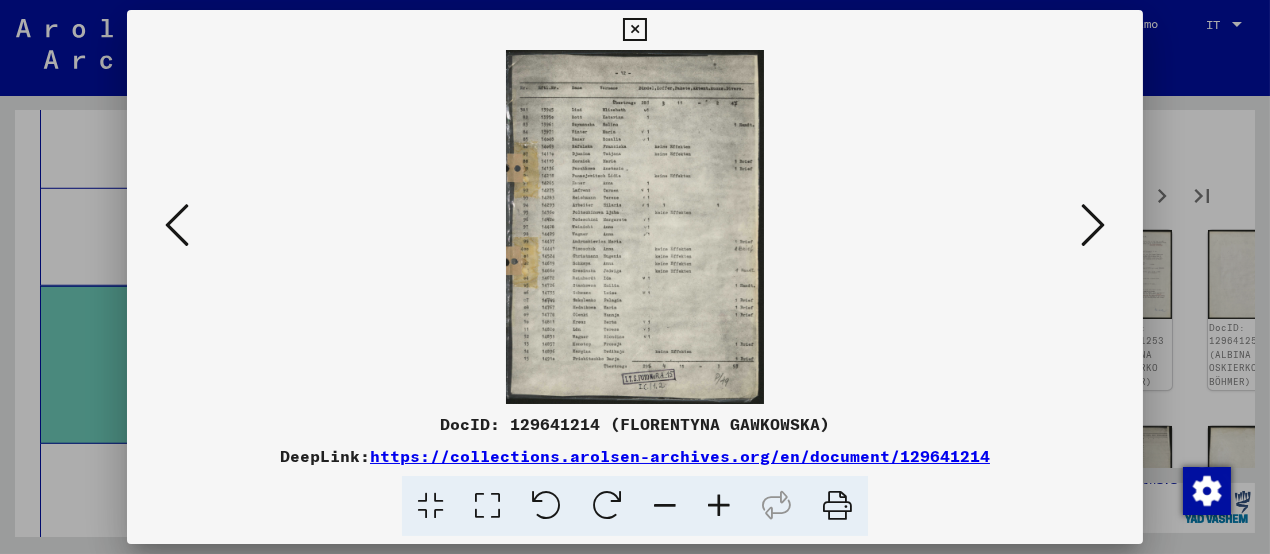 click at bounding box center (1093, 225) 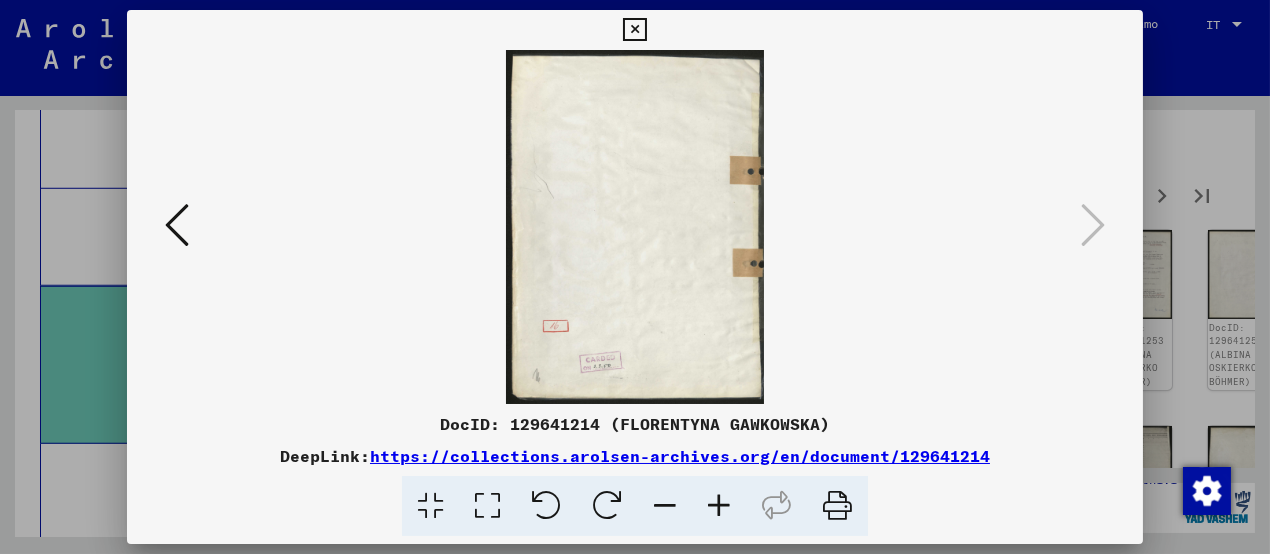 click at bounding box center [634, 30] 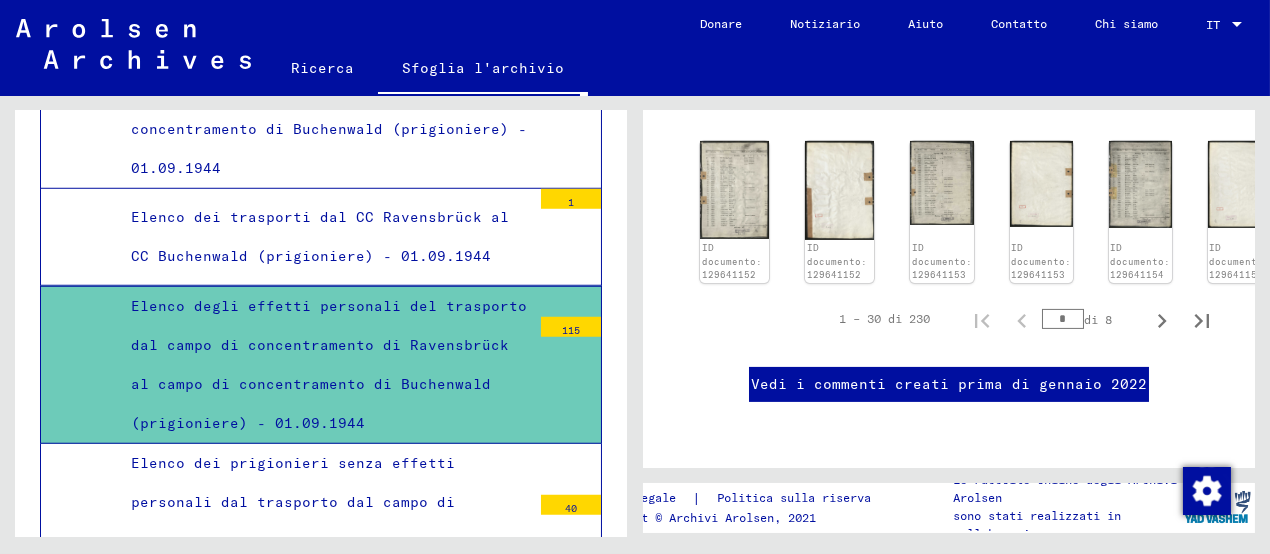 scroll, scrollTop: 1299, scrollLeft: 0, axis: vertical 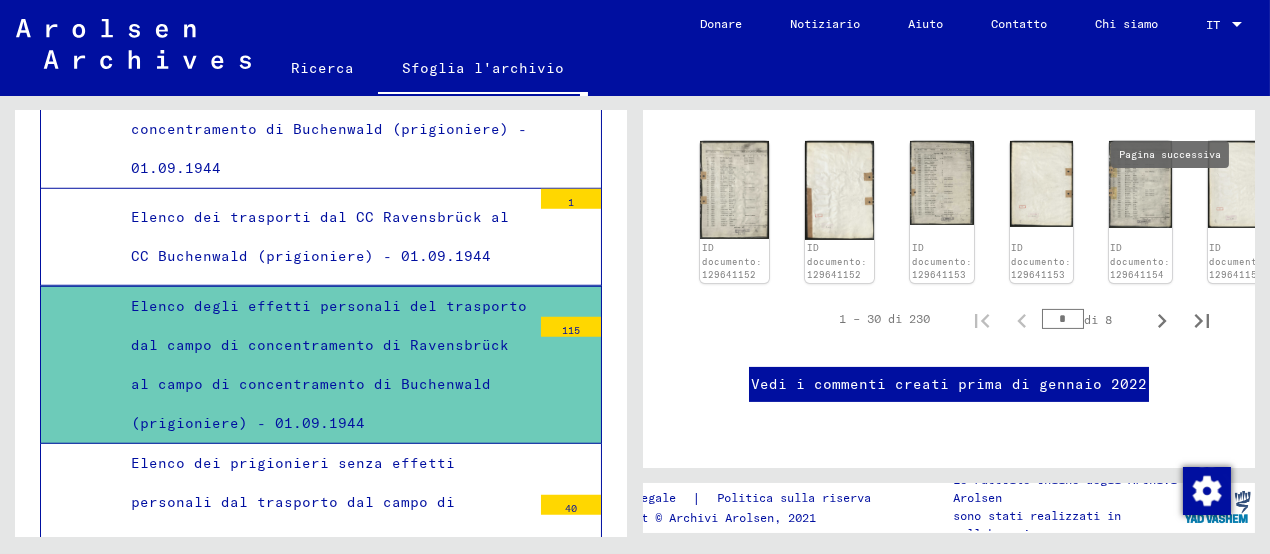 click 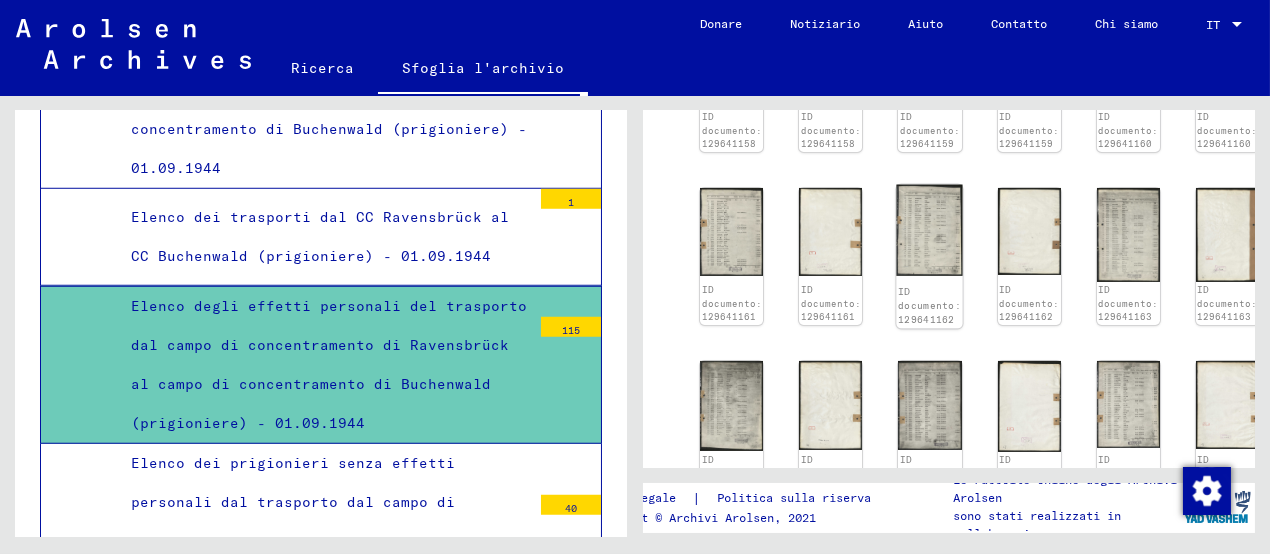 scroll, scrollTop: 783, scrollLeft: 0, axis: vertical 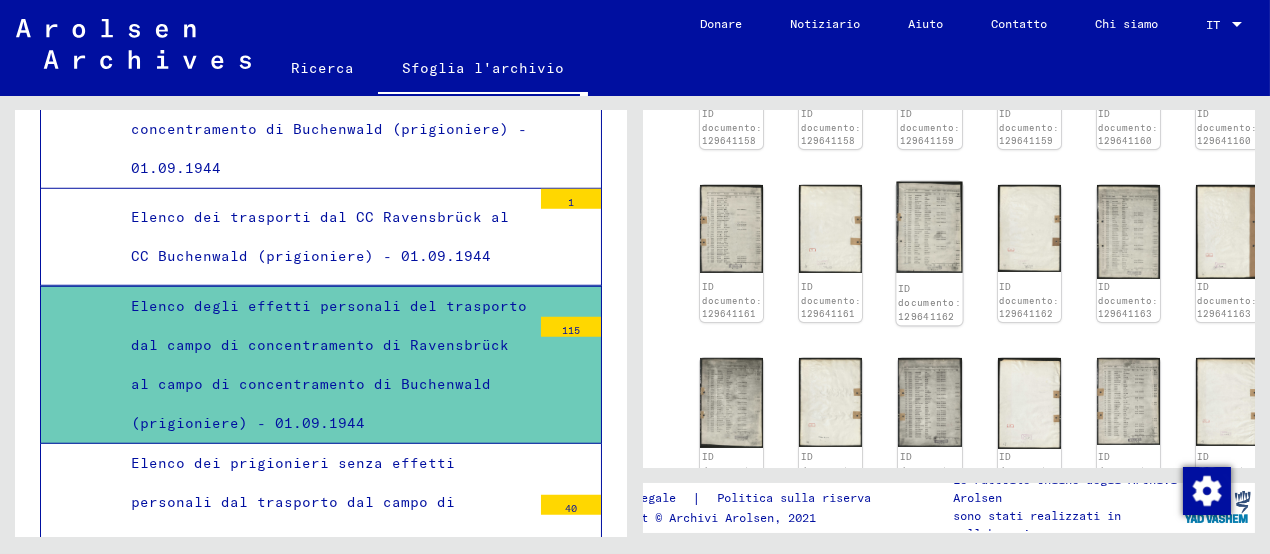 click 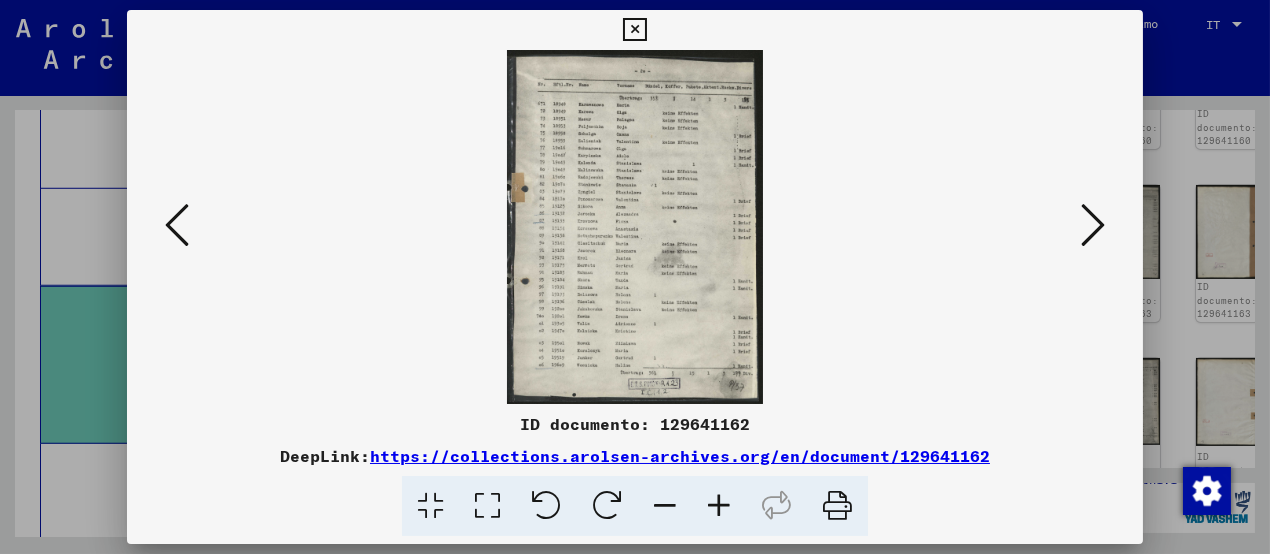 scroll, scrollTop: 784, scrollLeft: 0, axis: vertical 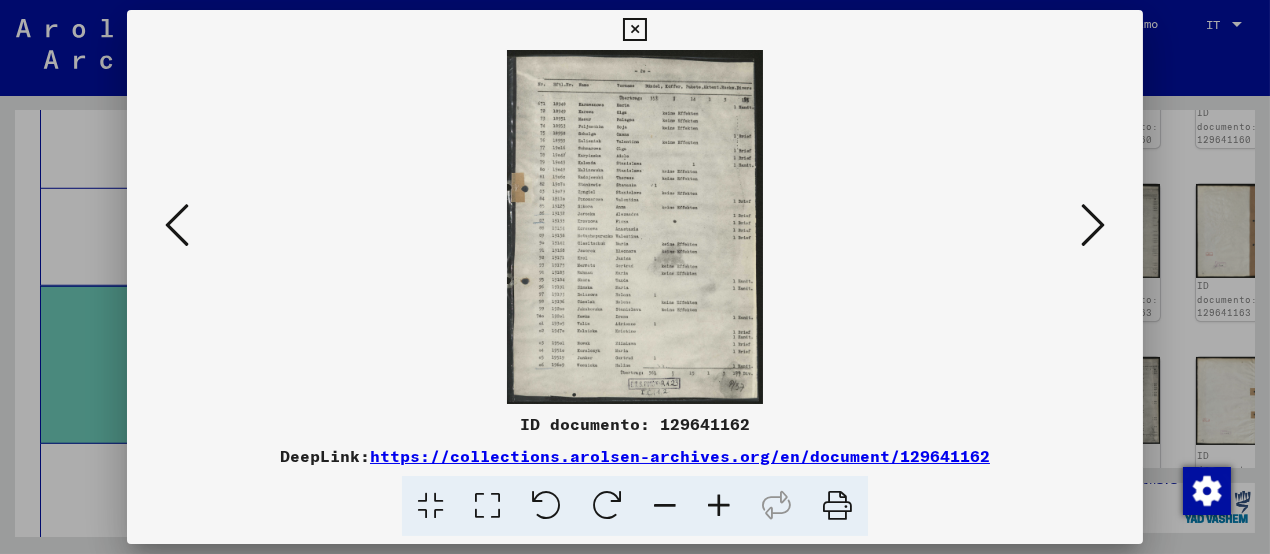 click at bounding box center (1093, 225) 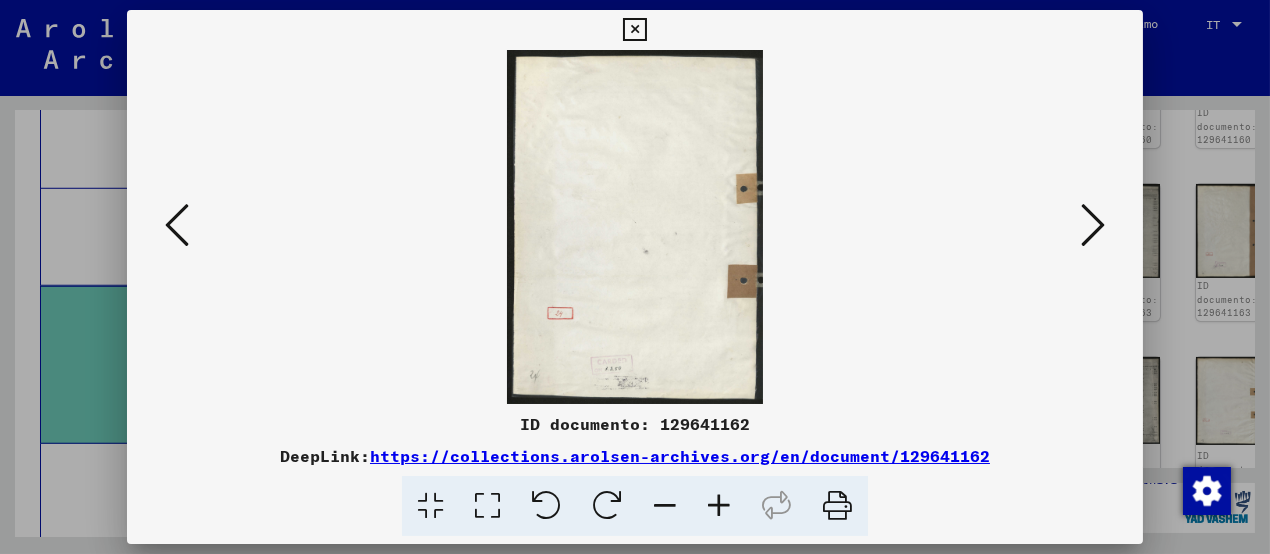 click at bounding box center [1093, 225] 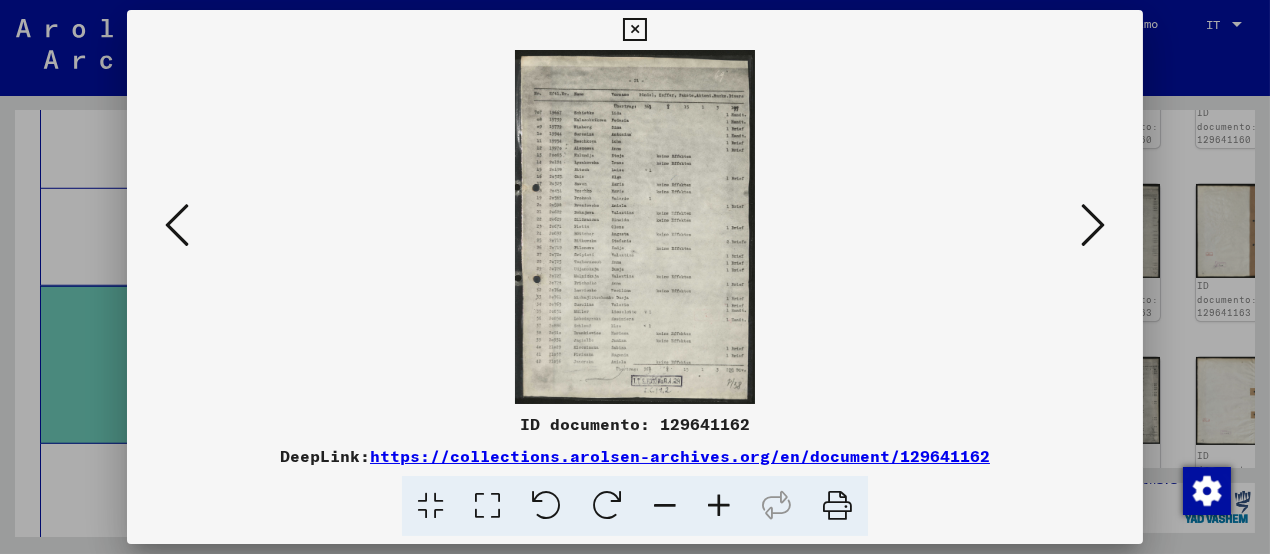 click at bounding box center [1093, 225] 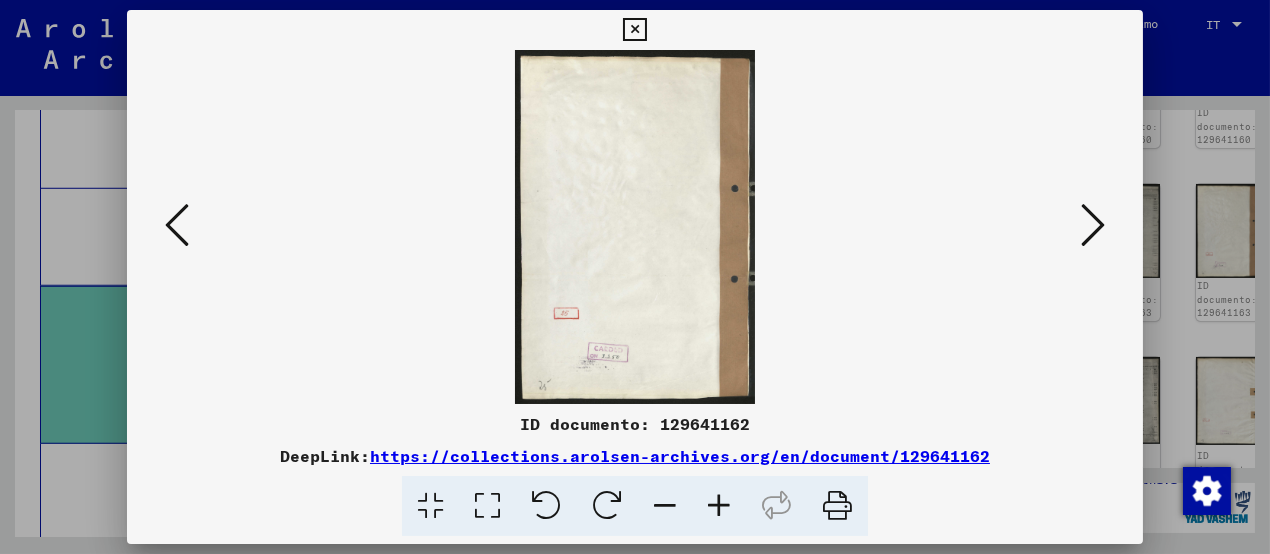 click at bounding box center (1093, 225) 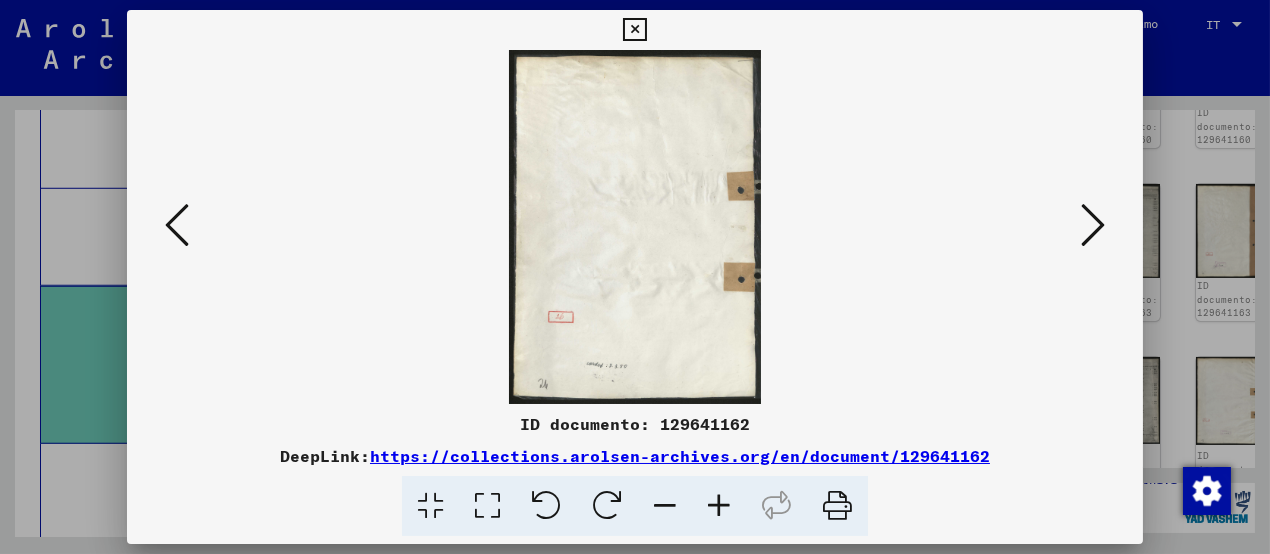 click at bounding box center [1093, 225] 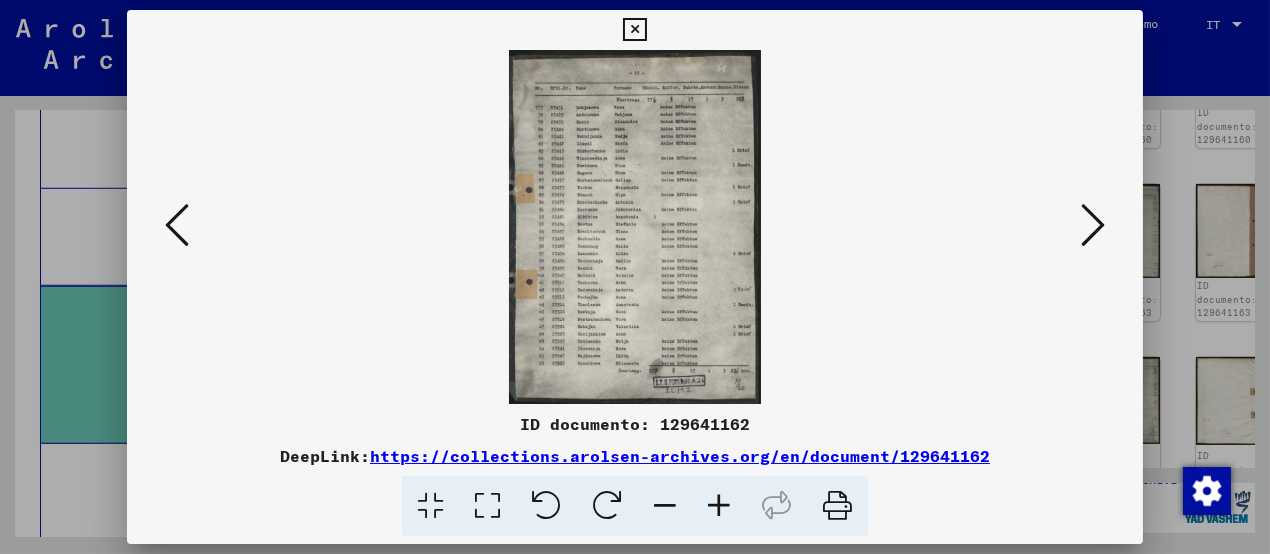 click at bounding box center [1093, 225] 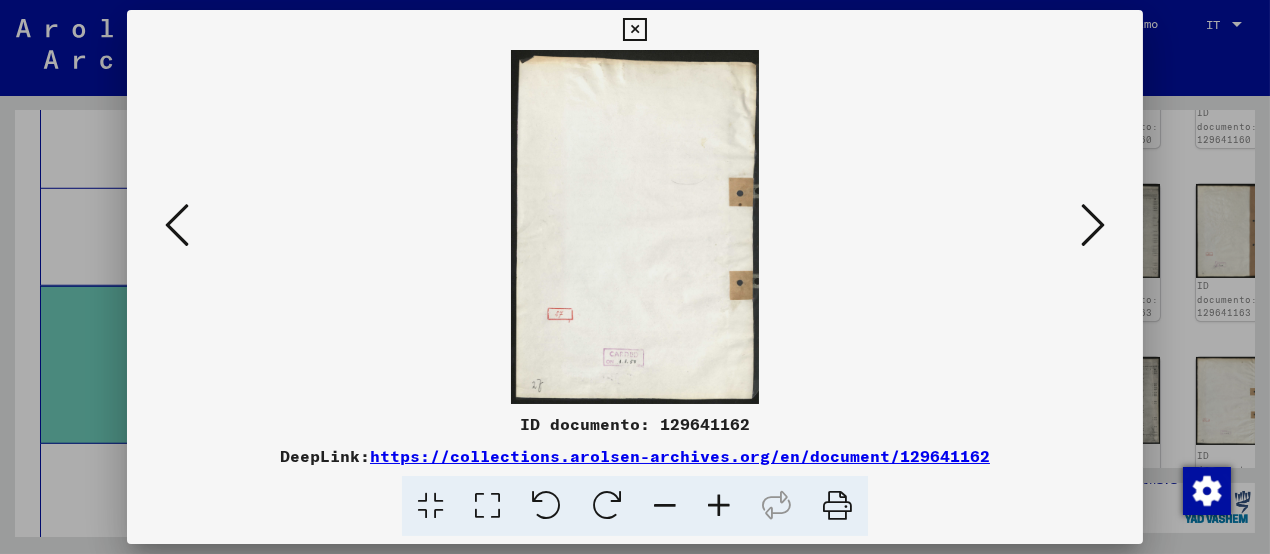 click at bounding box center (1093, 225) 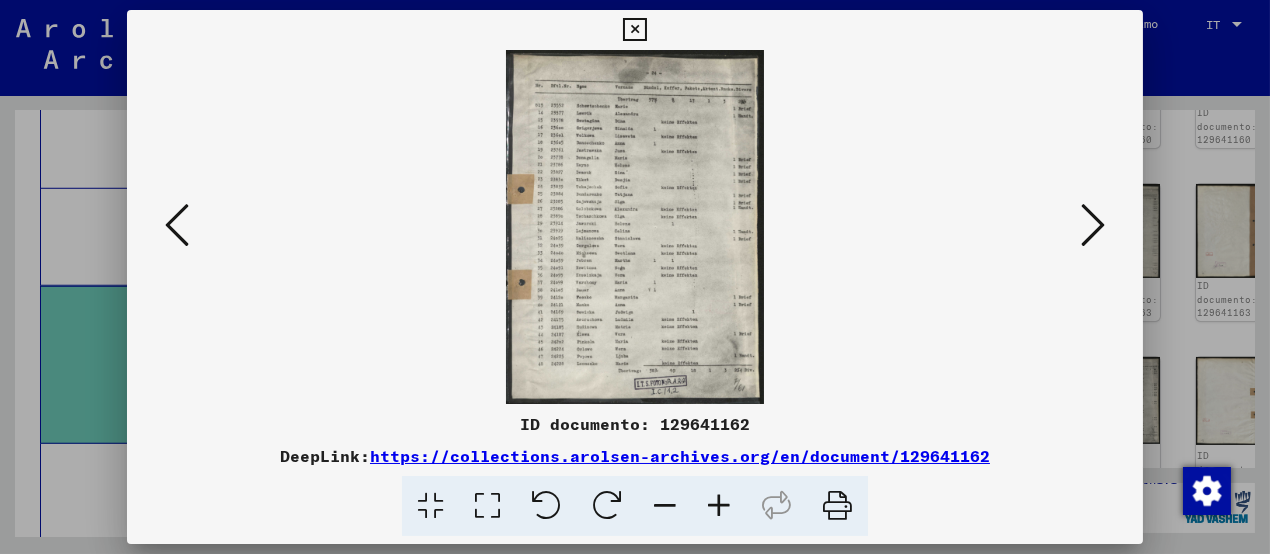 click at bounding box center [1093, 225] 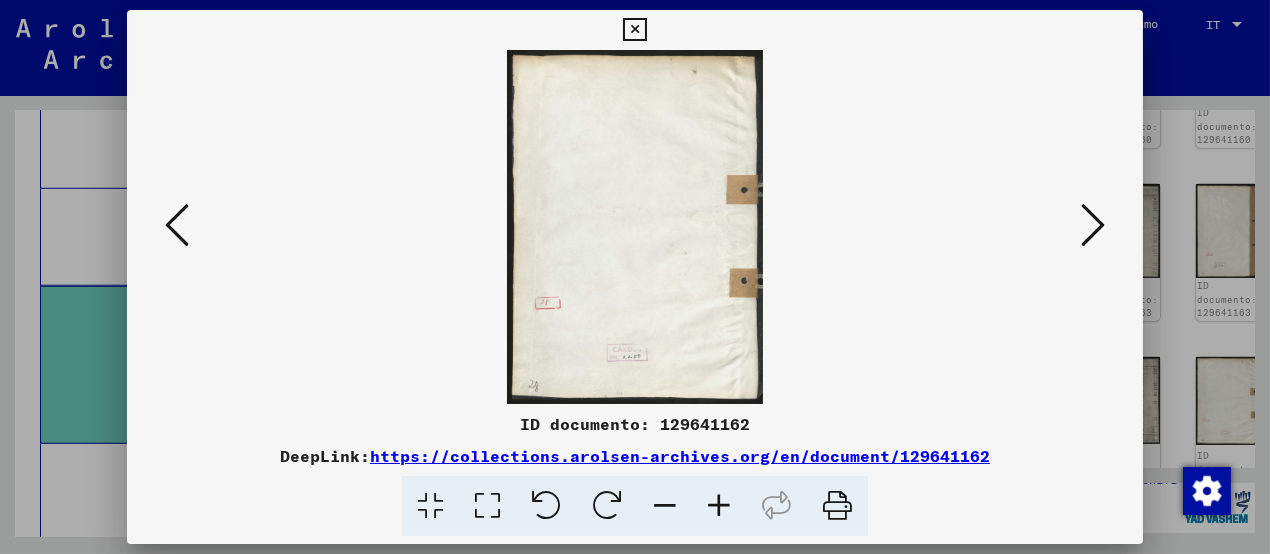 click at bounding box center (1093, 225) 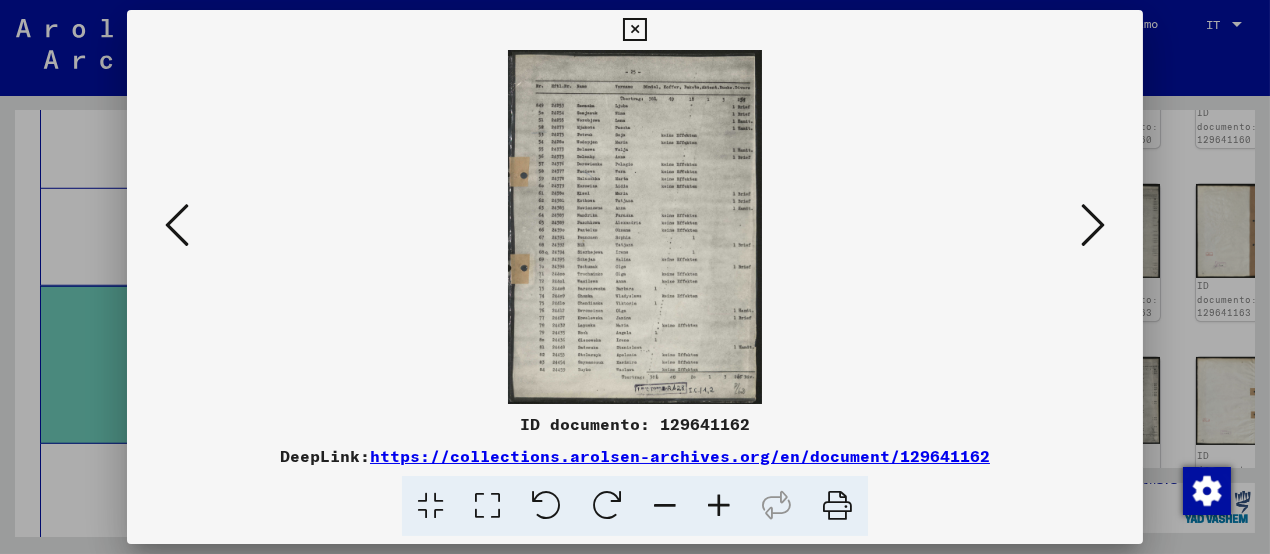 click at bounding box center [719, 506] 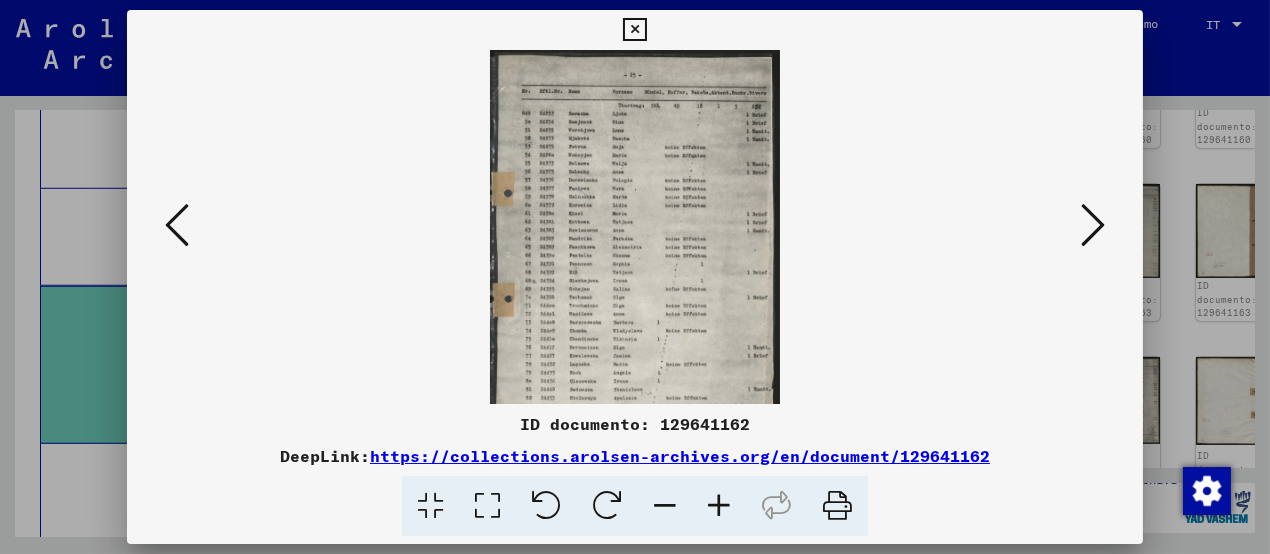click at bounding box center (719, 506) 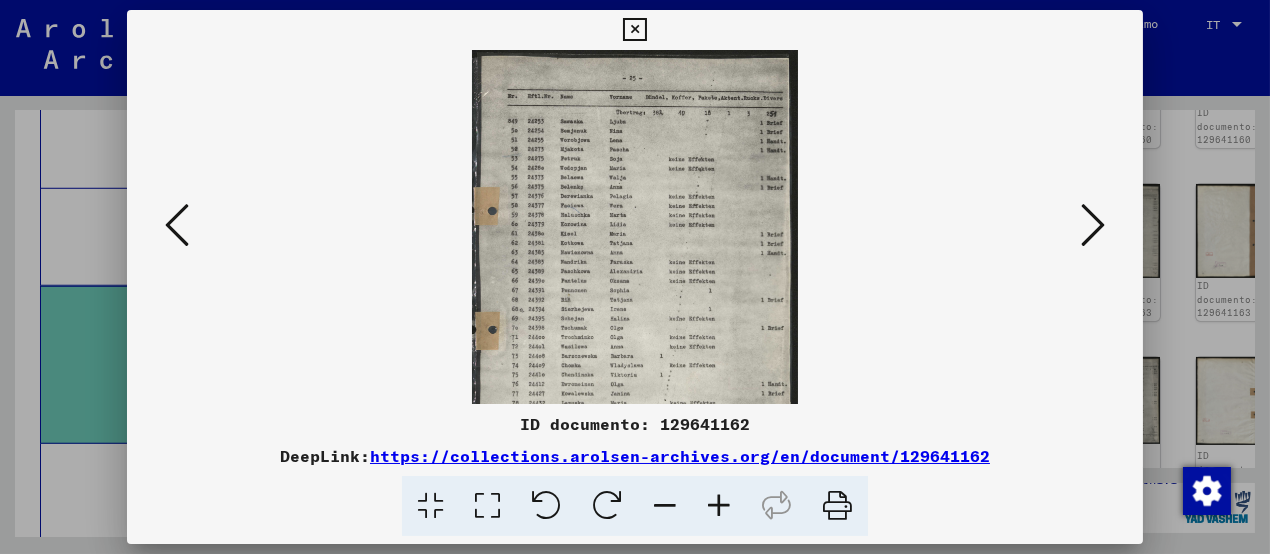 click at bounding box center [719, 506] 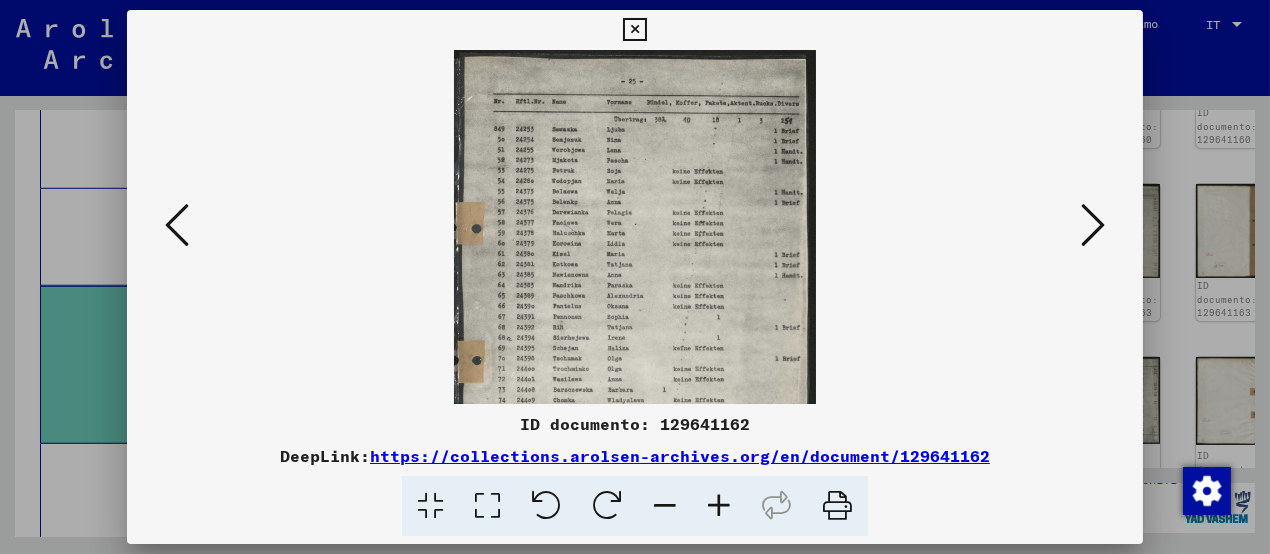 click at bounding box center (719, 506) 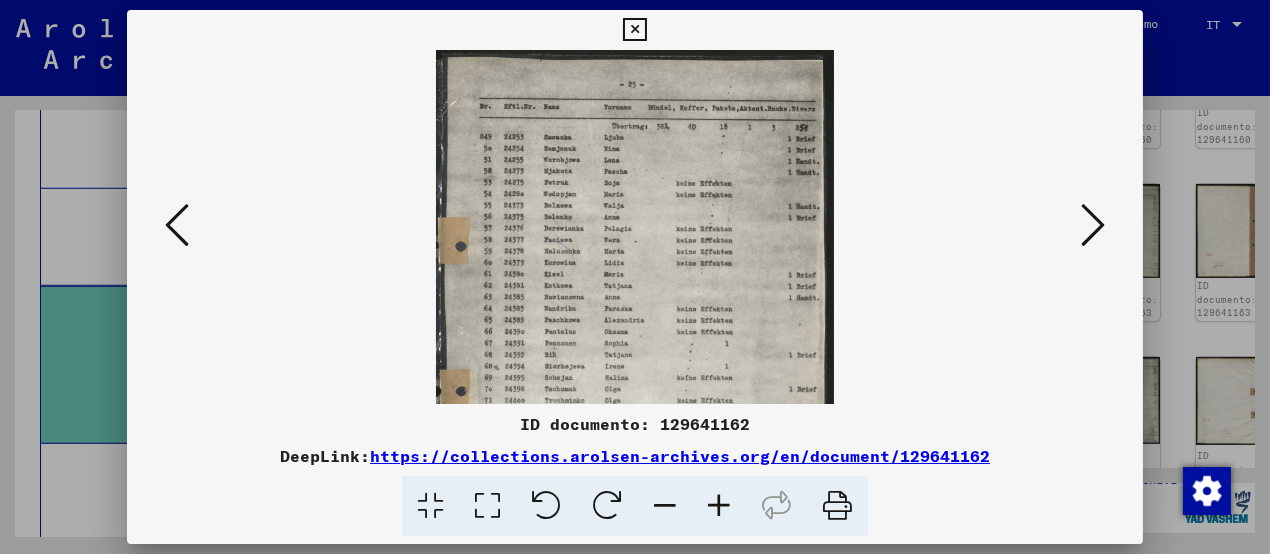click at bounding box center [634, 30] 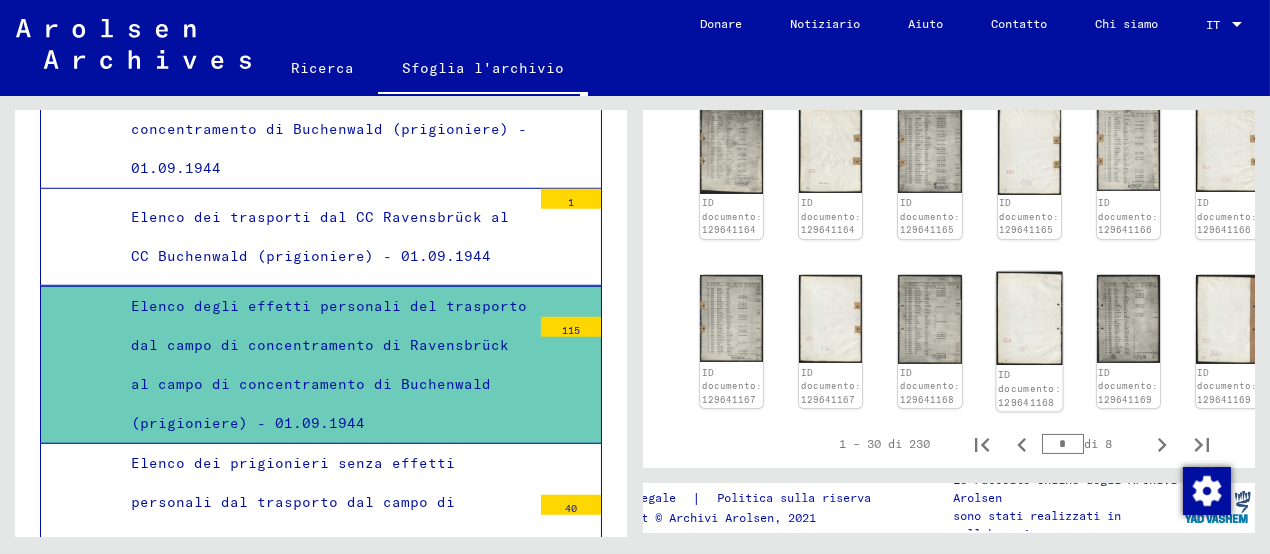 scroll, scrollTop: 1084, scrollLeft: 0, axis: vertical 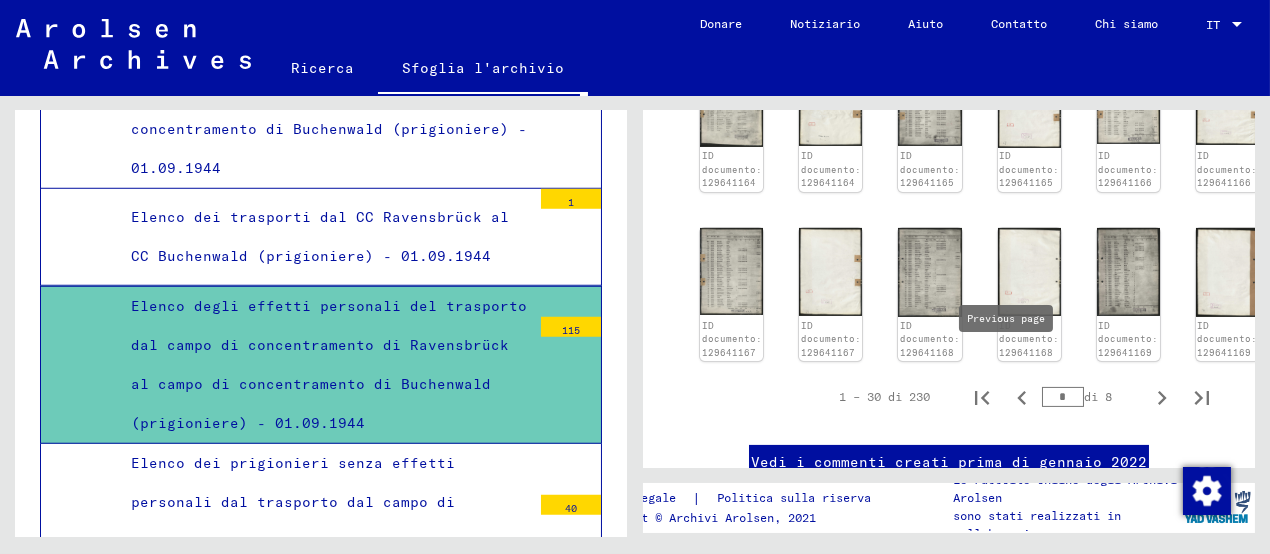 drag, startPoint x: 1052, startPoint y: 362, endPoint x: 1024, endPoint y: 358, distance: 28.284271 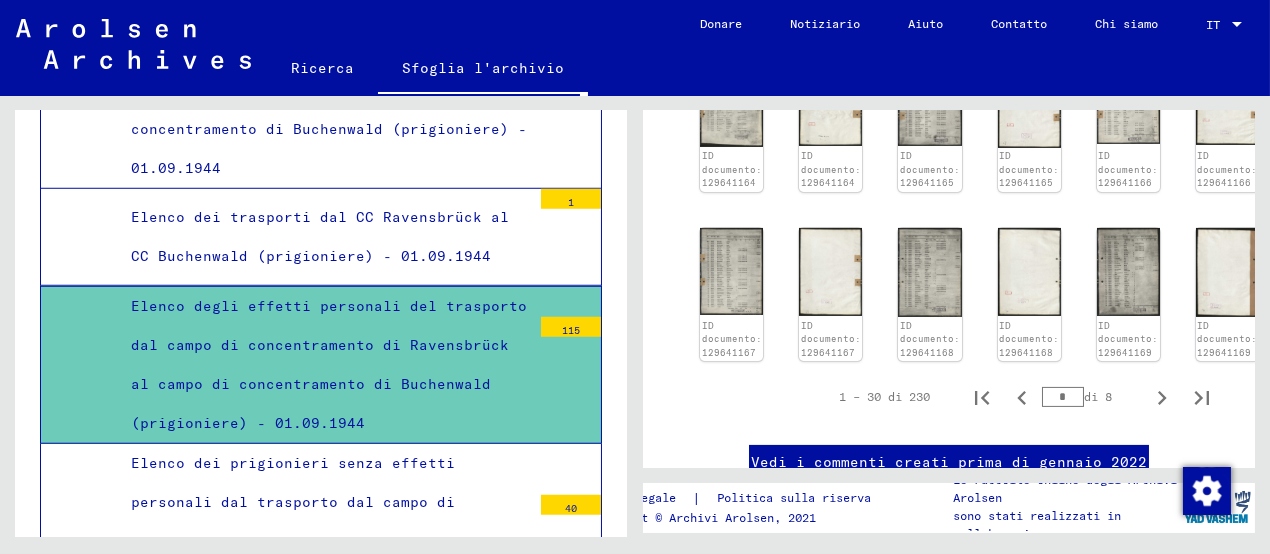 type on "*" 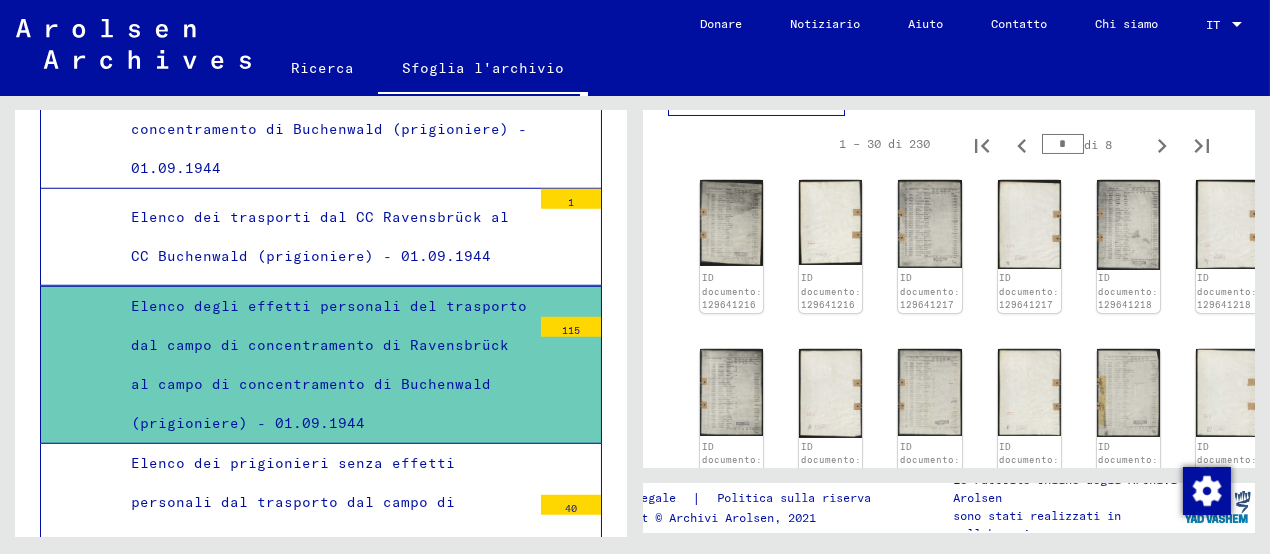 scroll, scrollTop: 432, scrollLeft: 0, axis: vertical 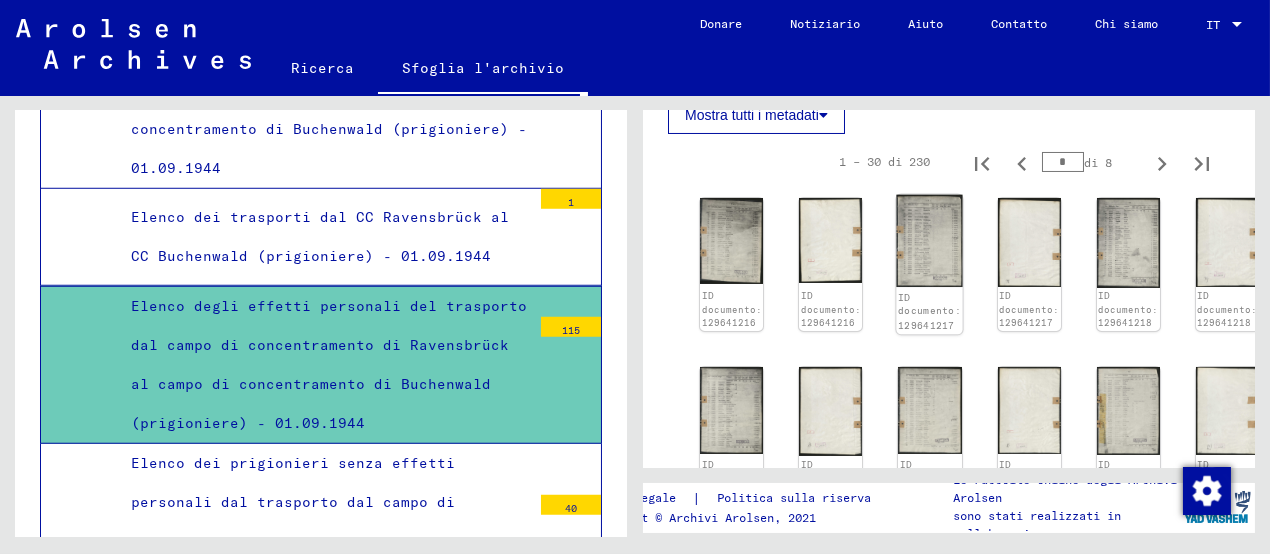 click 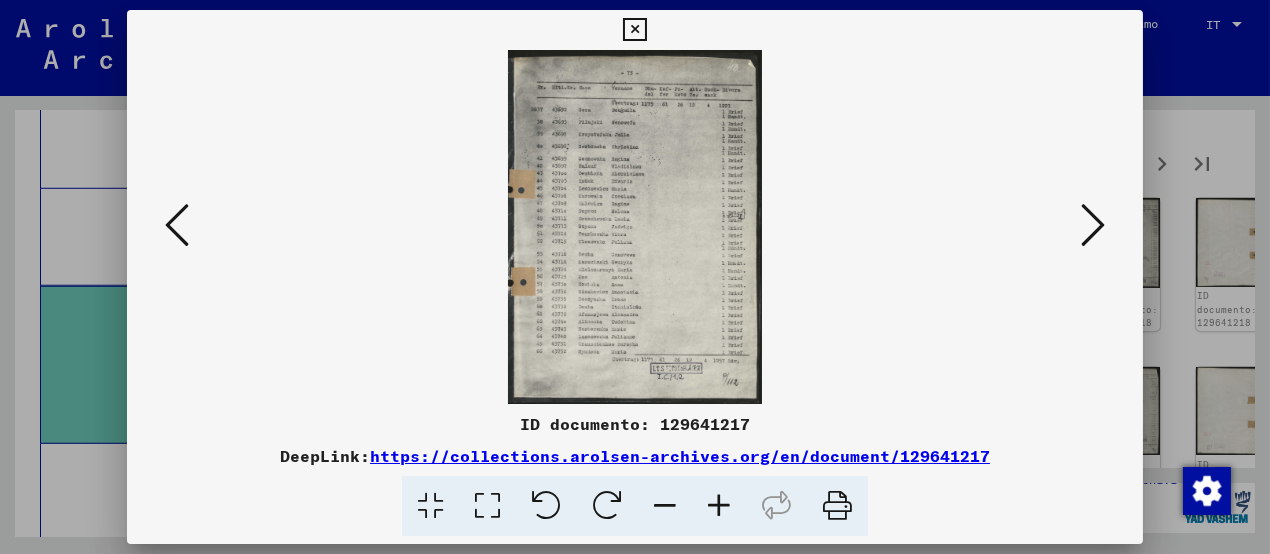click at bounding box center (1093, 225) 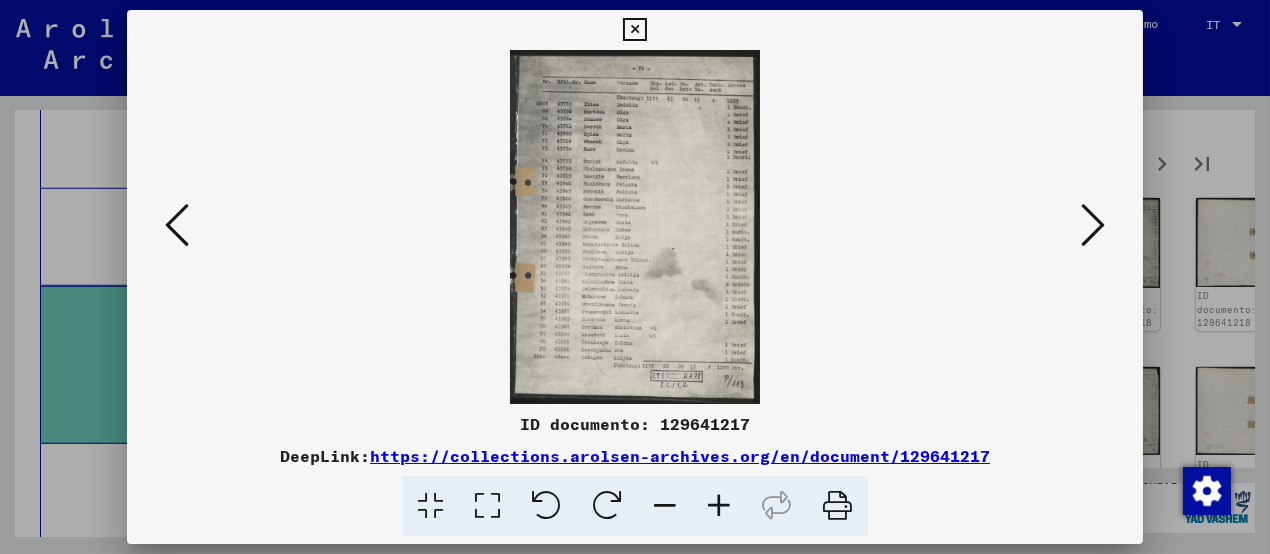 click at bounding box center (1093, 225) 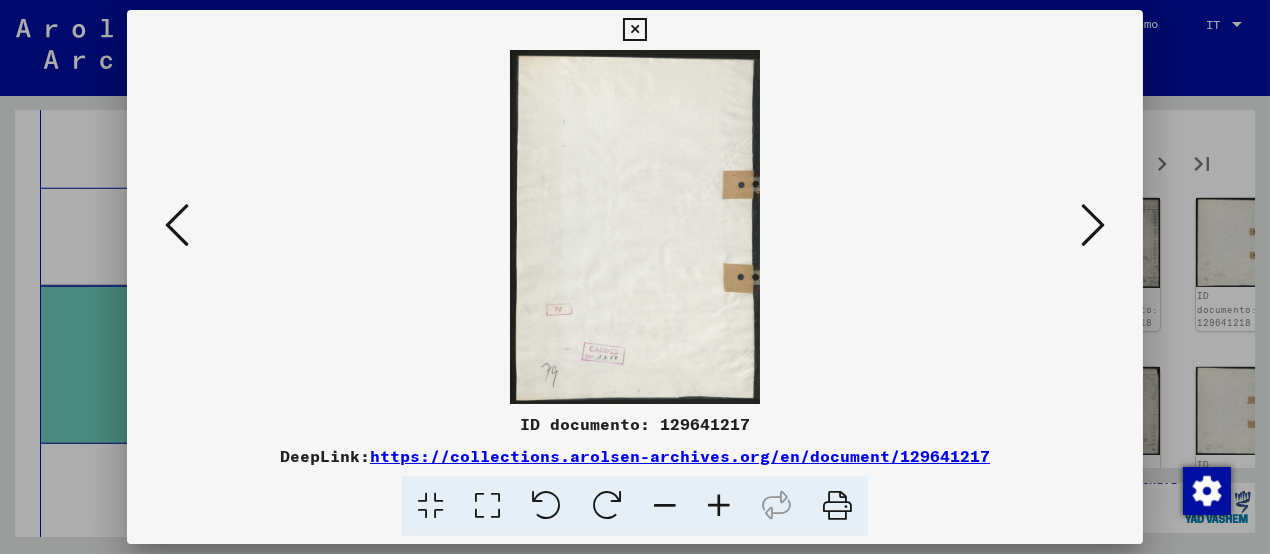 click at bounding box center [1093, 225] 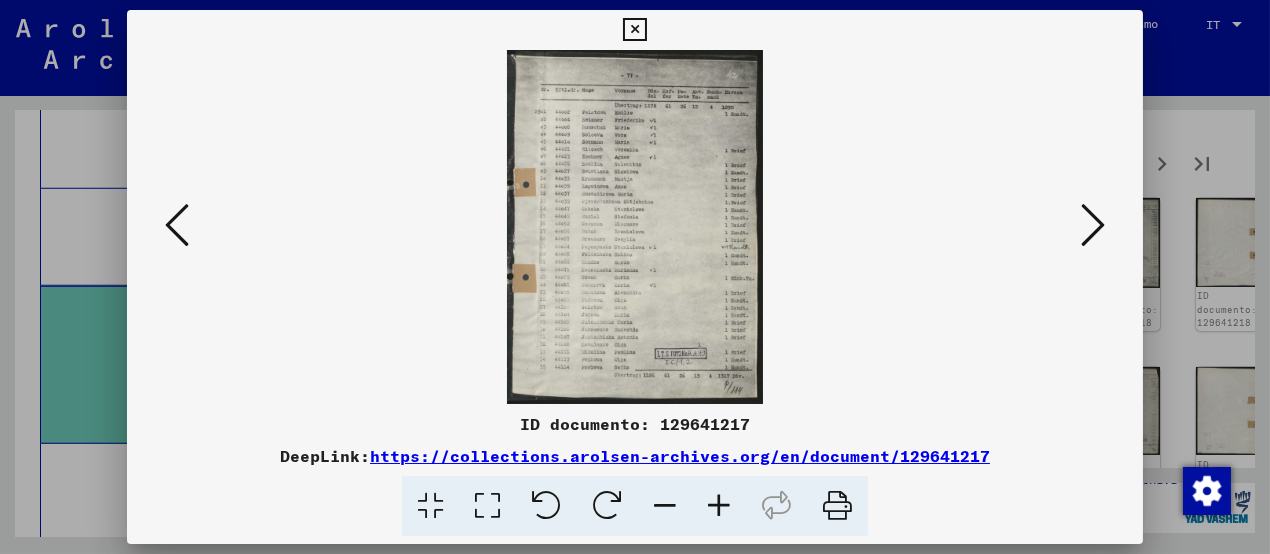 click at bounding box center (1093, 225) 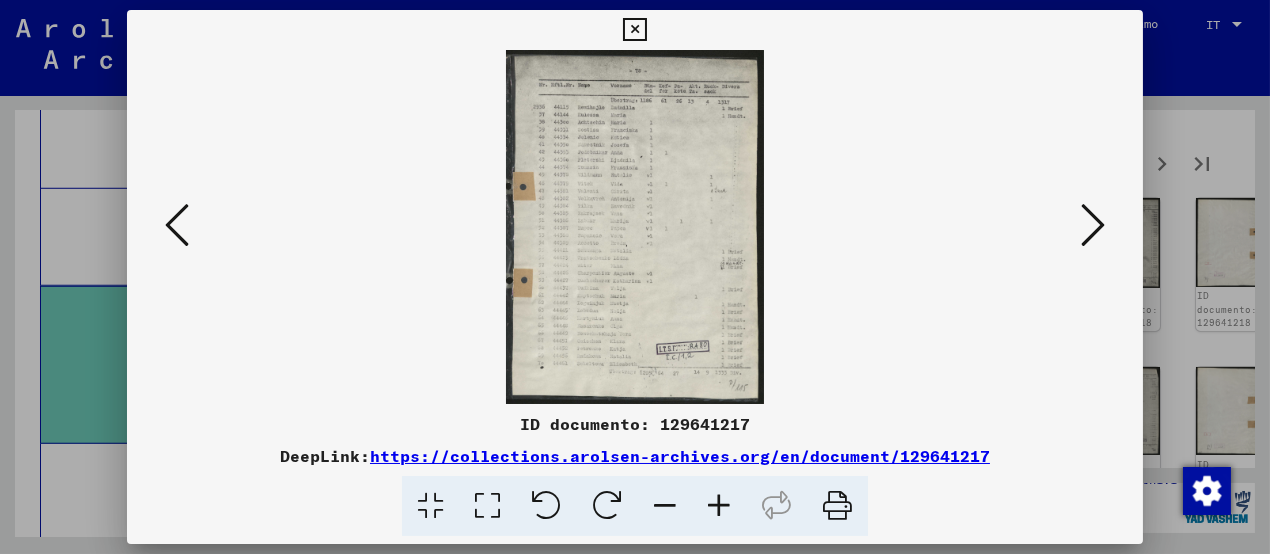 click at bounding box center (1093, 225) 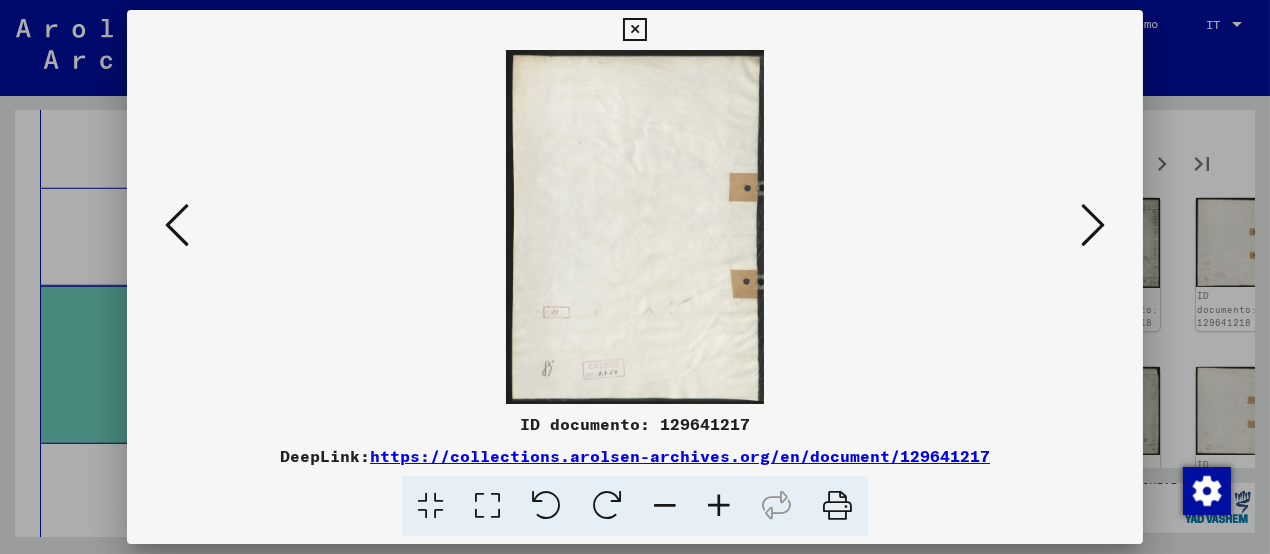 click at bounding box center [1093, 225] 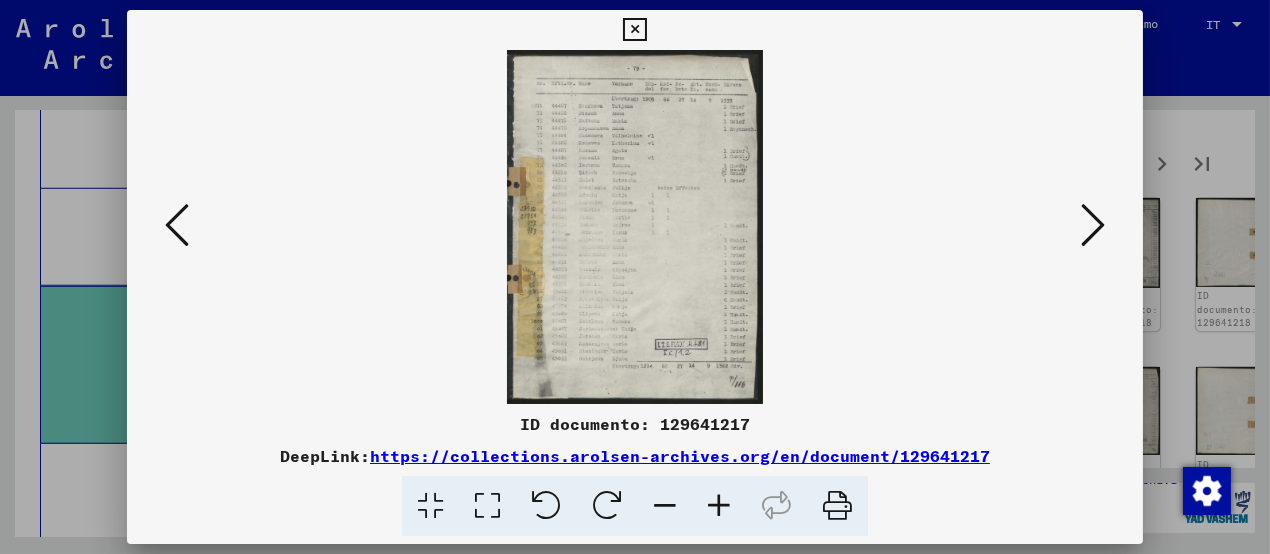 click at bounding box center (1093, 225) 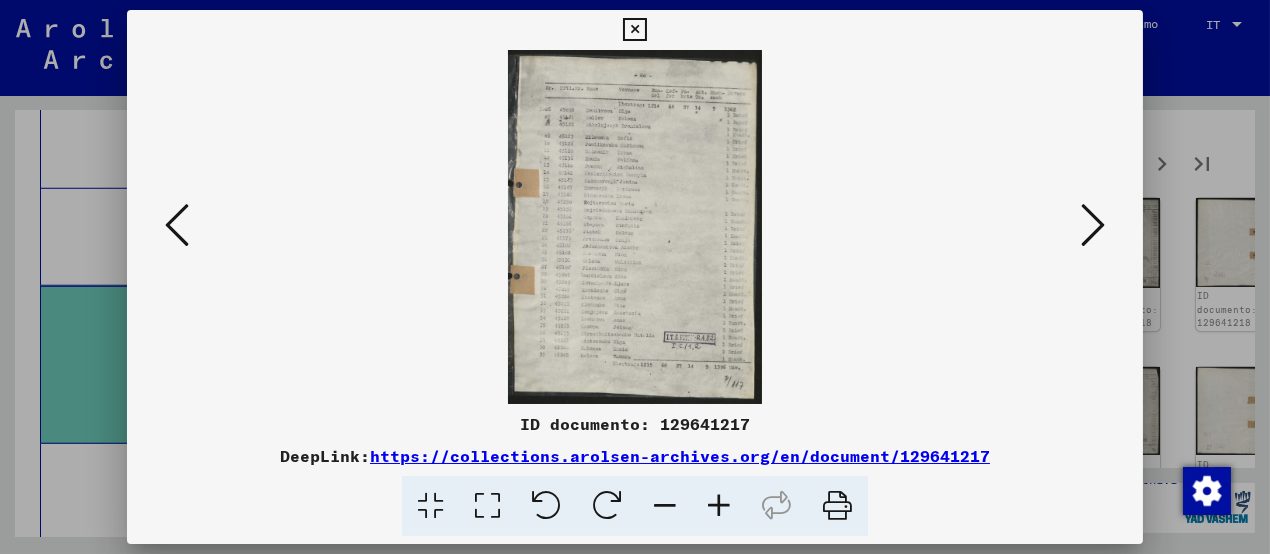 click at bounding box center [1093, 225] 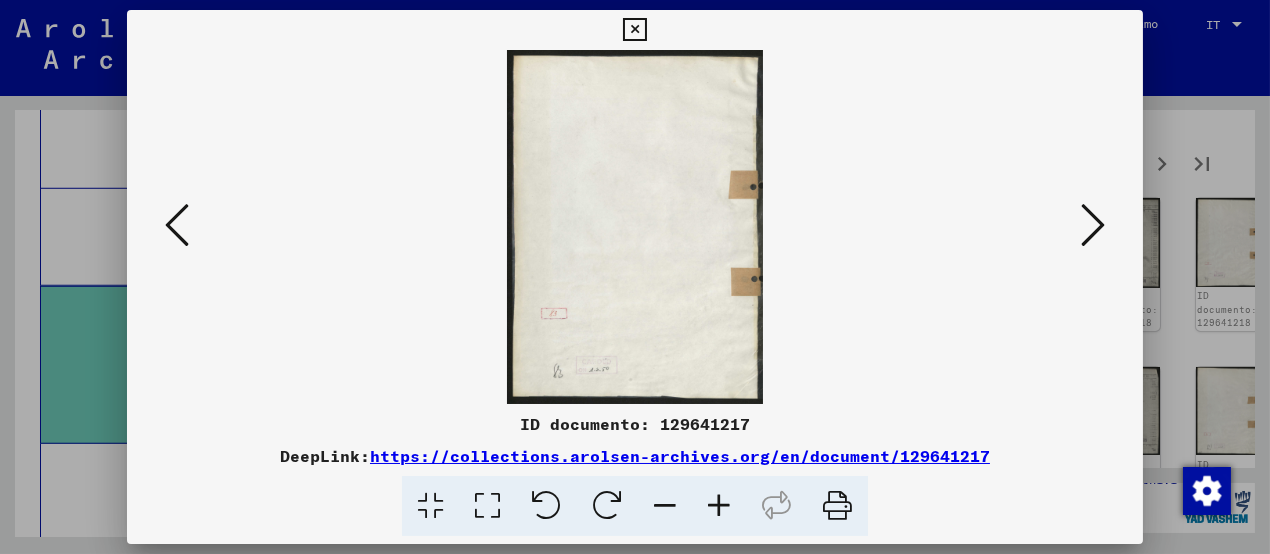 click at bounding box center [1093, 225] 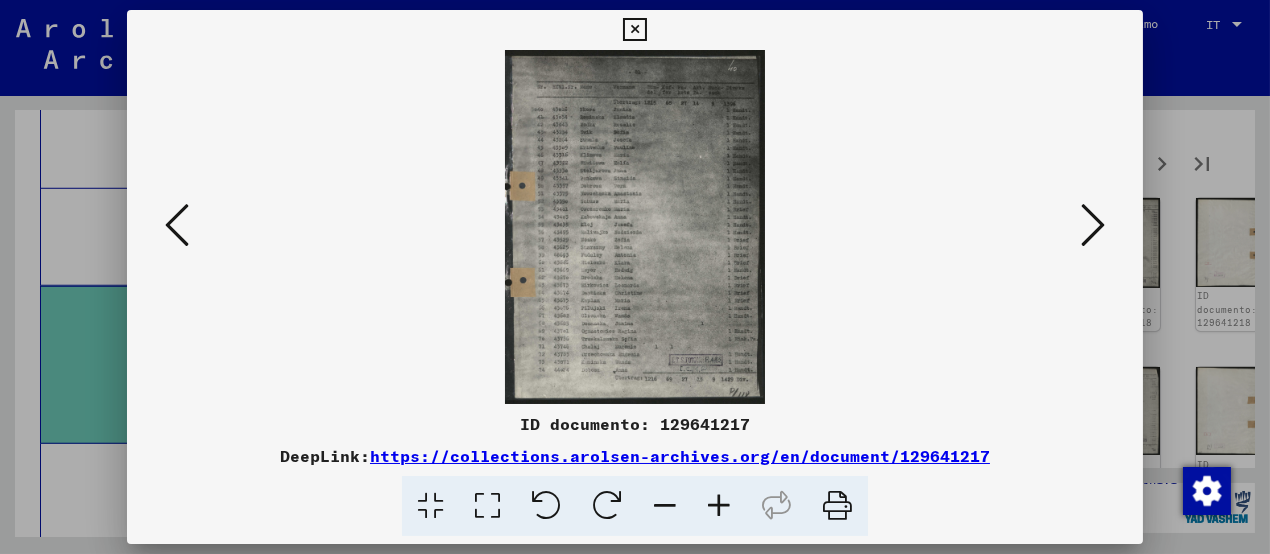 click at bounding box center [1093, 225] 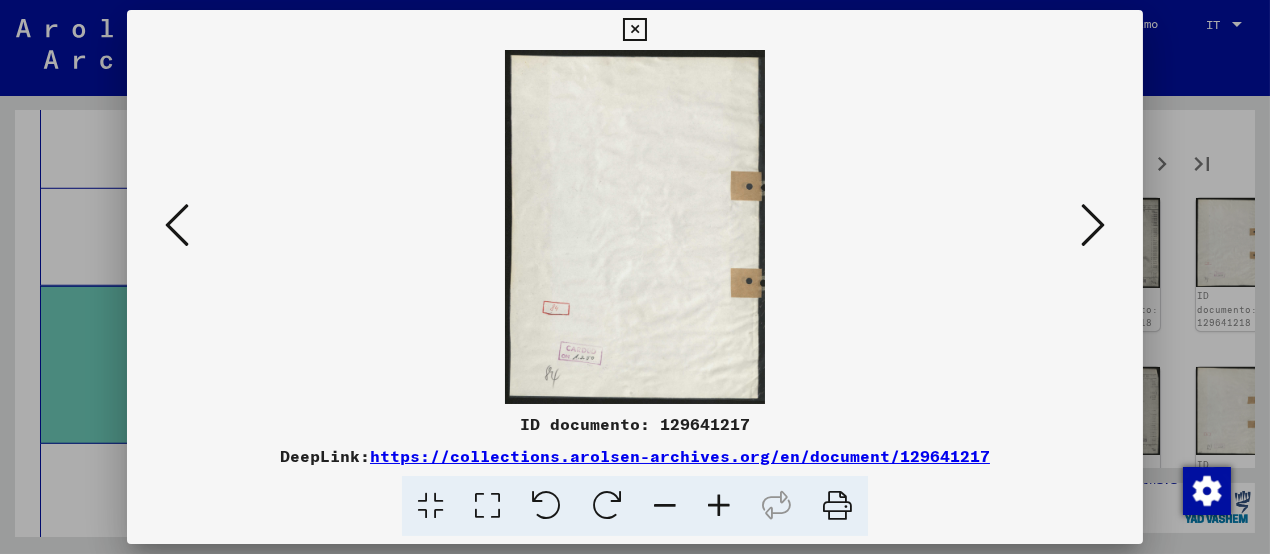 click at bounding box center [1093, 225] 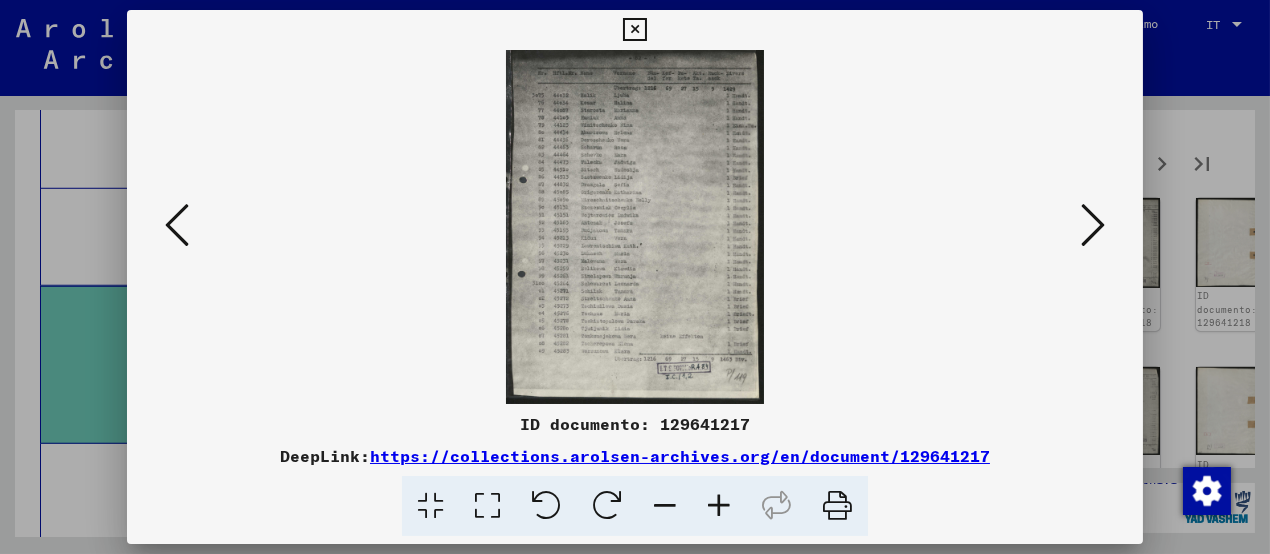 click at bounding box center [1093, 225] 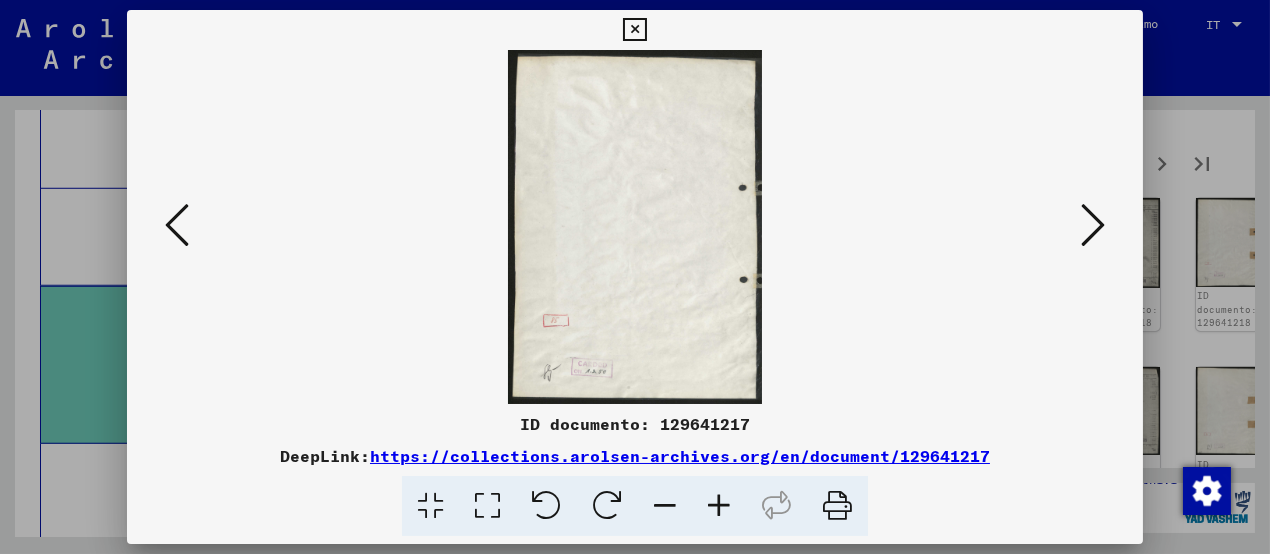 click at bounding box center [1093, 225] 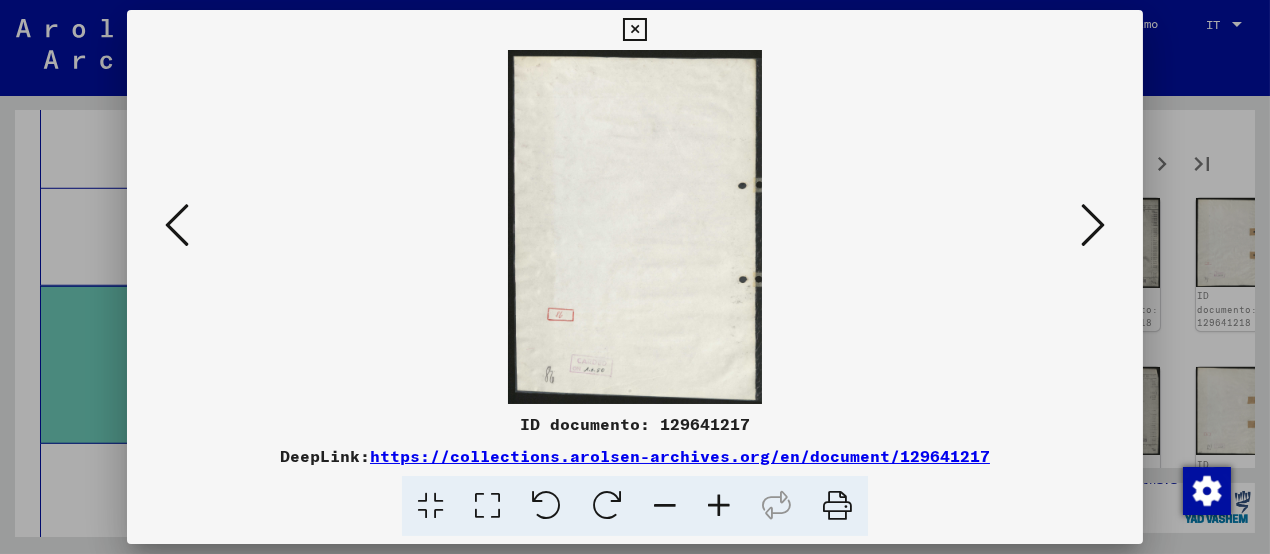click at bounding box center [1093, 225] 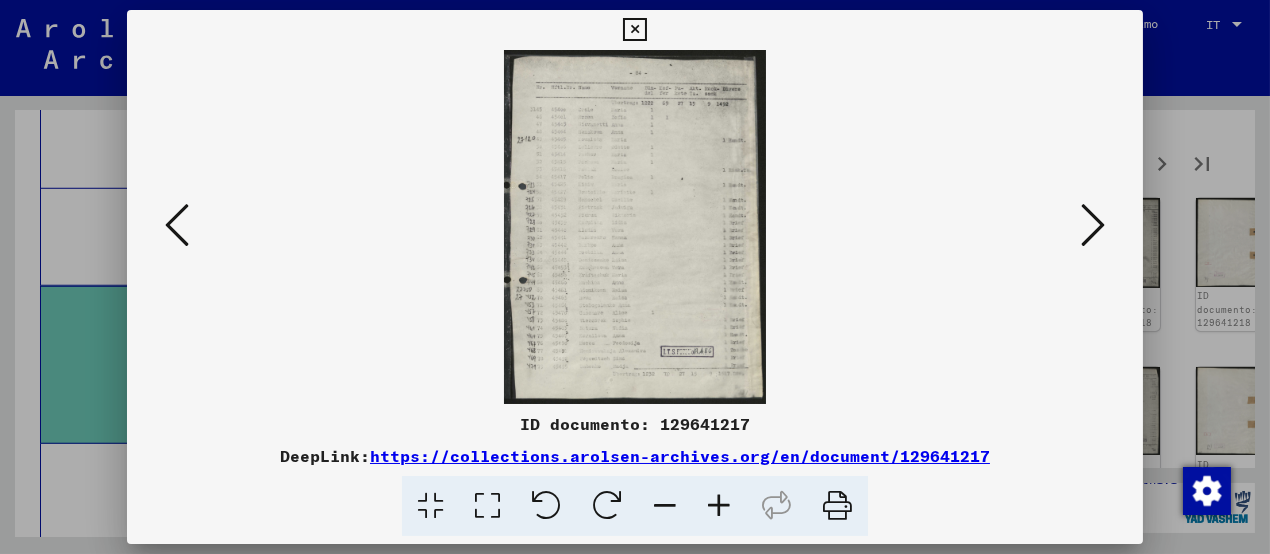 click at bounding box center (1093, 225) 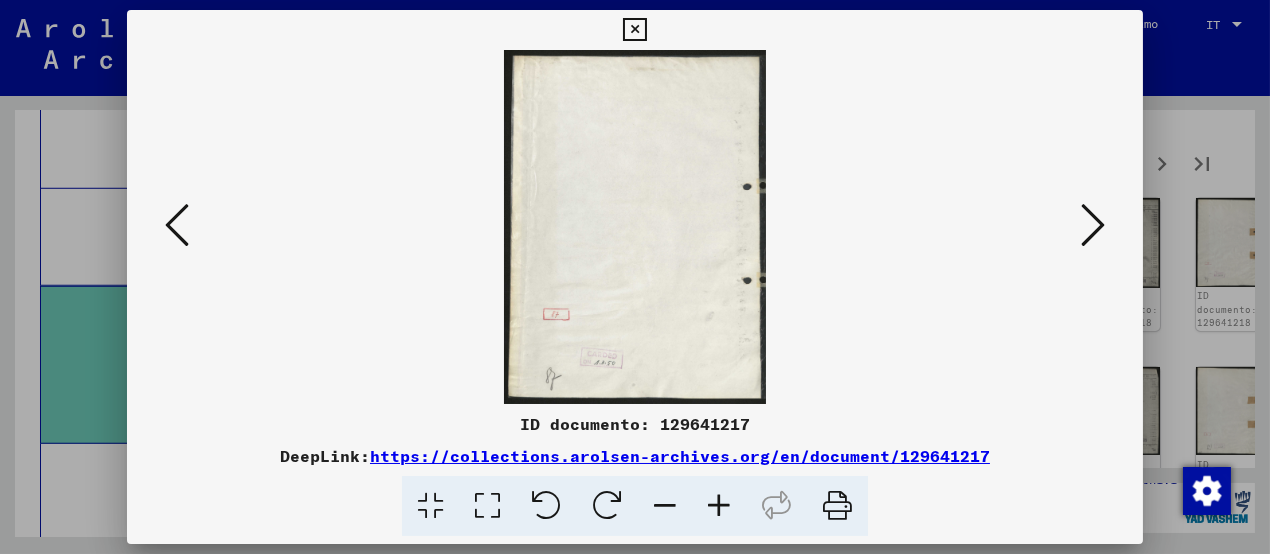 click at bounding box center (1093, 225) 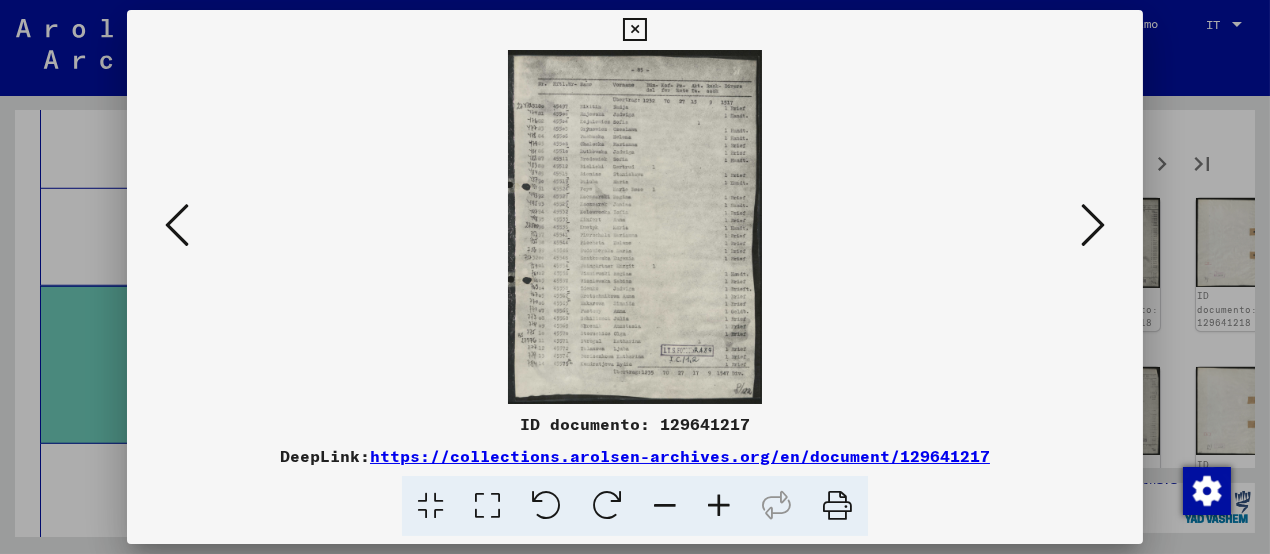 click at bounding box center [1093, 225] 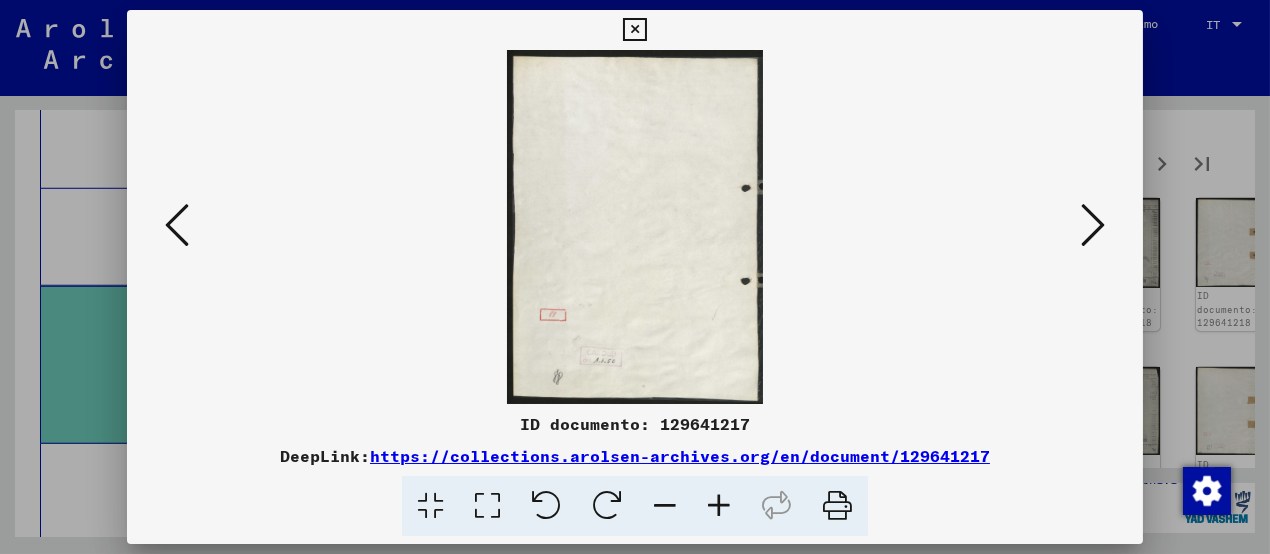 click at bounding box center (1093, 225) 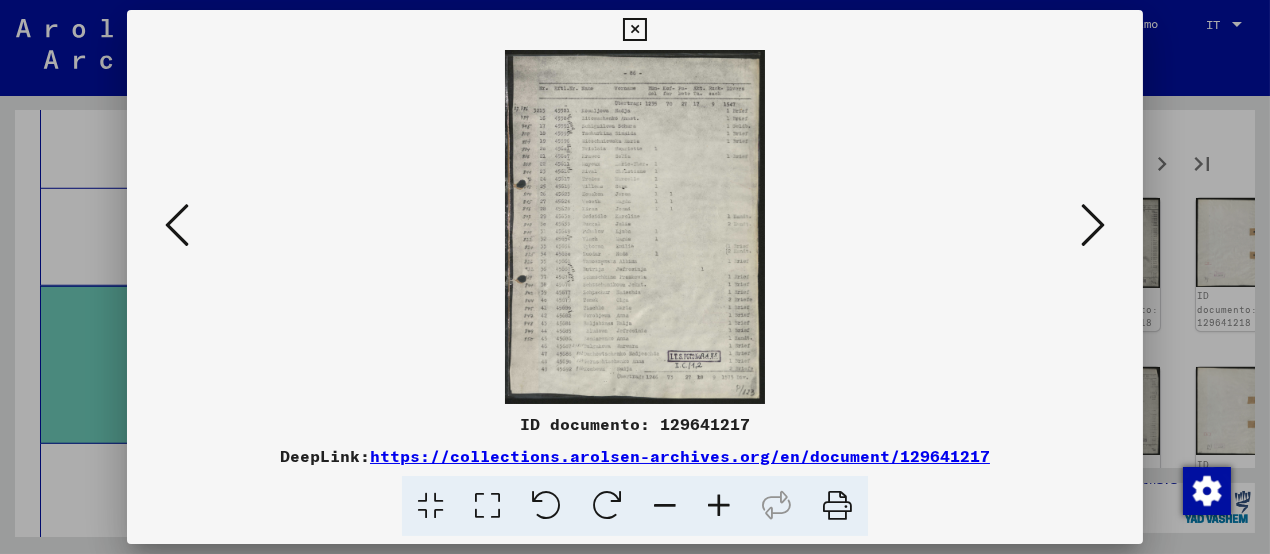 click at bounding box center [1093, 225] 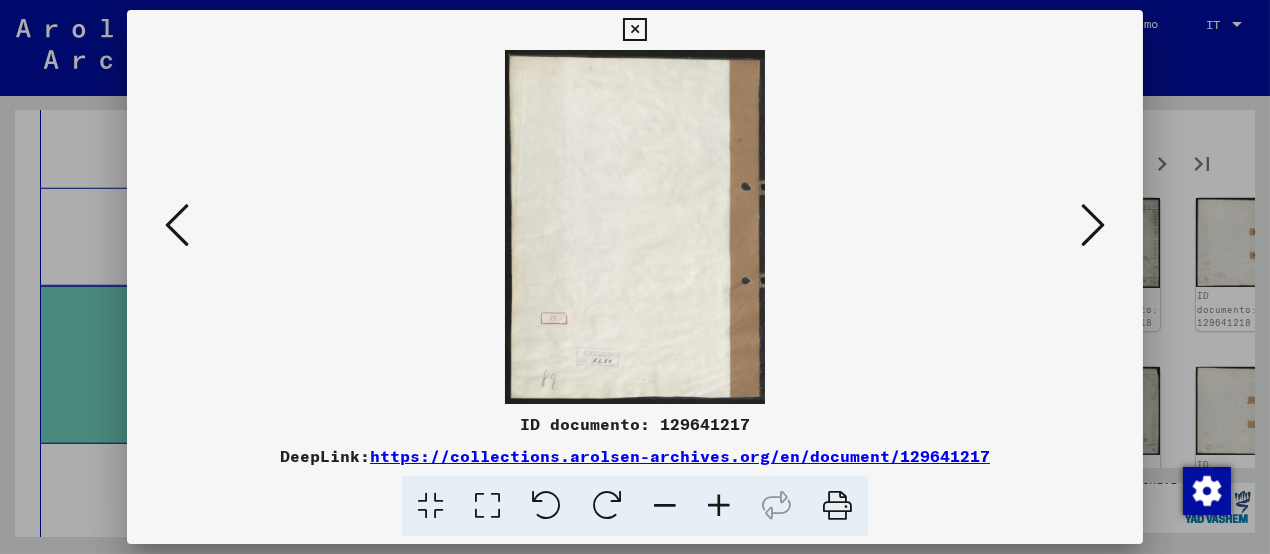 click at bounding box center (634, 30) 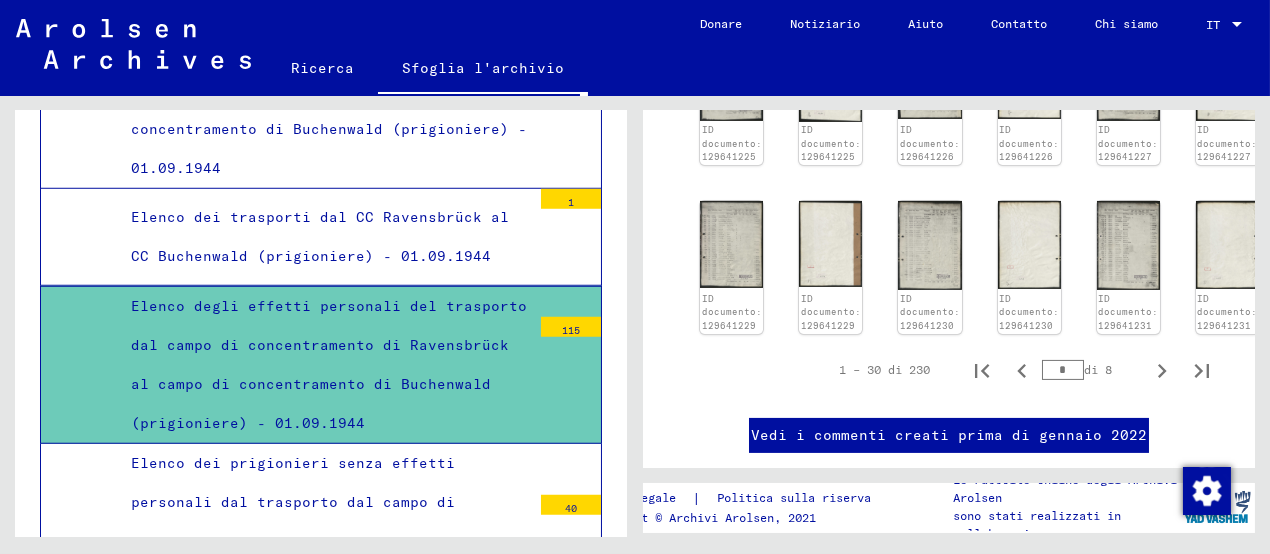 scroll, scrollTop: 1132, scrollLeft: 0, axis: vertical 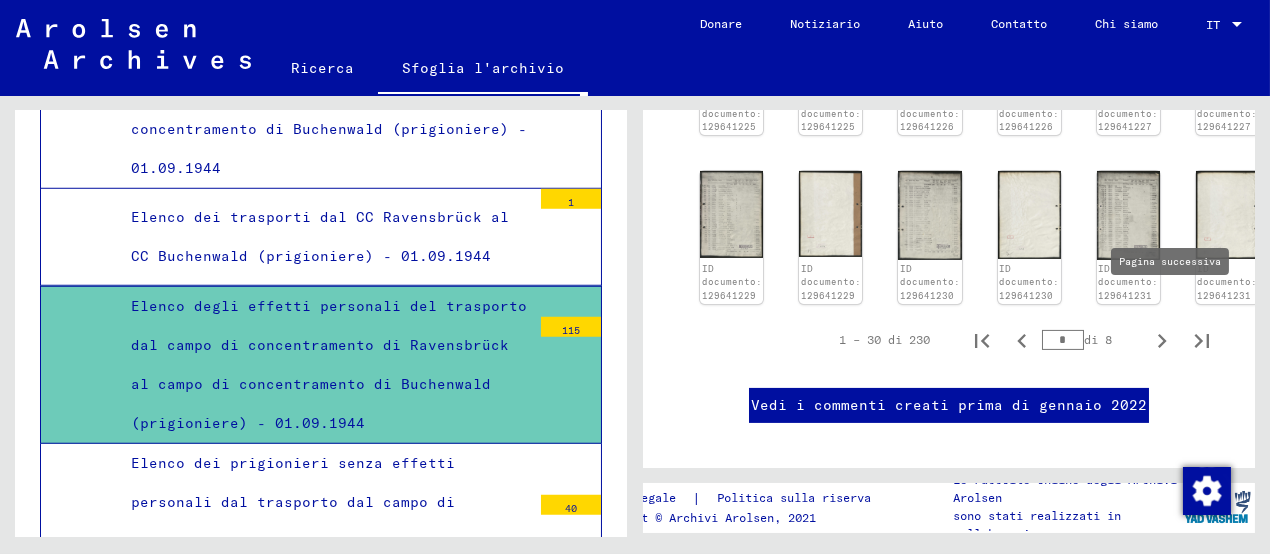click 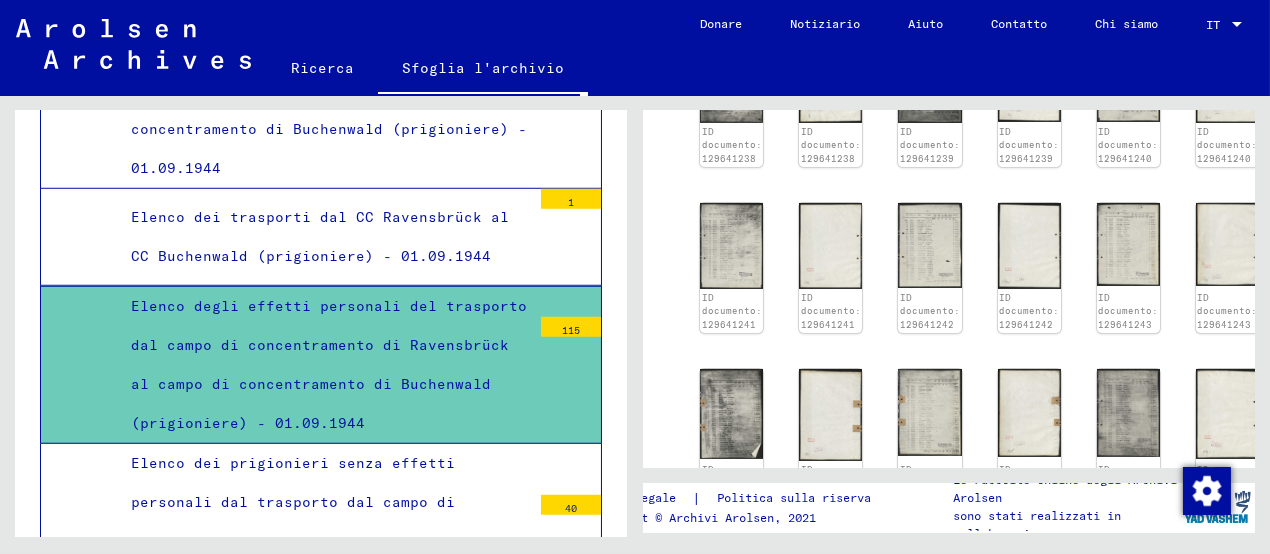 scroll, scrollTop: 930, scrollLeft: 0, axis: vertical 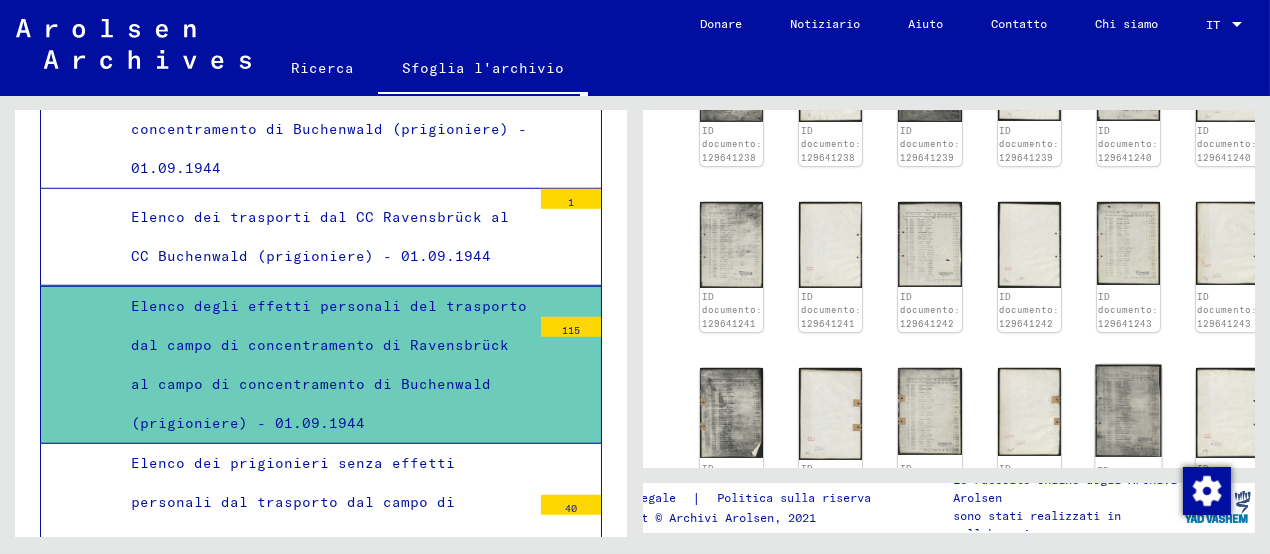 click on "ID documento: 129641246" 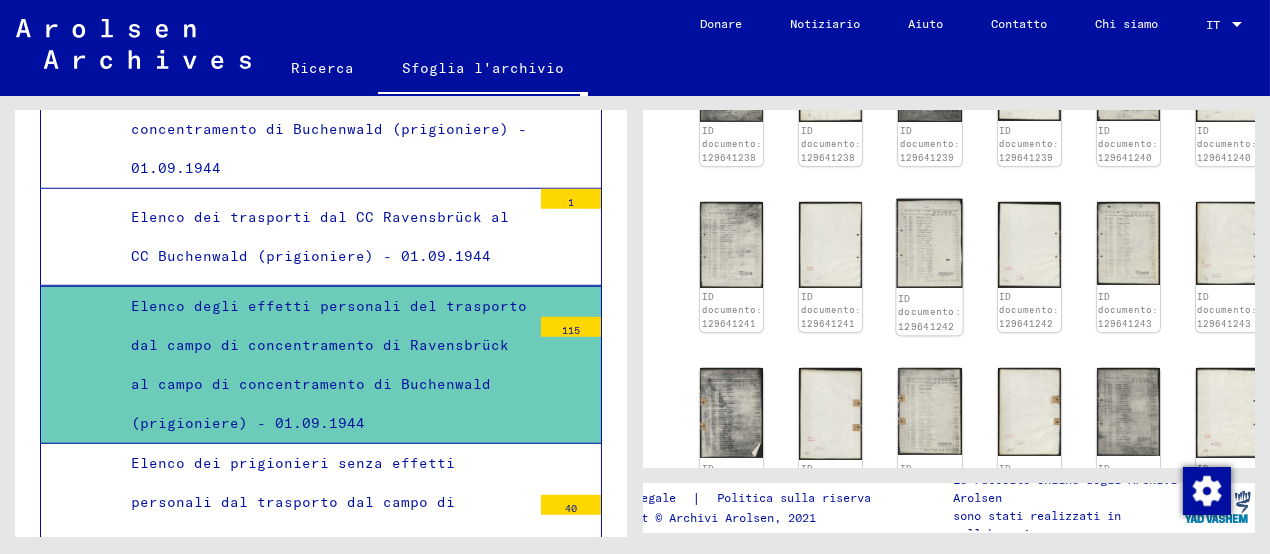 click 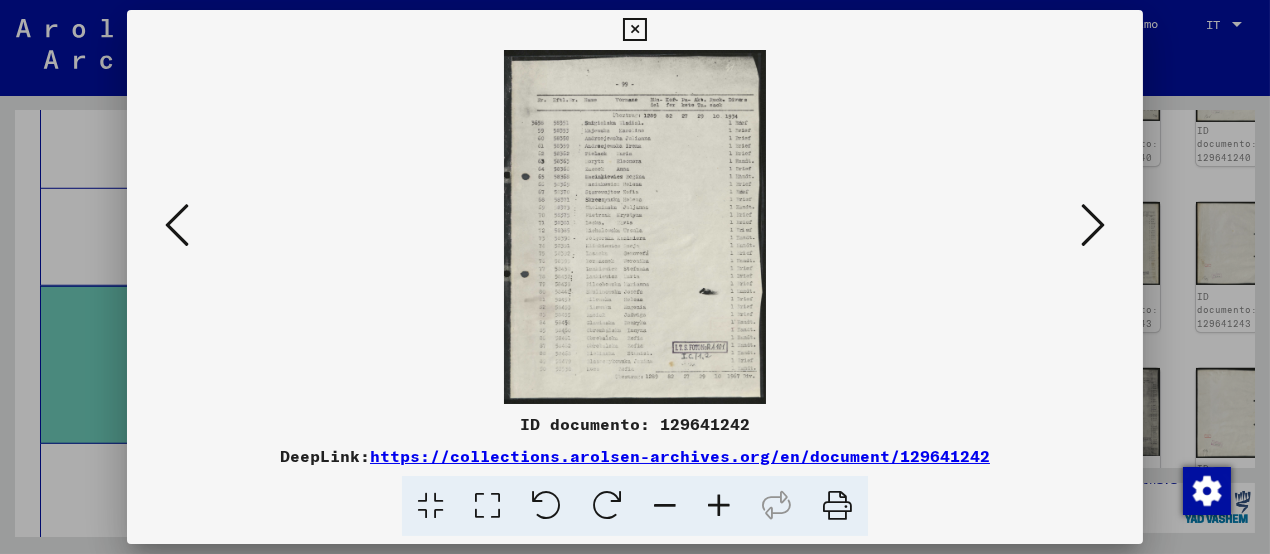click at bounding box center [719, 506] 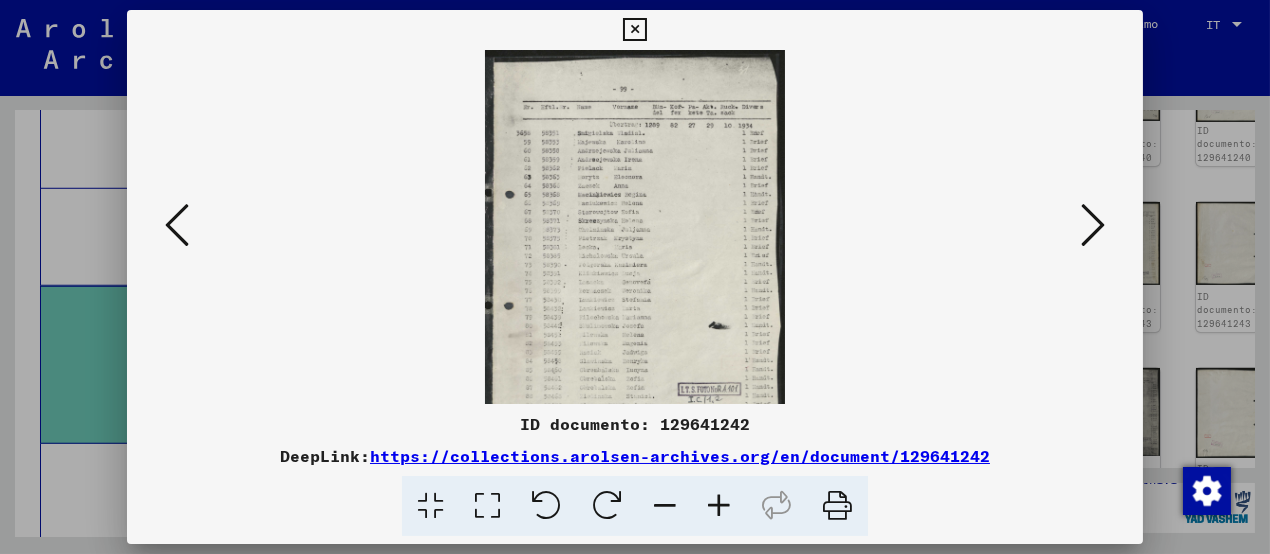 click at bounding box center [719, 506] 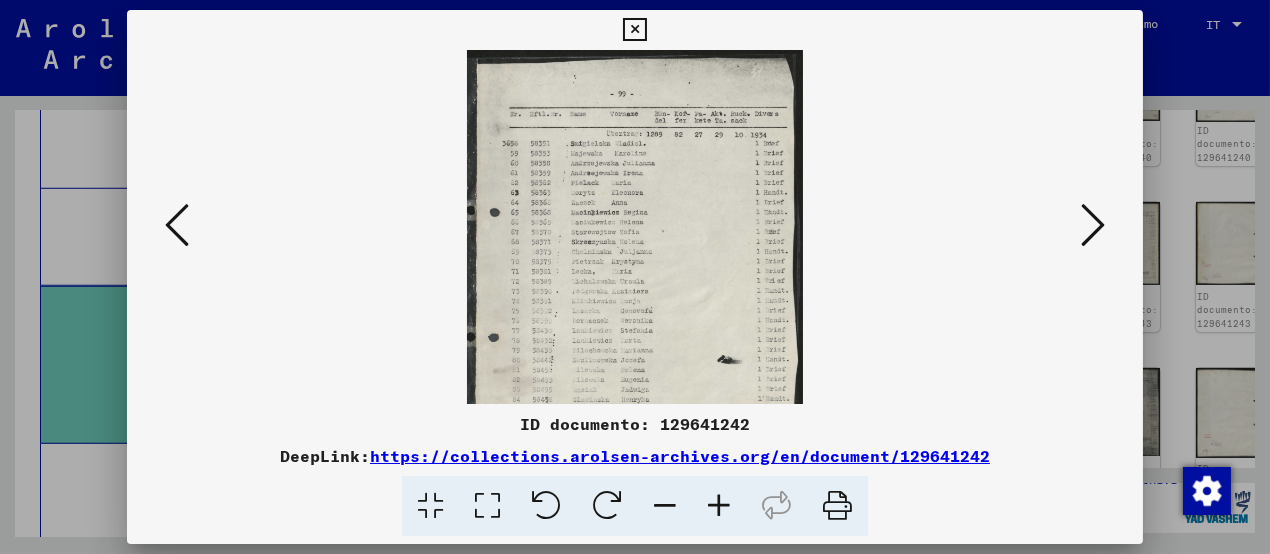 click at bounding box center [719, 506] 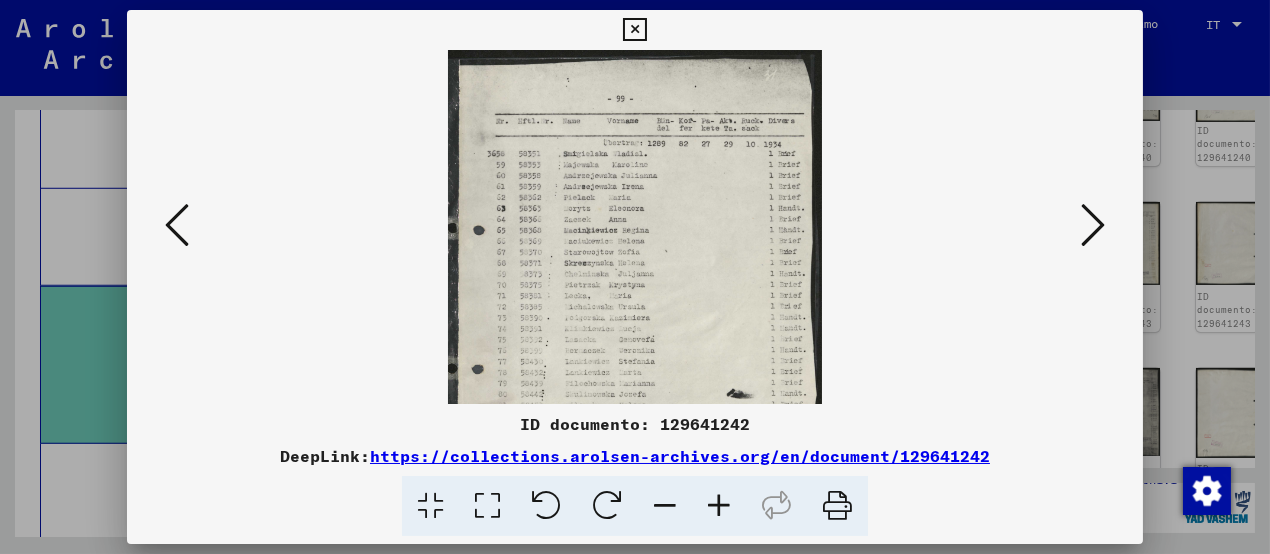 click at bounding box center (719, 506) 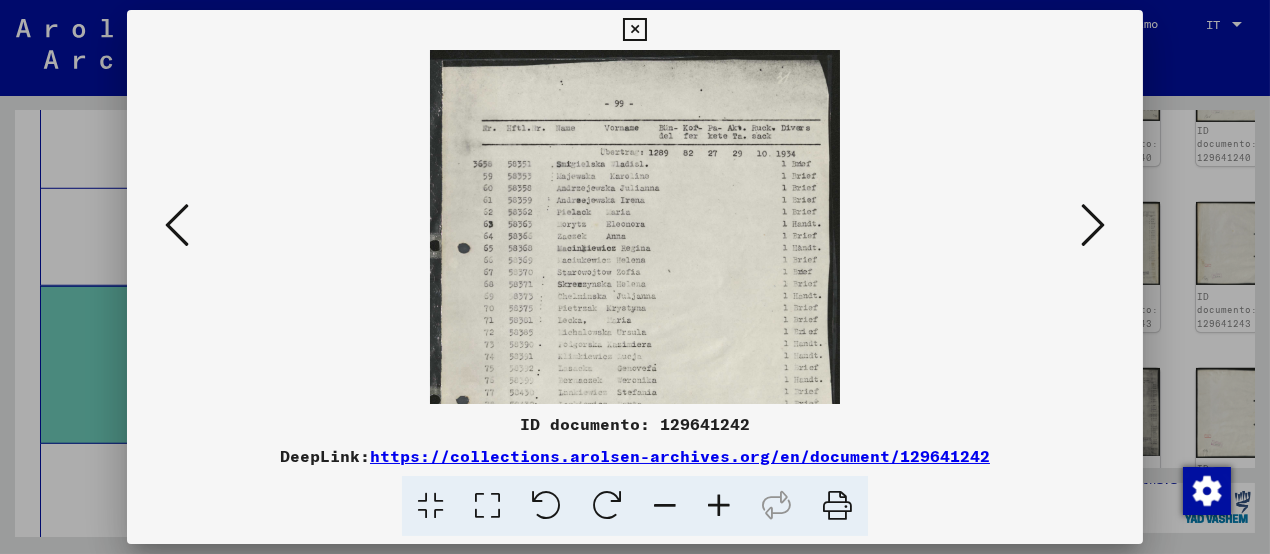 click at bounding box center [1093, 225] 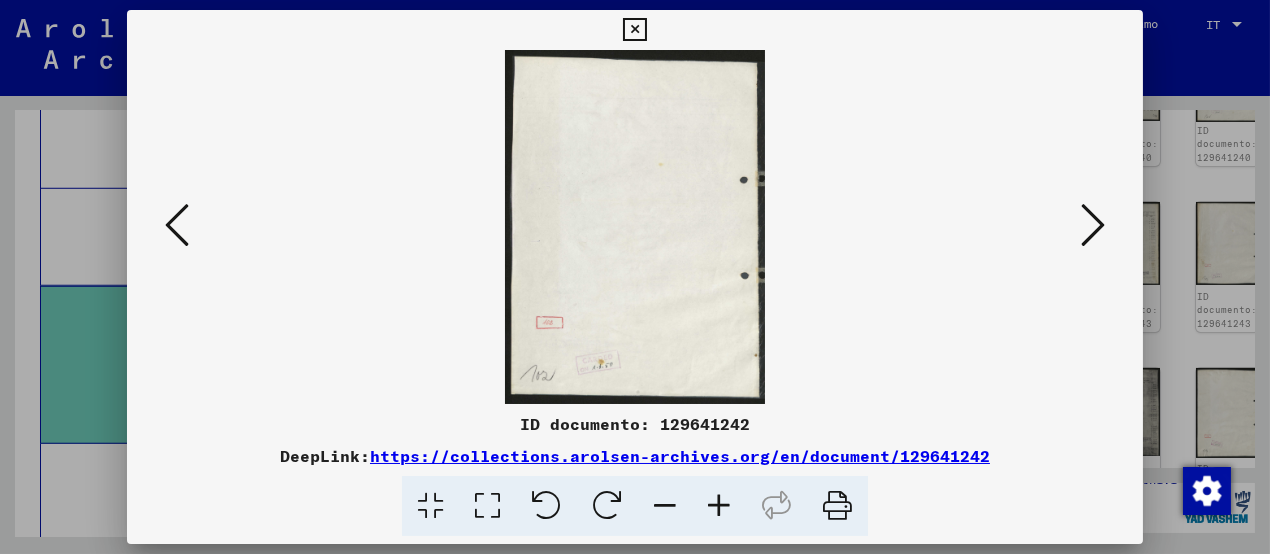 click at bounding box center (1093, 225) 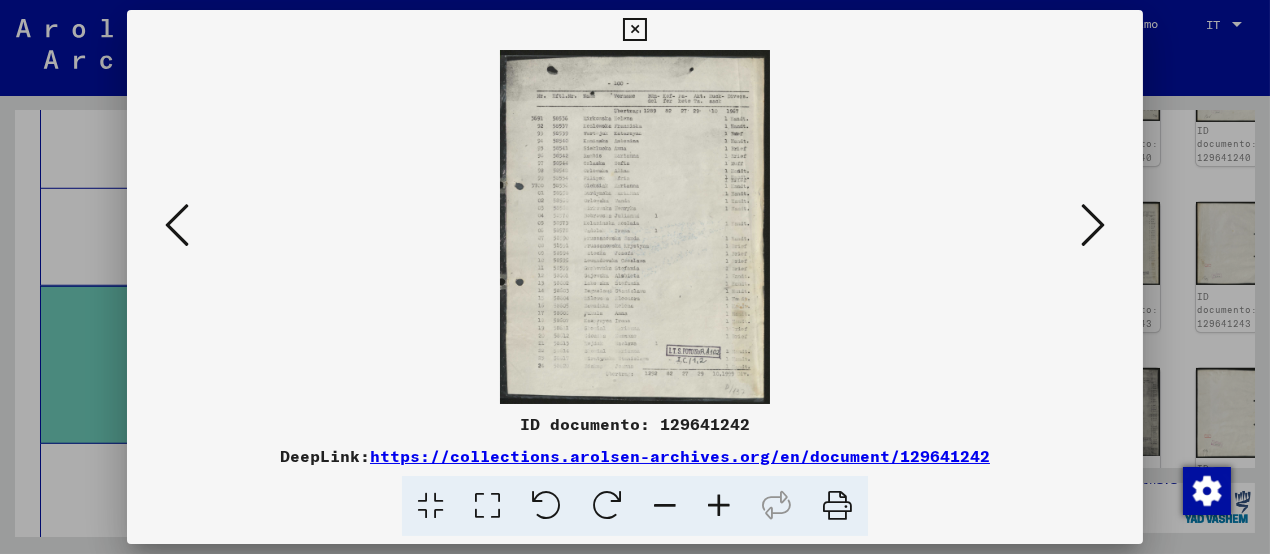 click at bounding box center (1093, 225) 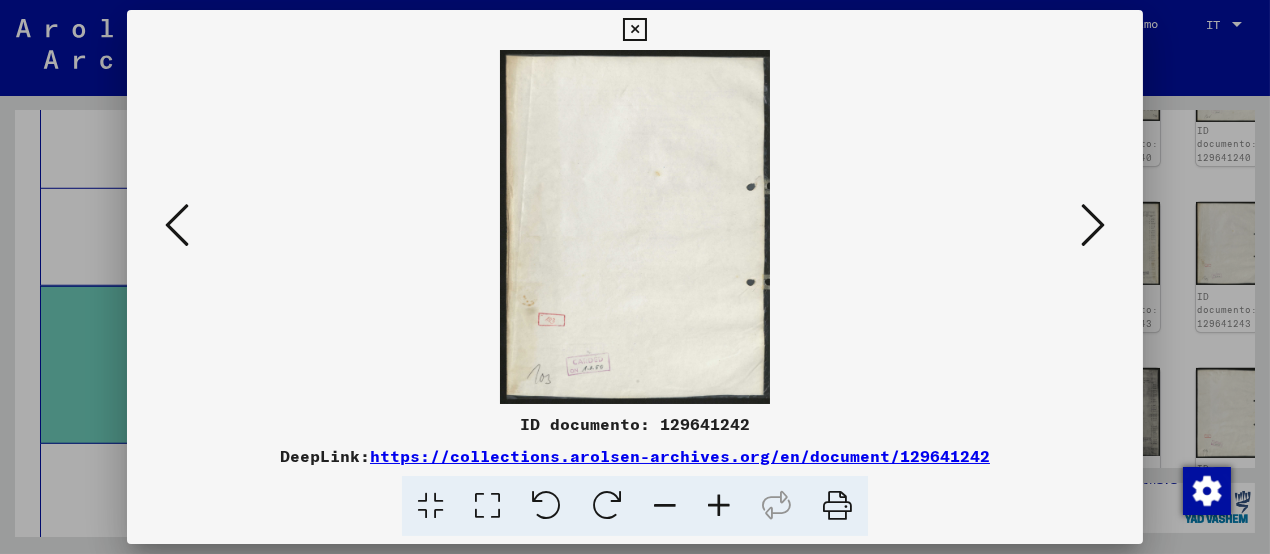 click at bounding box center (1093, 225) 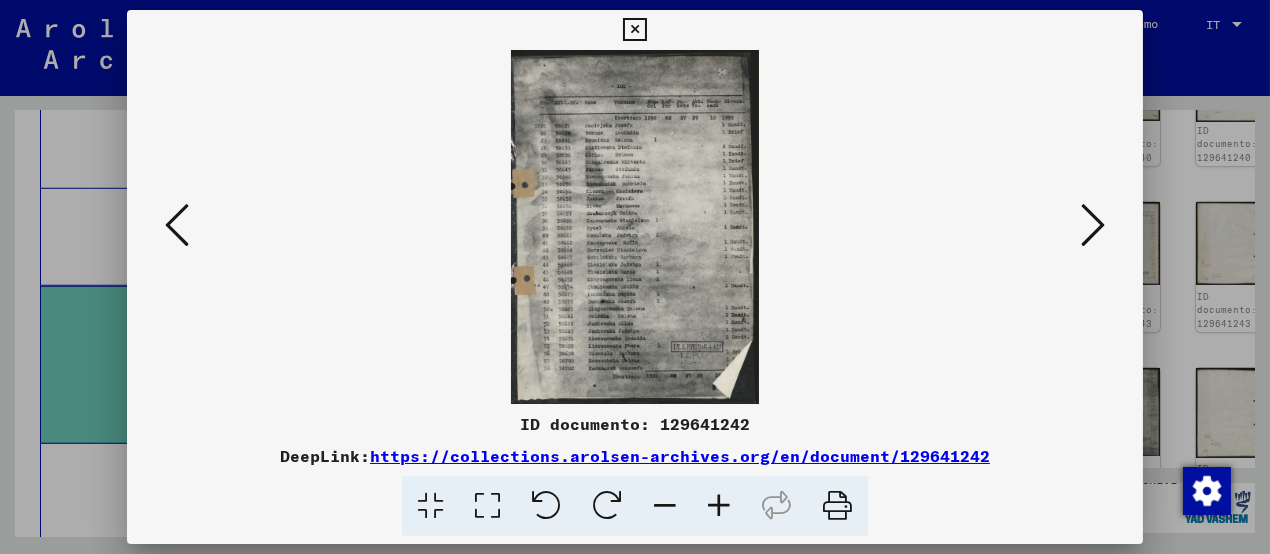 click at bounding box center [1093, 225] 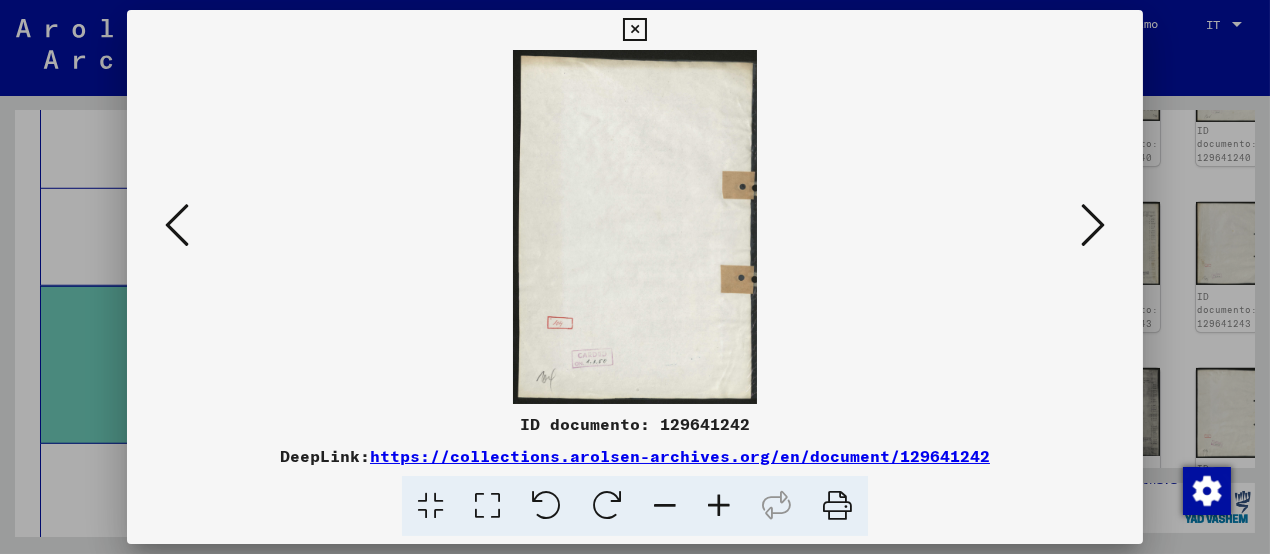 click at bounding box center [177, 225] 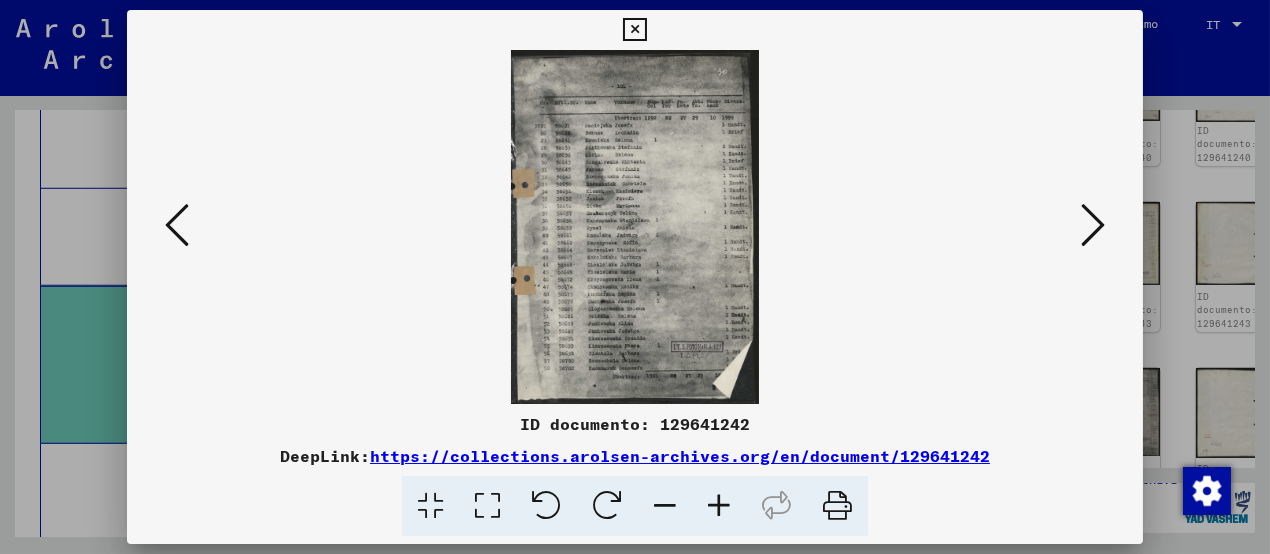click at bounding box center [635, 227] 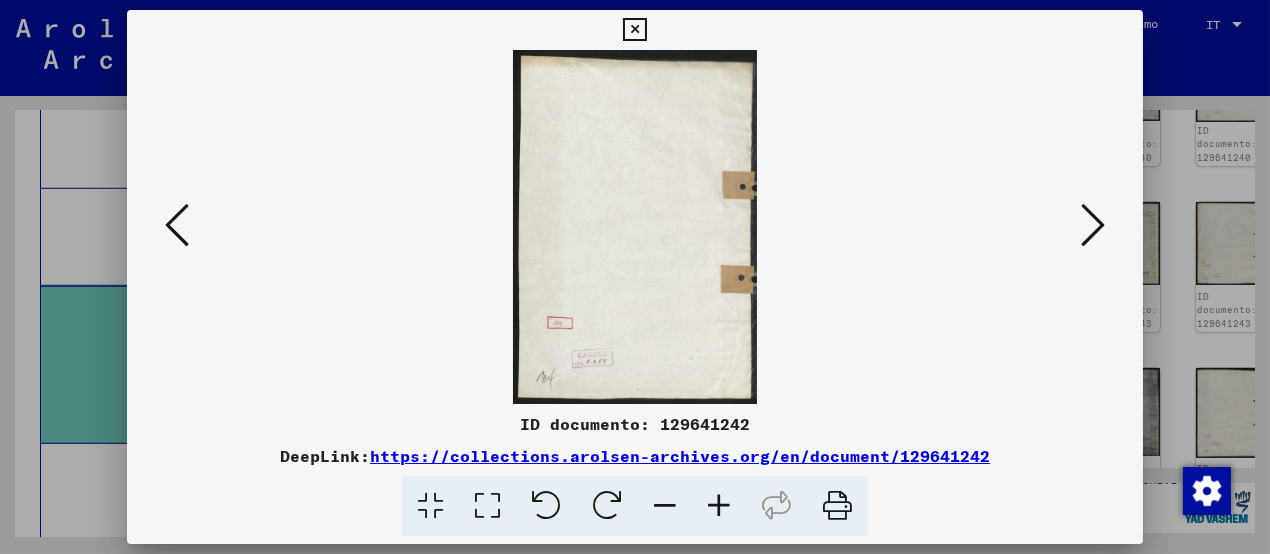 click at bounding box center (1093, 225) 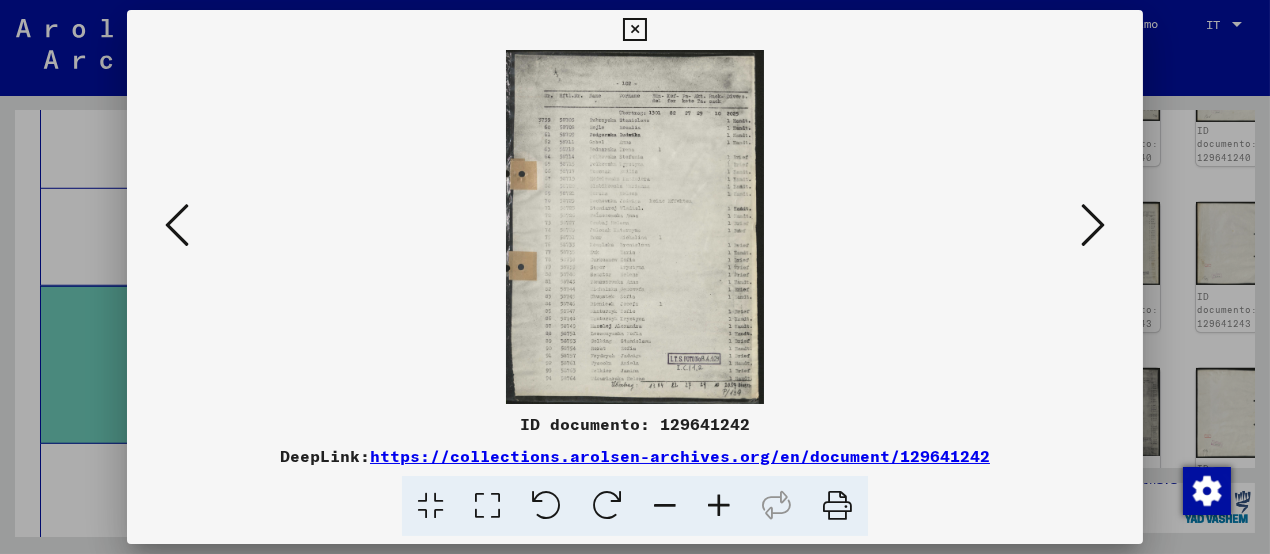 click at bounding box center [1093, 225] 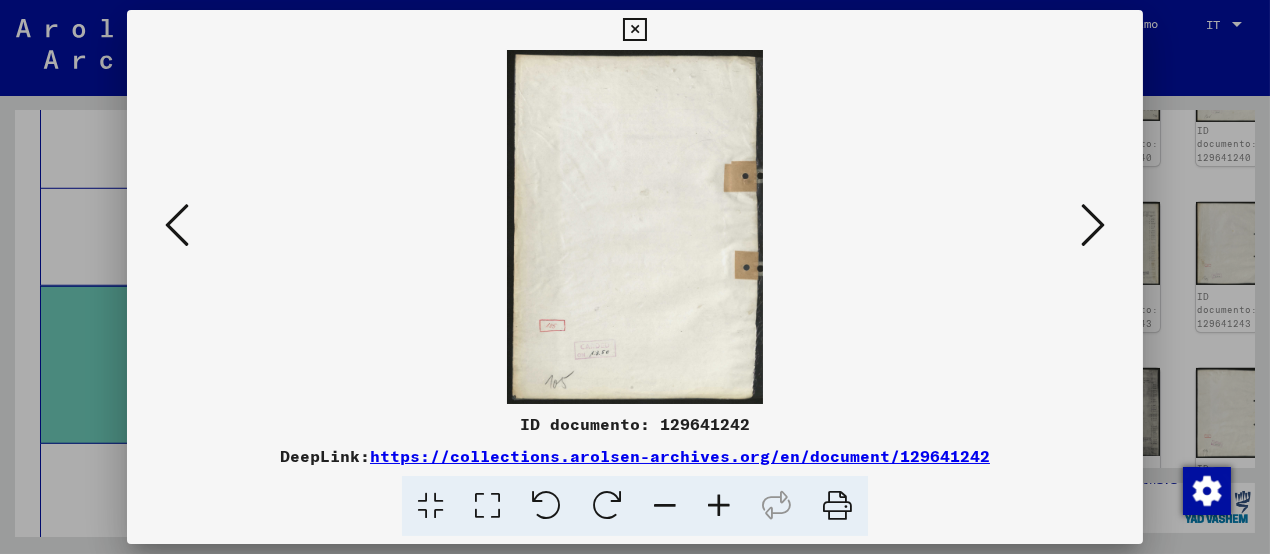 click at bounding box center (1093, 225) 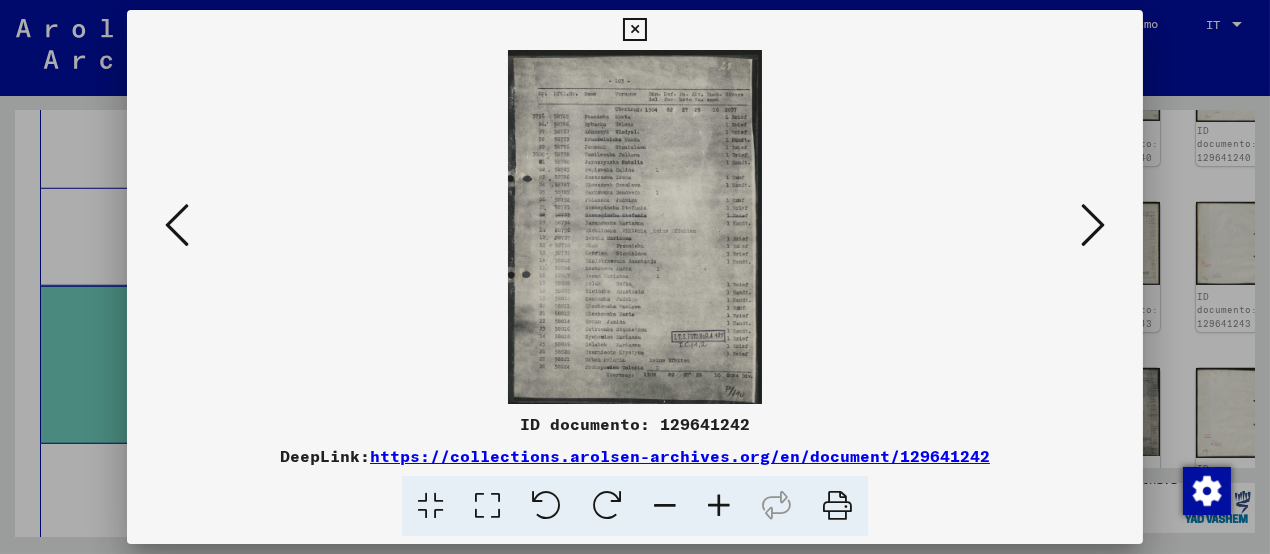 click at bounding box center [1093, 225] 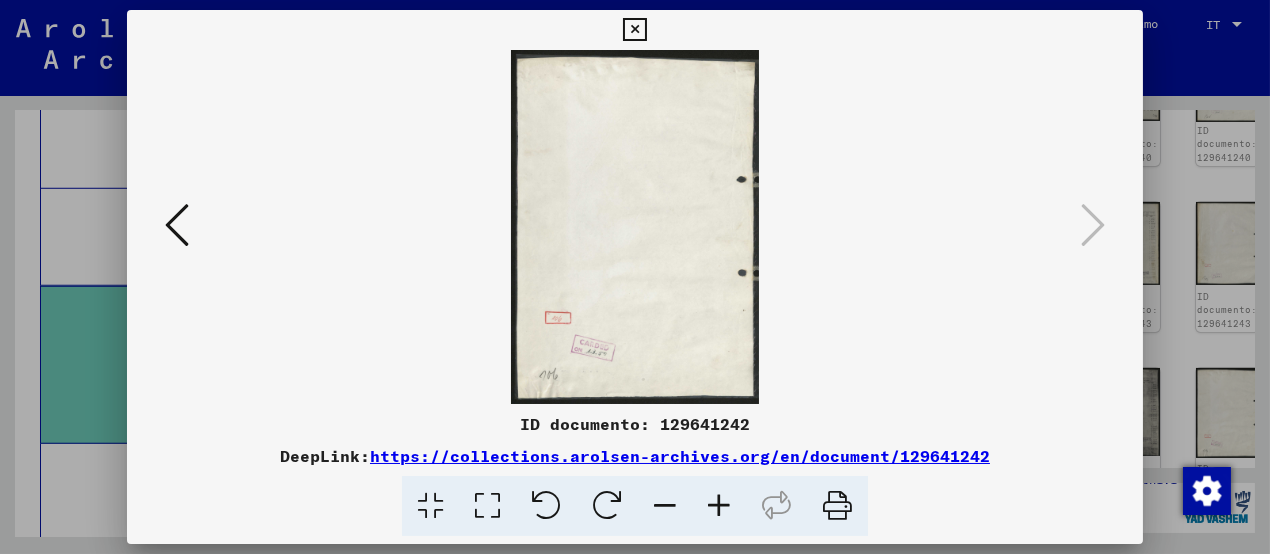 click at bounding box center (634, 30) 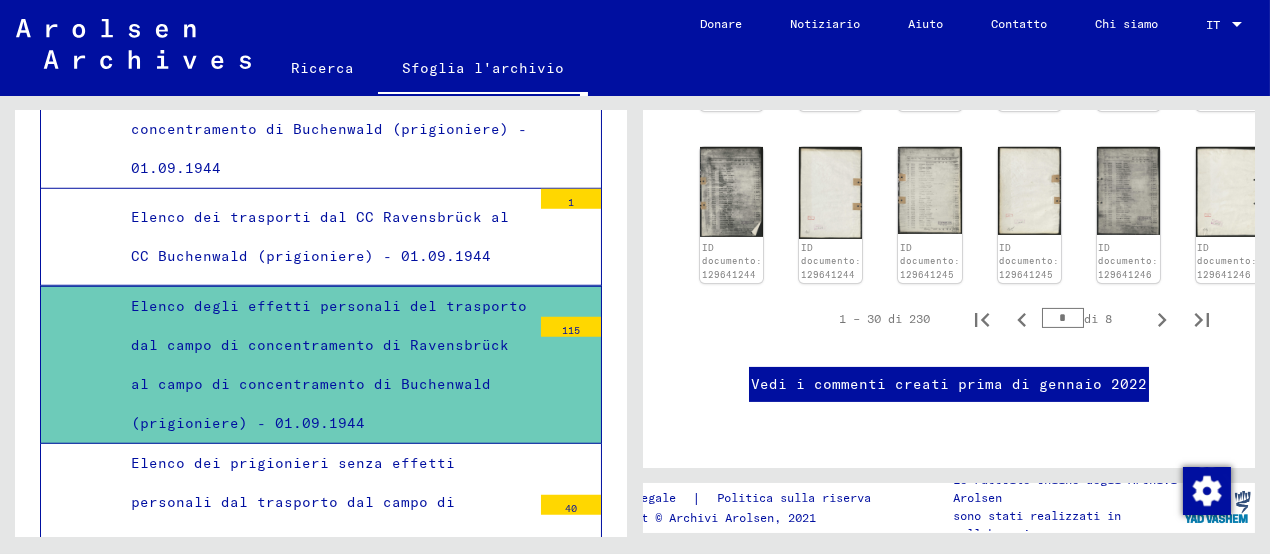 scroll, scrollTop: 1229, scrollLeft: 0, axis: vertical 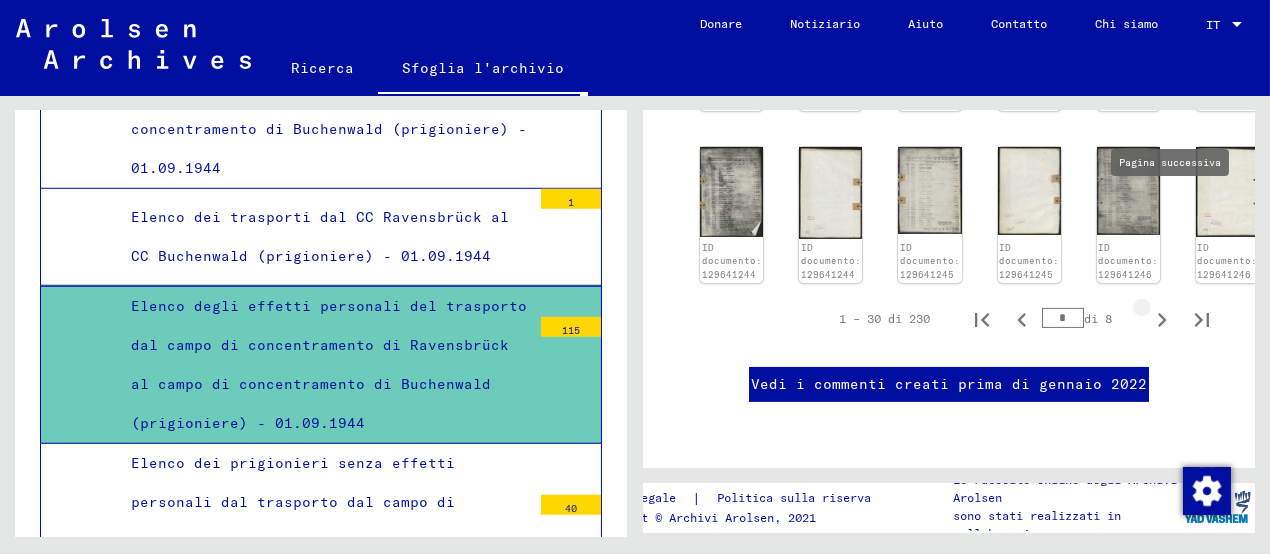 click 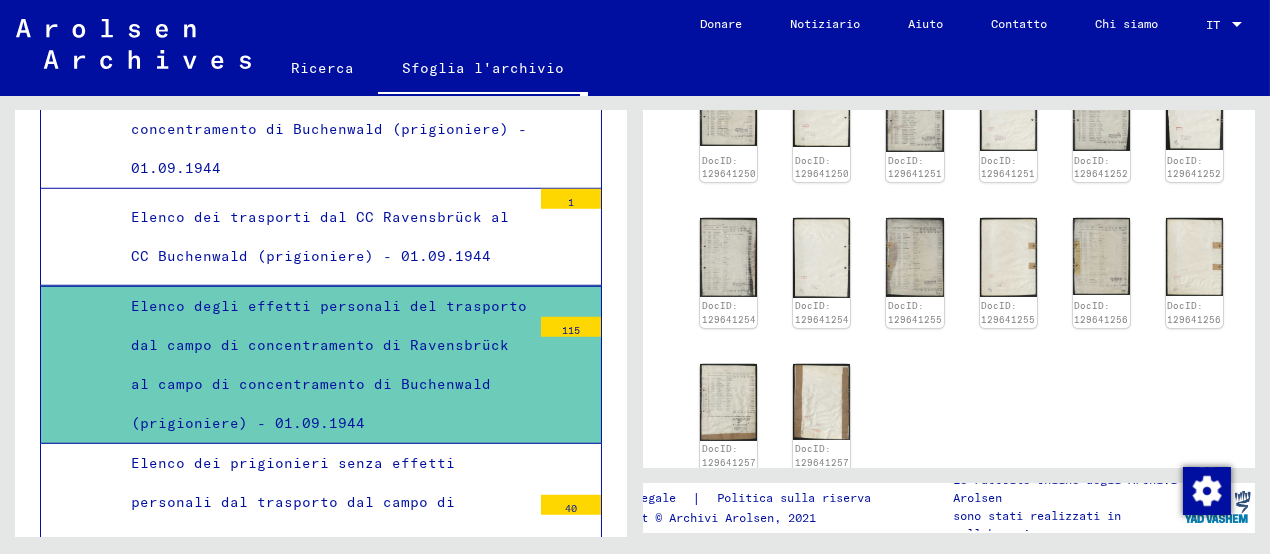 scroll, scrollTop: 735, scrollLeft: 0, axis: vertical 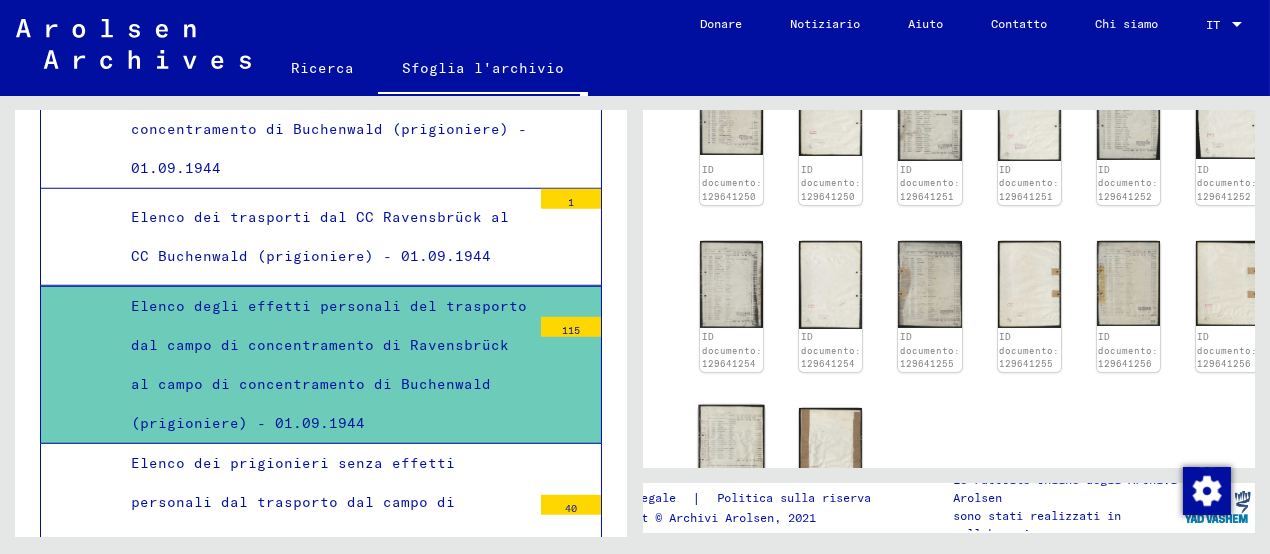 click 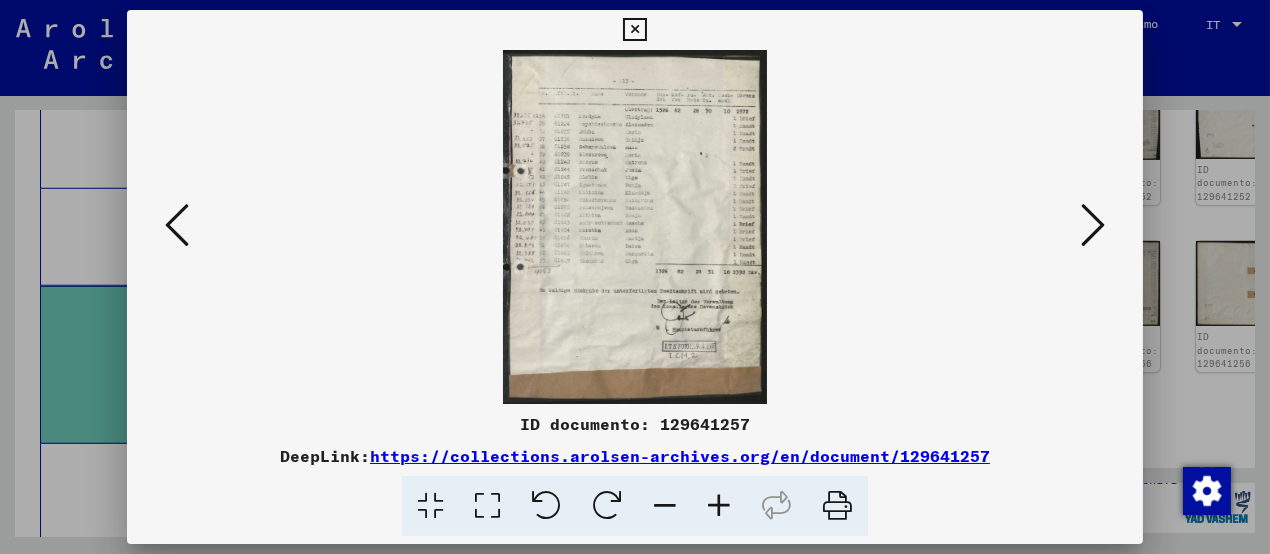 click at bounding box center (719, 506) 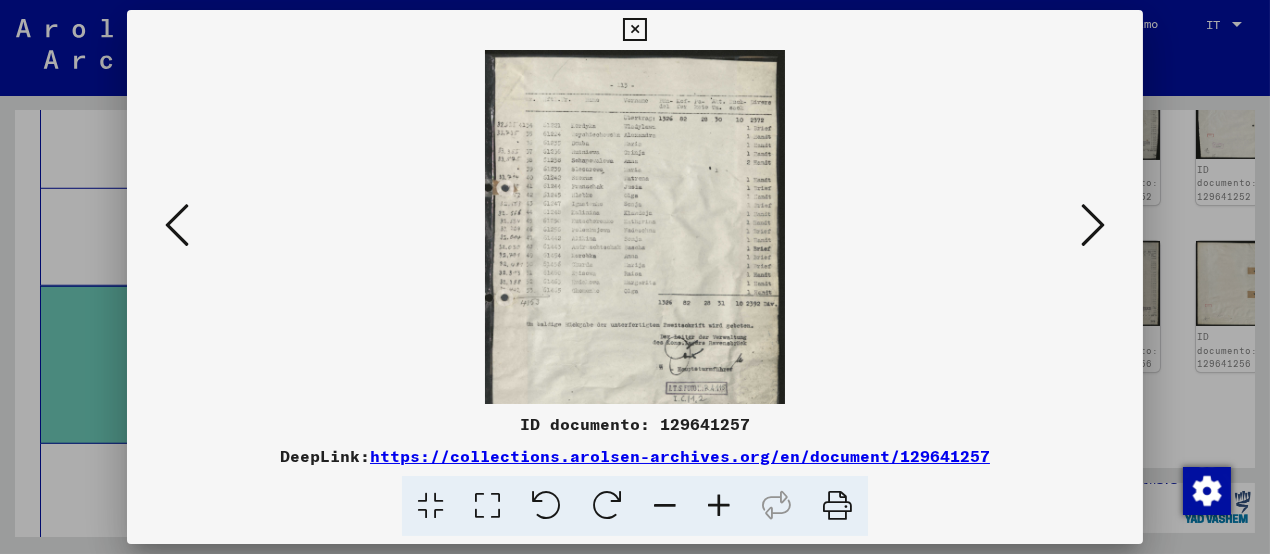click at bounding box center (719, 506) 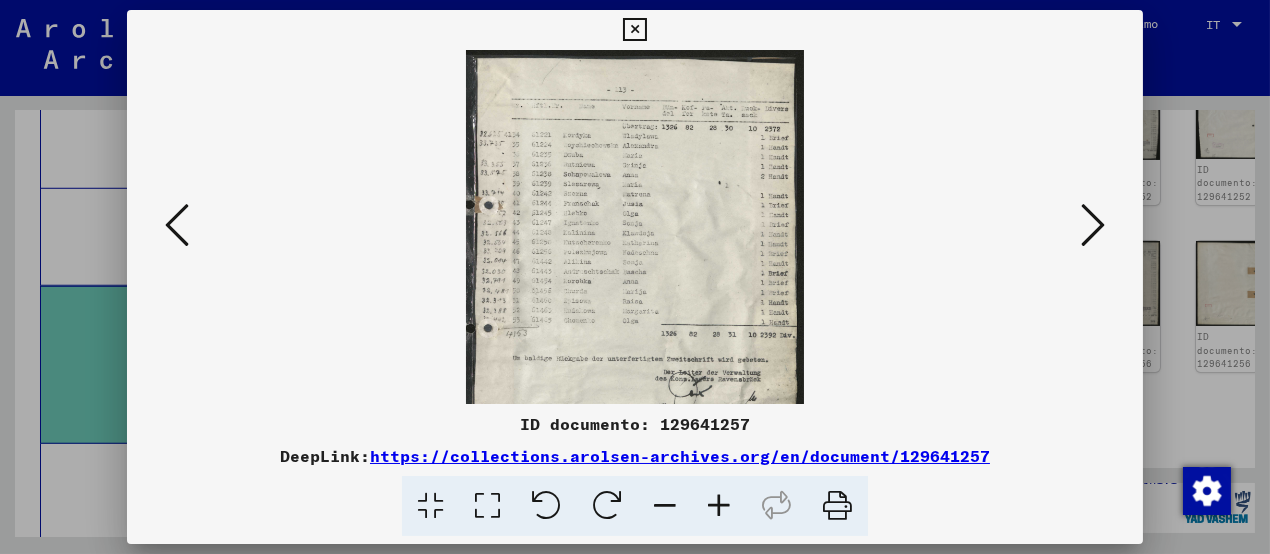 click at bounding box center (719, 506) 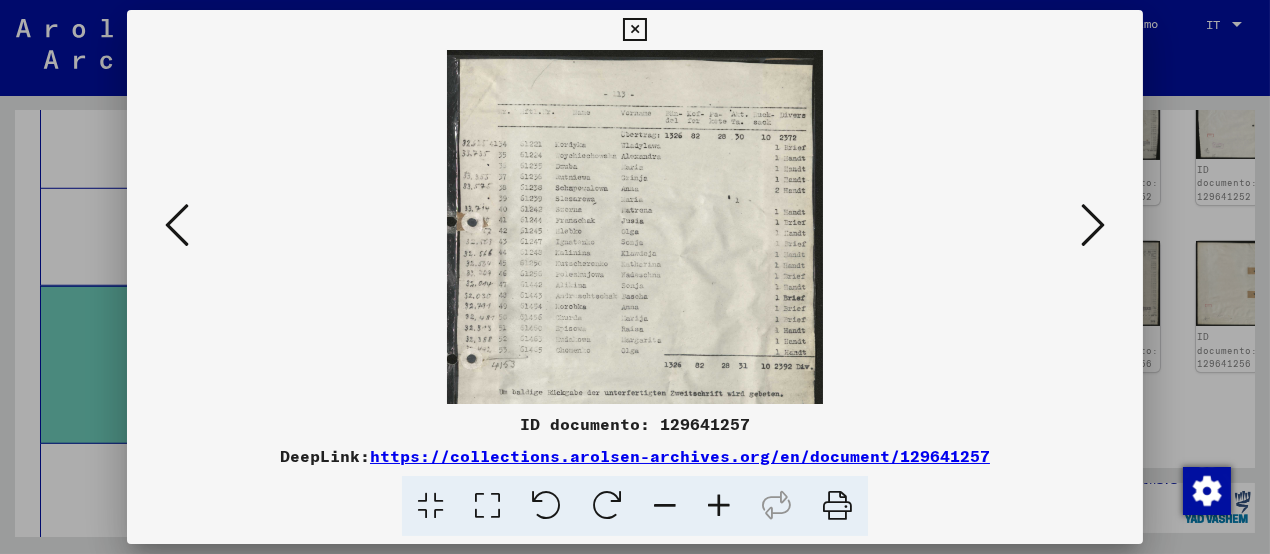 click at bounding box center [719, 506] 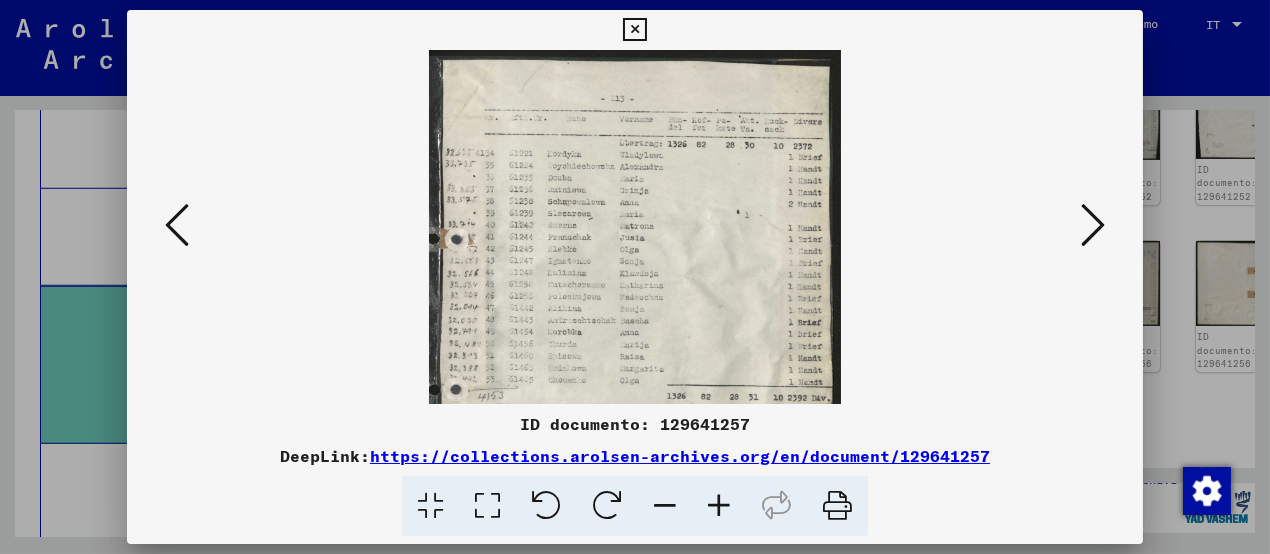 click at bounding box center [1093, 225] 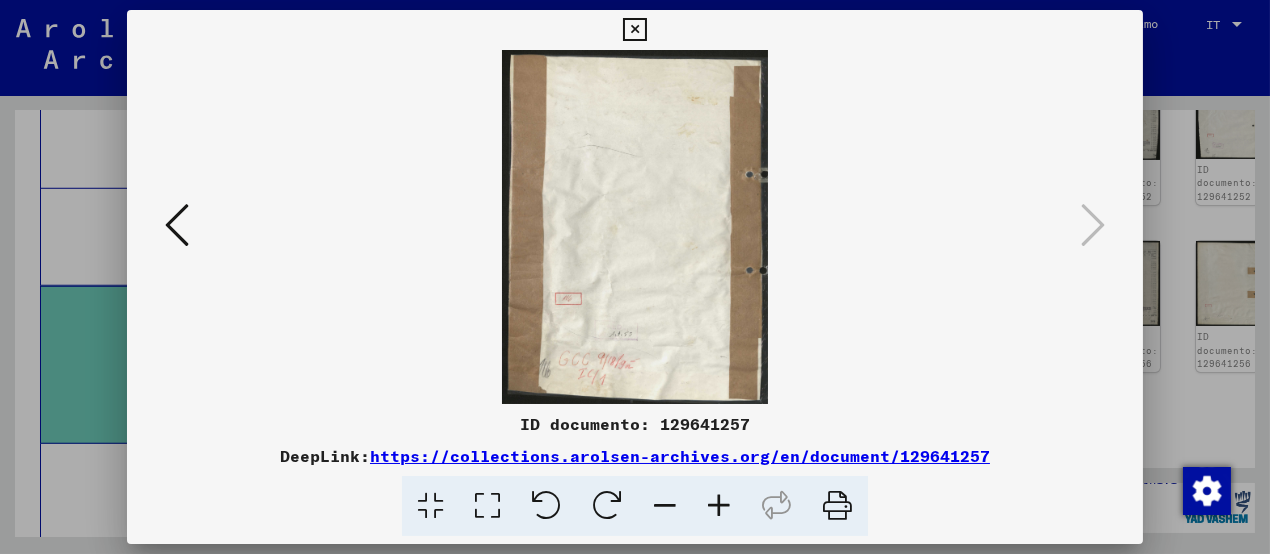 click at bounding box center [177, 226] 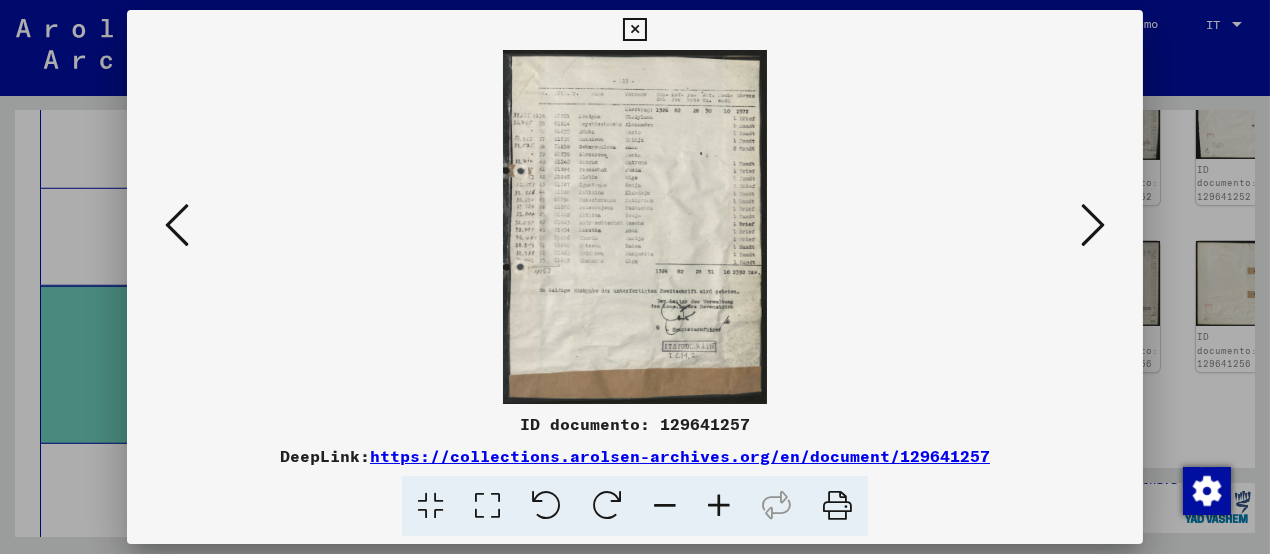 click at bounding box center [177, 226] 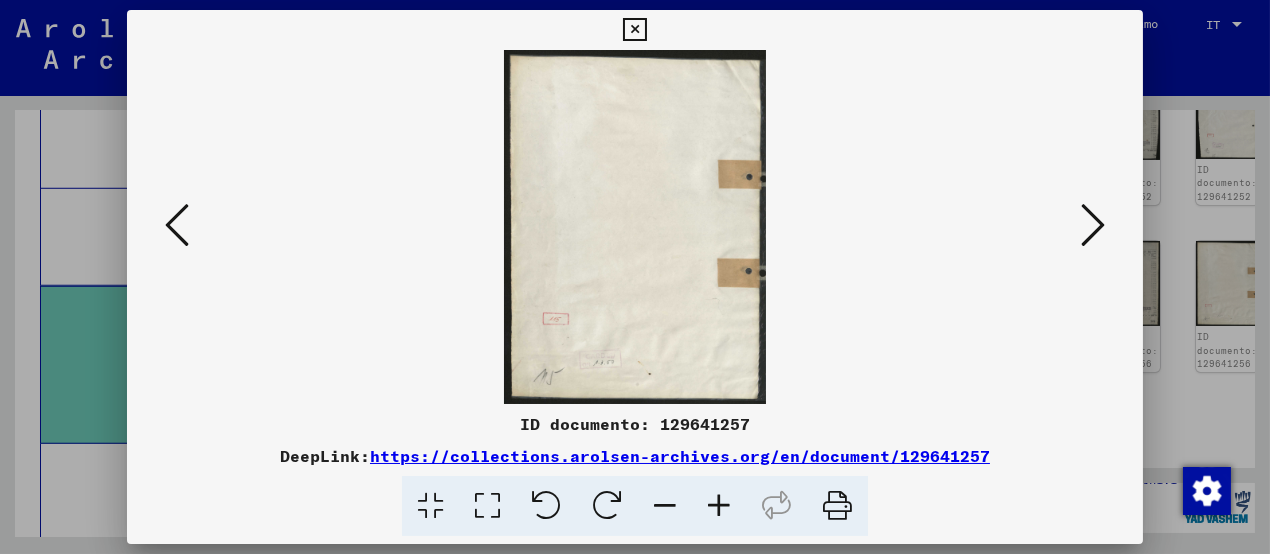 click at bounding box center [177, 226] 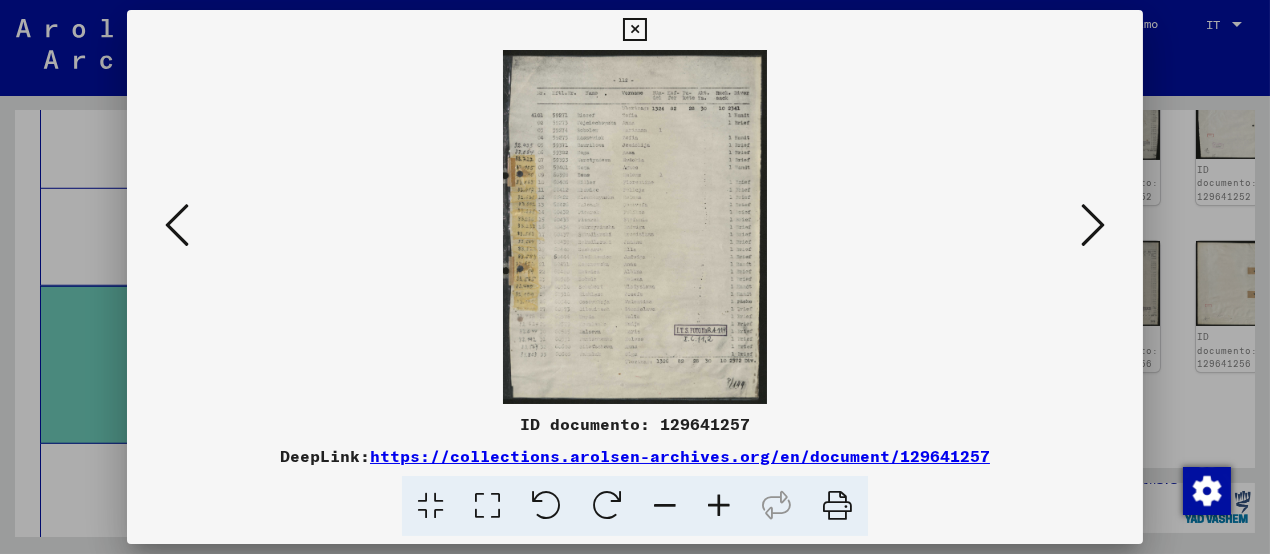 click at bounding box center [719, 506] 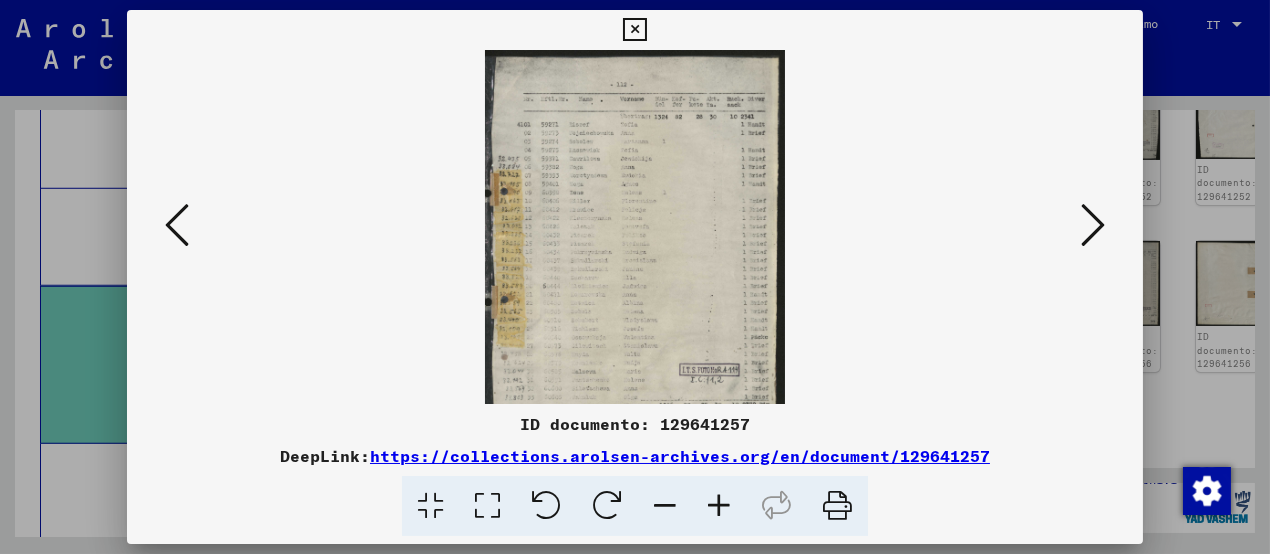 click at bounding box center (719, 506) 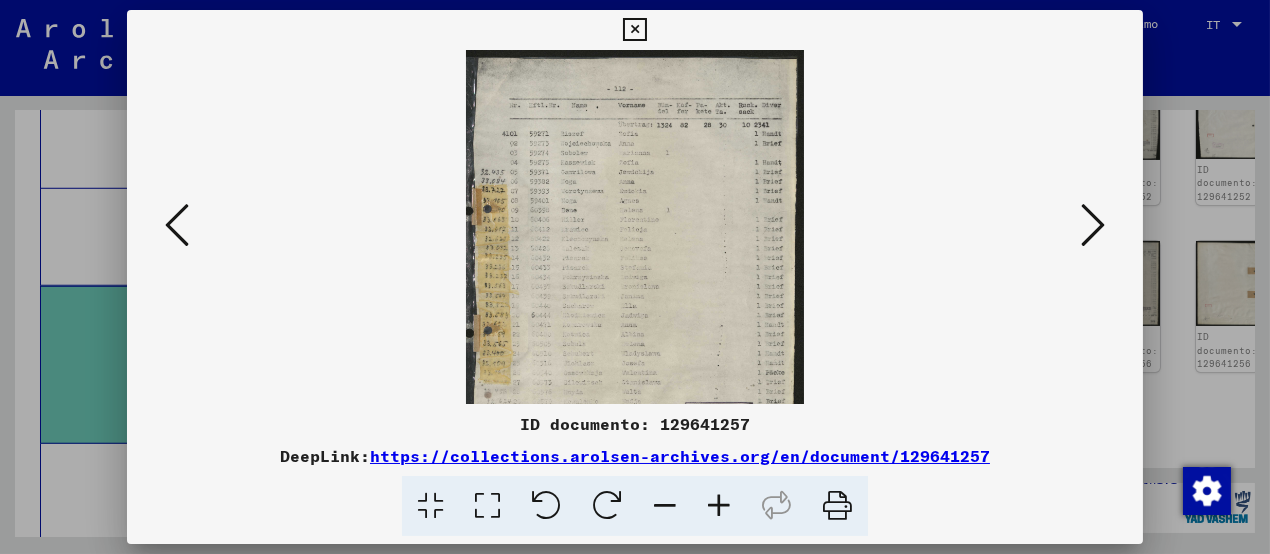 click at bounding box center [719, 506] 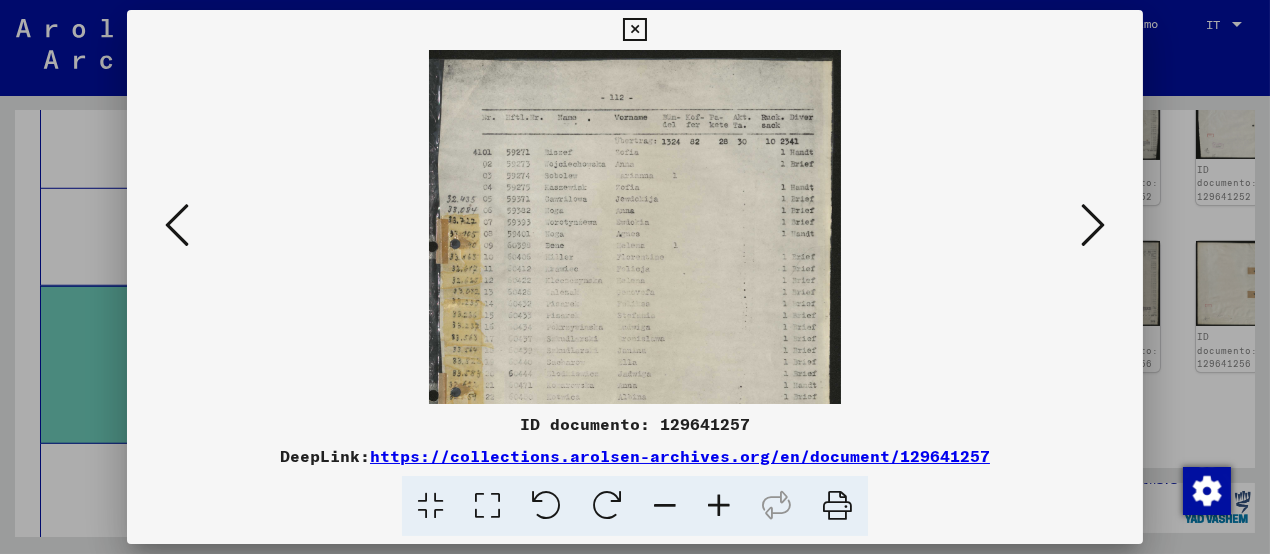 click at bounding box center (719, 506) 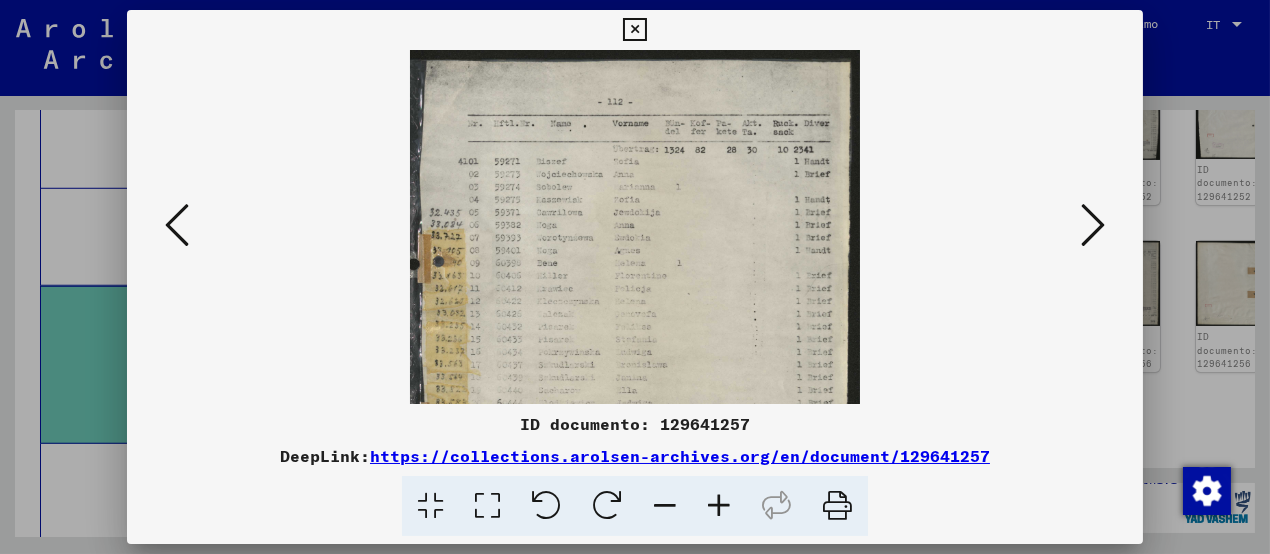 click at bounding box center [634, 30] 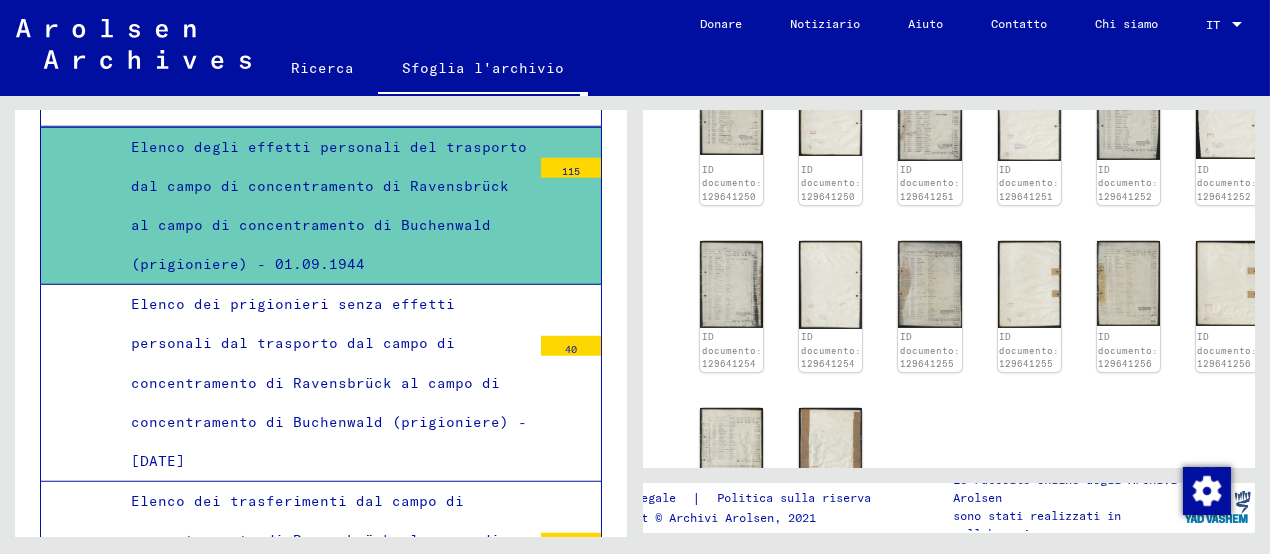 scroll, scrollTop: 3678, scrollLeft: 0, axis: vertical 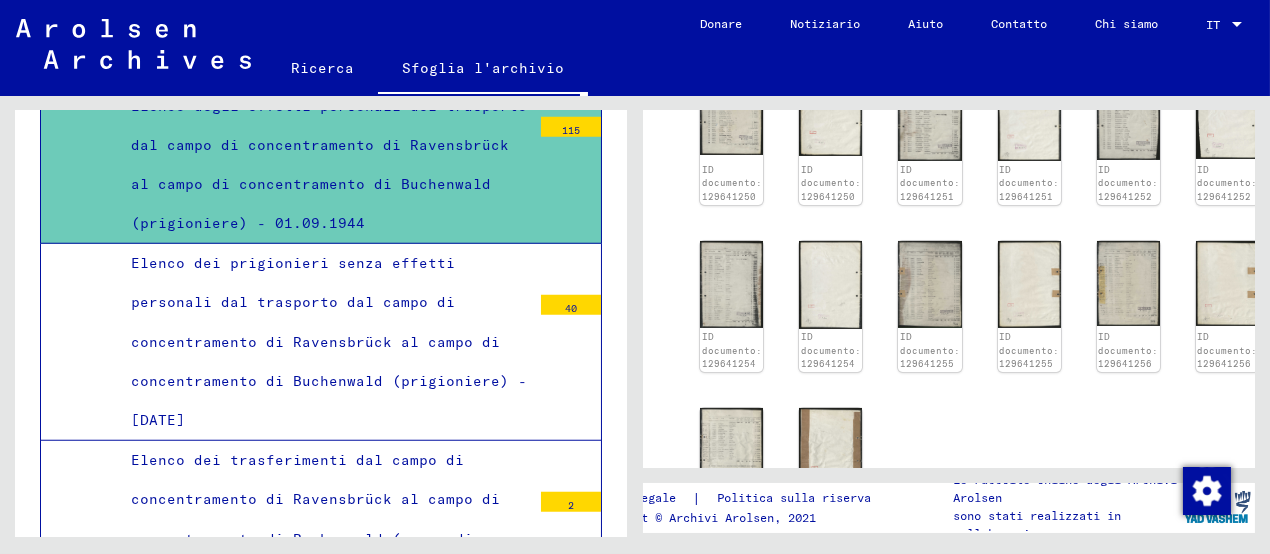 click on "Elenco dei prigionieri senza effetti personali dal trasporto dal campo di concentramento di Ravensbrück al campo di concentramento di Buchenwald (prigioniere) - [DATE]" at bounding box center (329, 341) 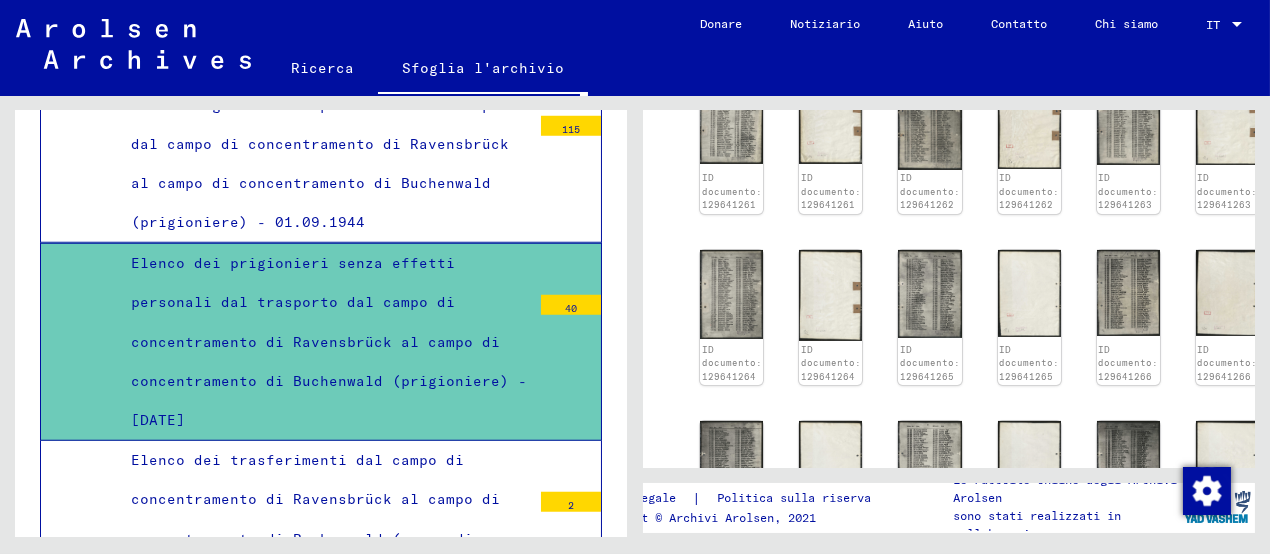 scroll, scrollTop: 899, scrollLeft: 0, axis: vertical 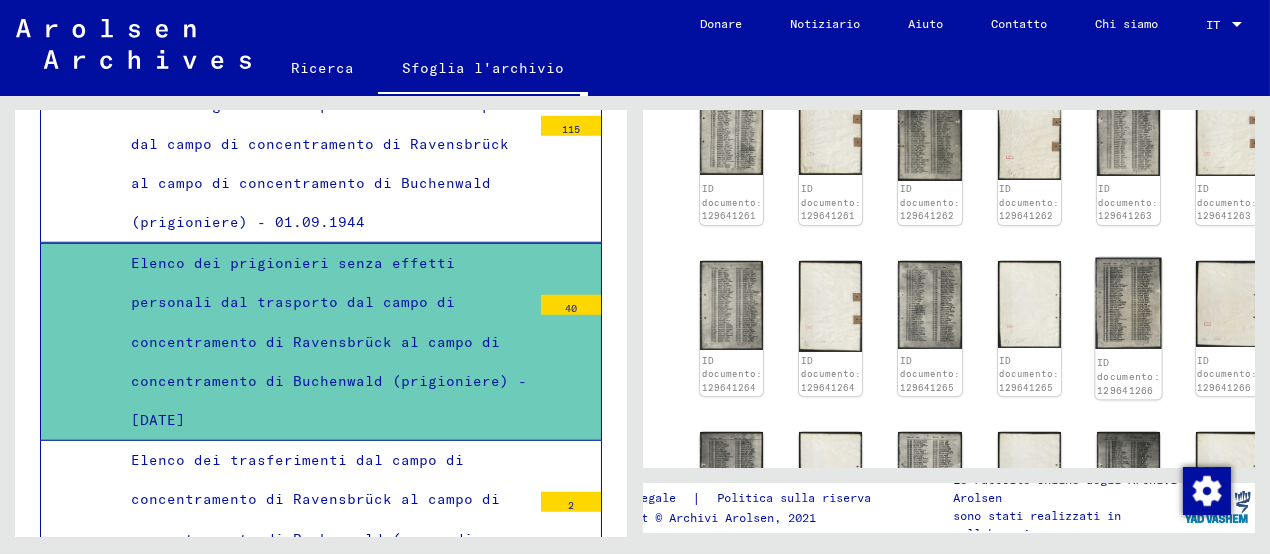 click 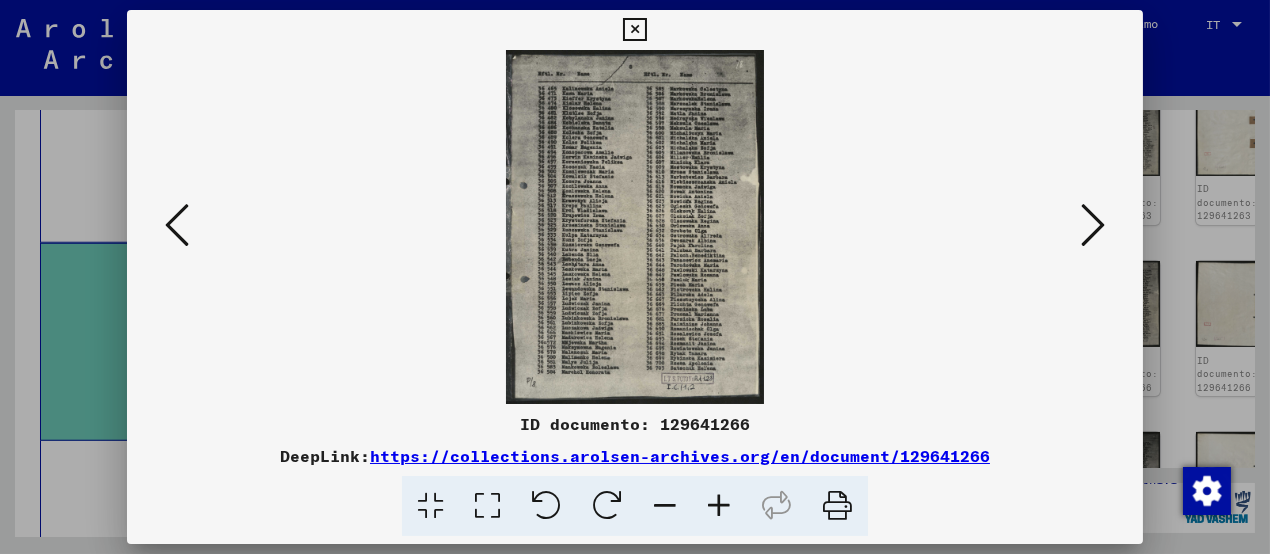 click at bounding box center (1093, 225) 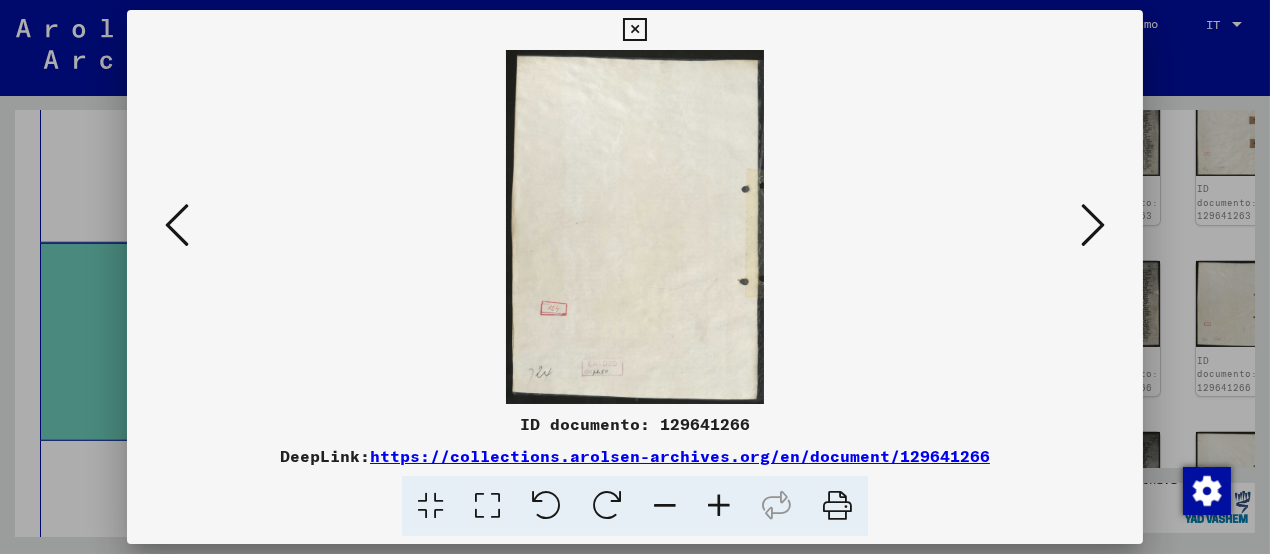 click at bounding box center [1093, 225] 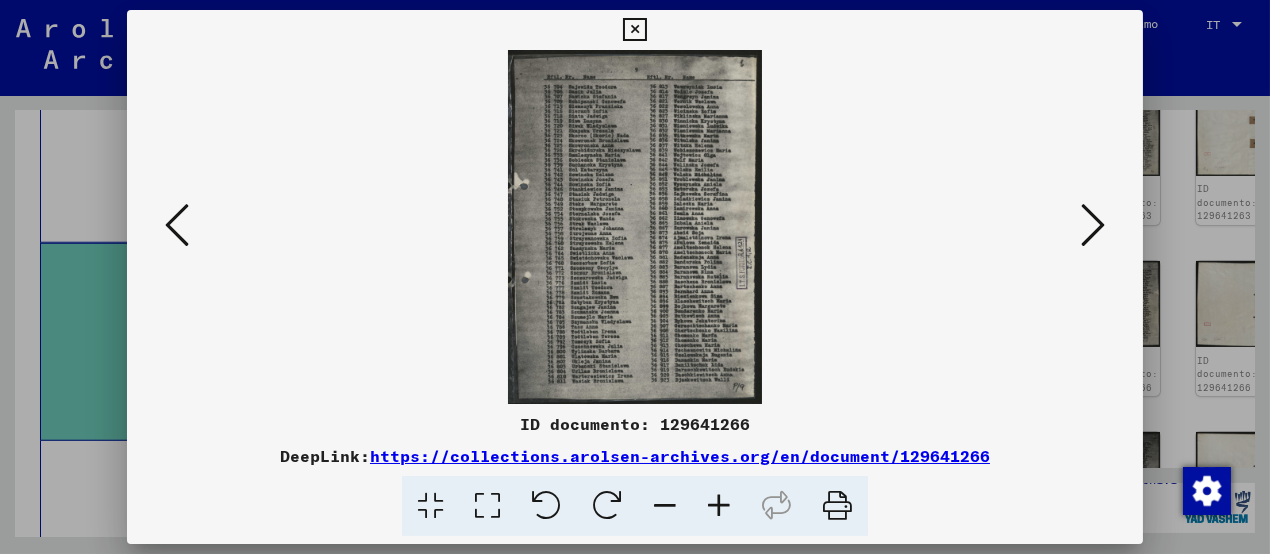 click at bounding box center (1093, 225) 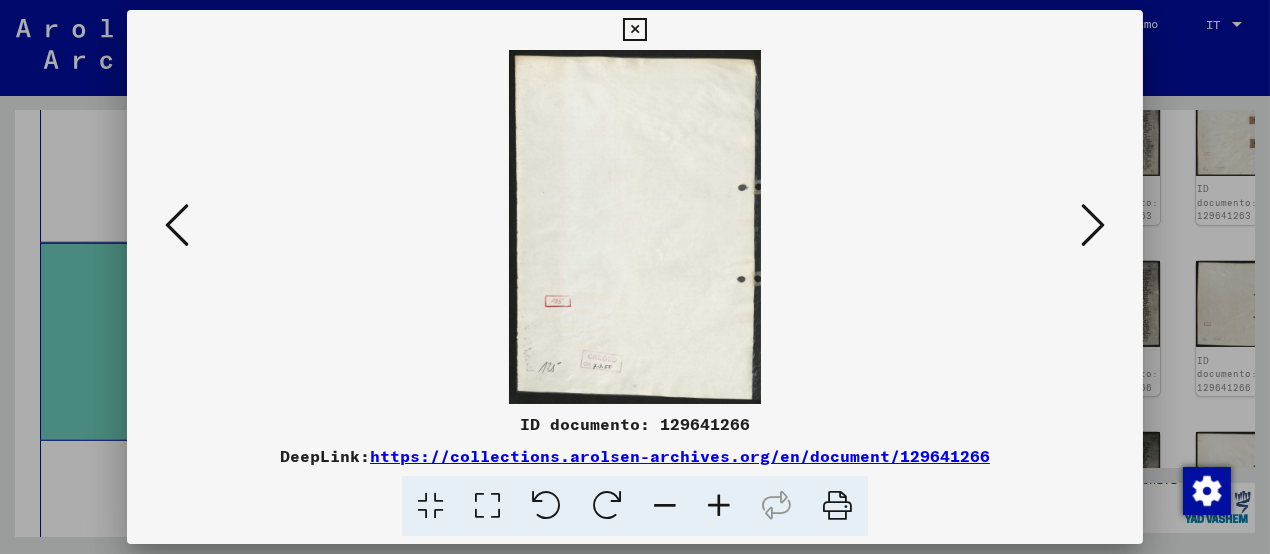 click at bounding box center [1093, 225] 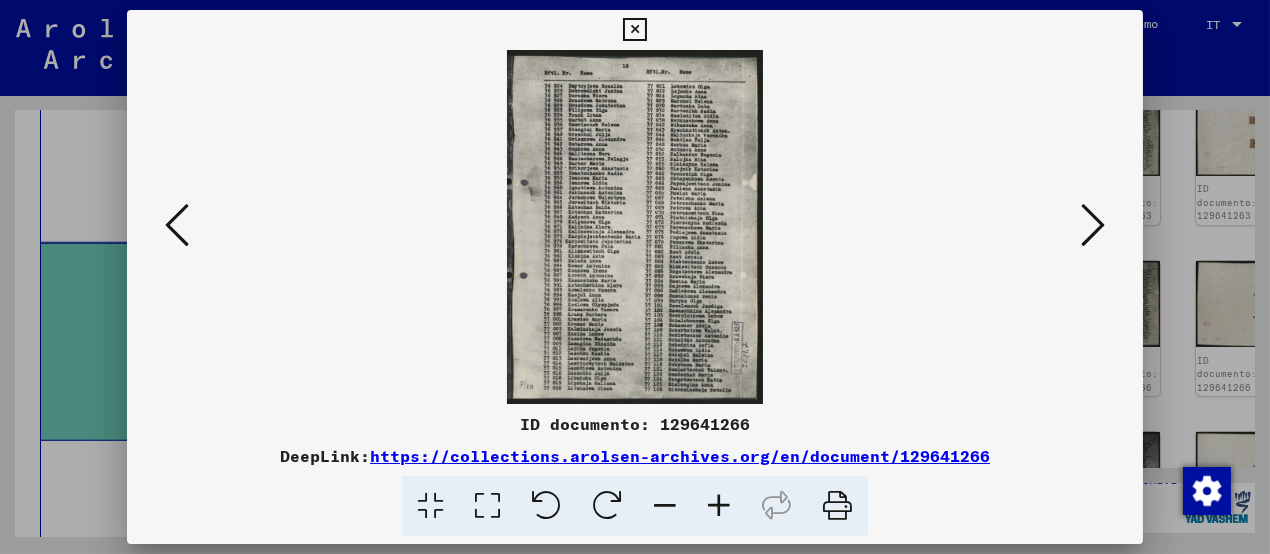 click at bounding box center [1093, 225] 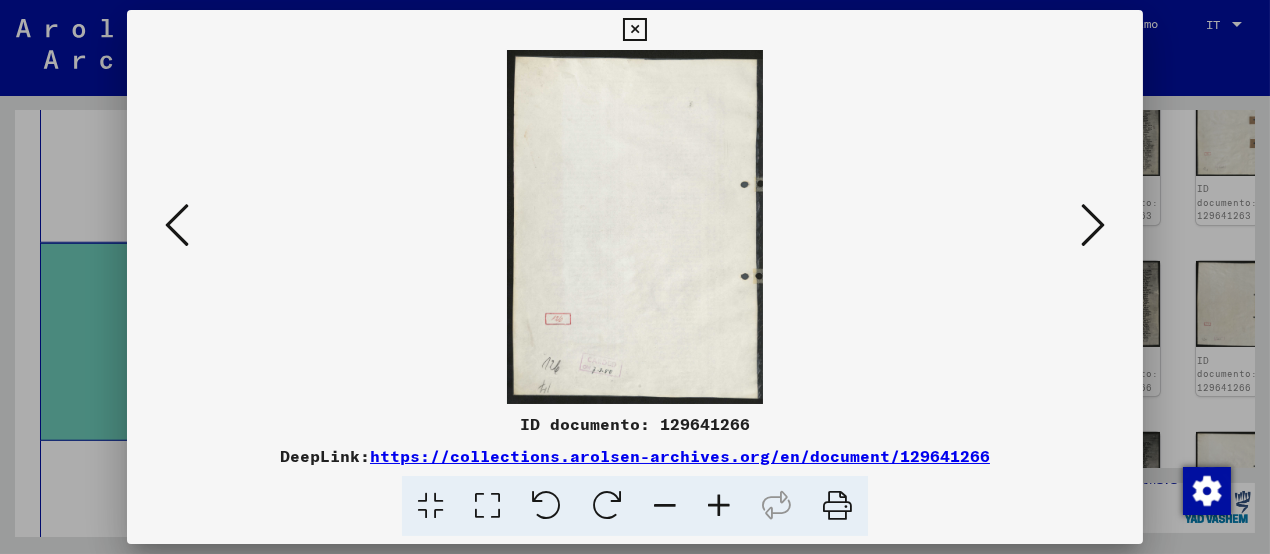 click at bounding box center [1093, 225] 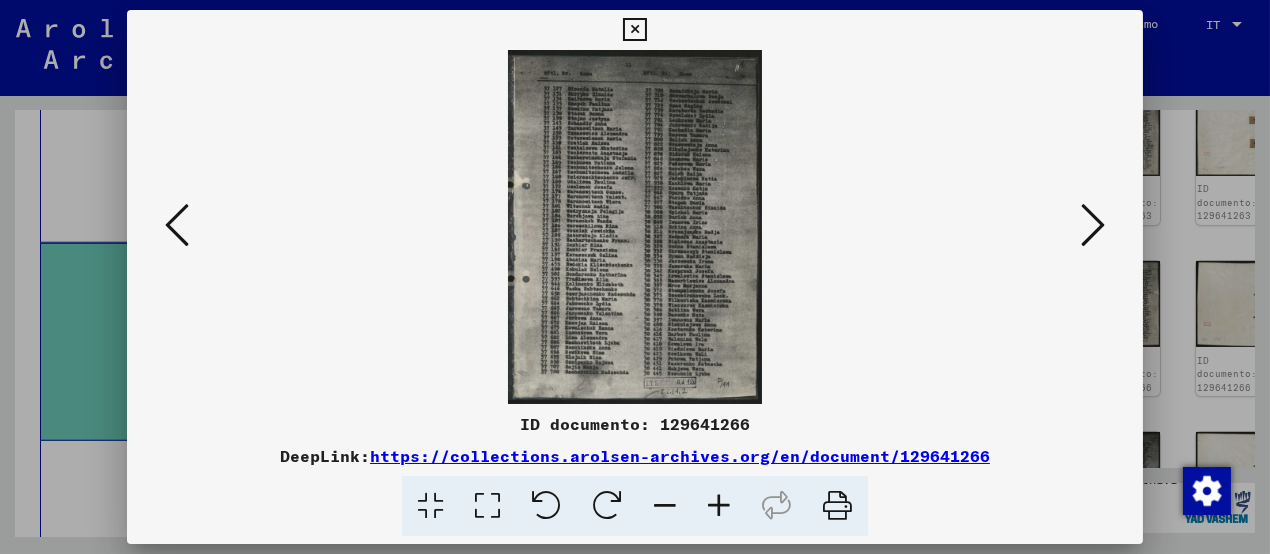 click at bounding box center [1093, 225] 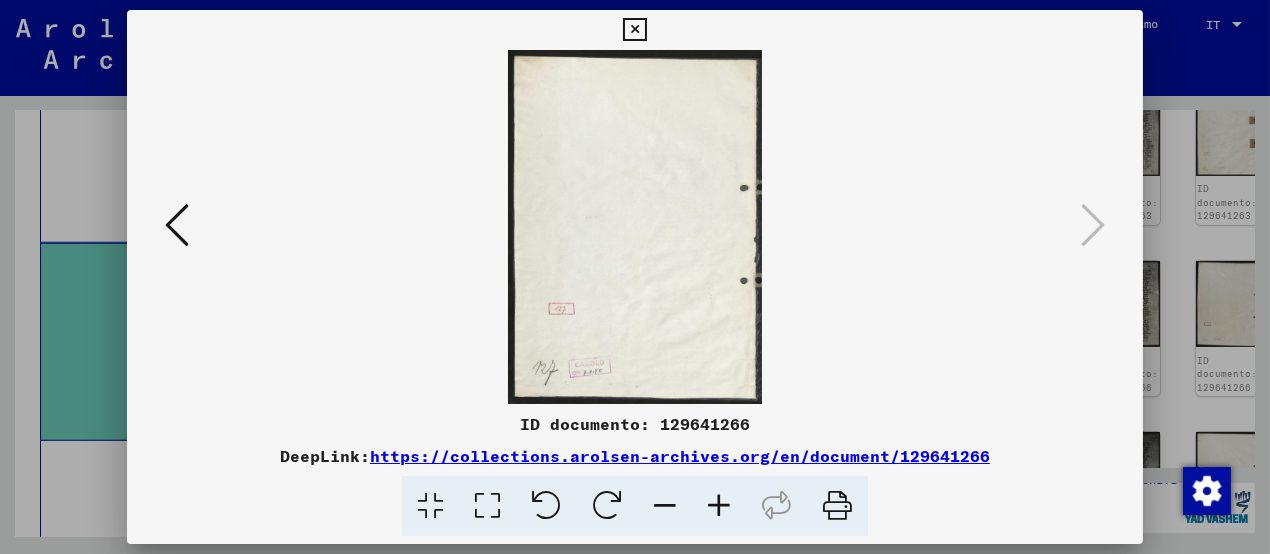 click at bounding box center (634, 30) 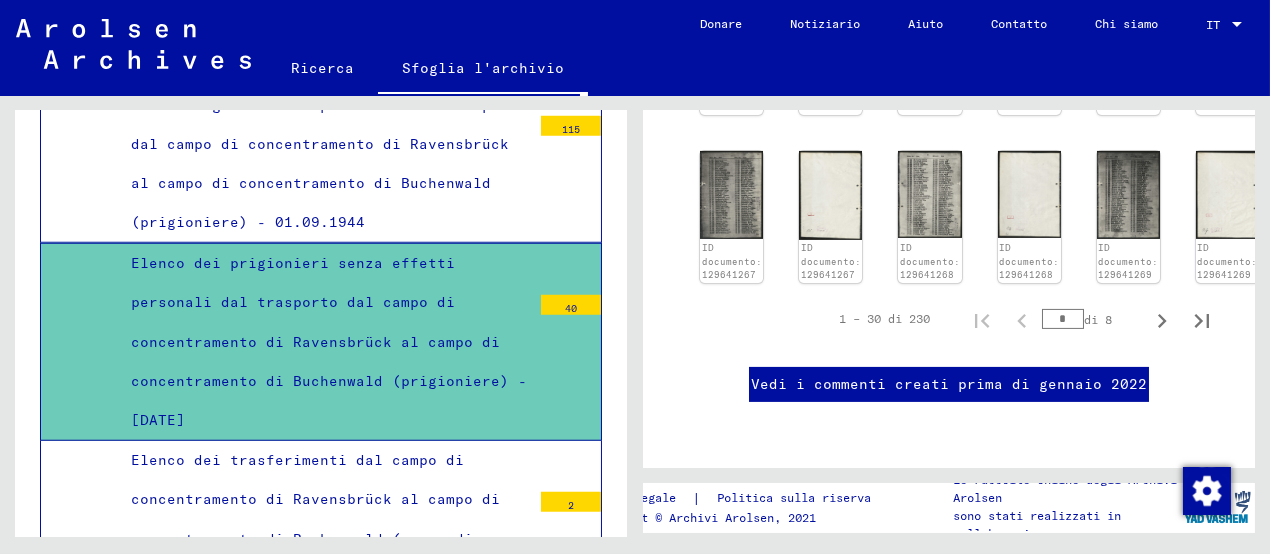 scroll, scrollTop: 1200, scrollLeft: 0, axis: vertical 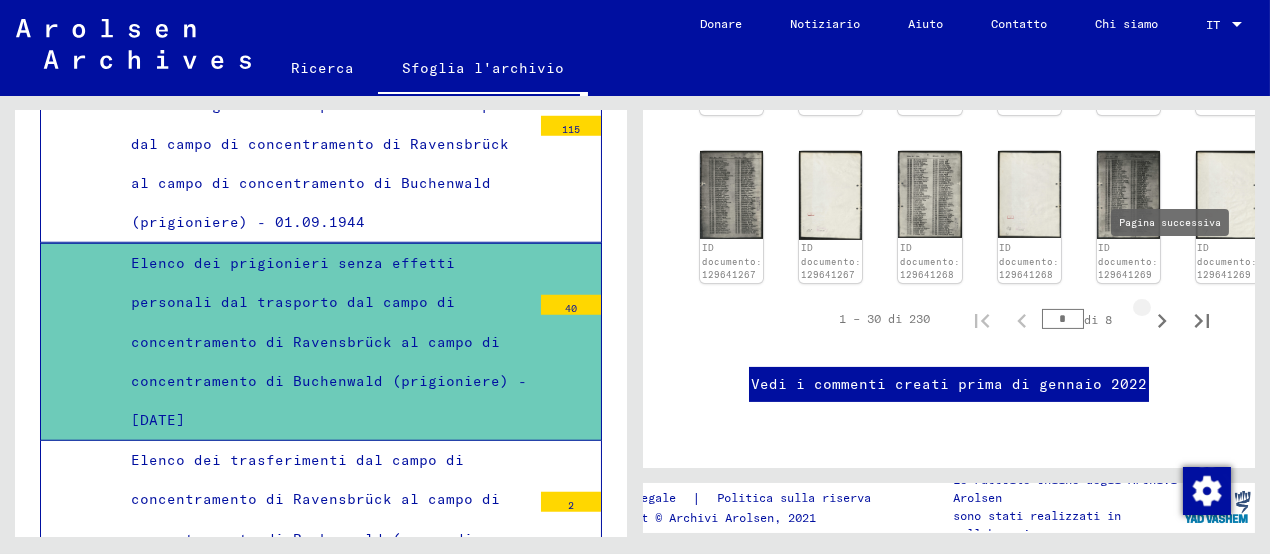 click 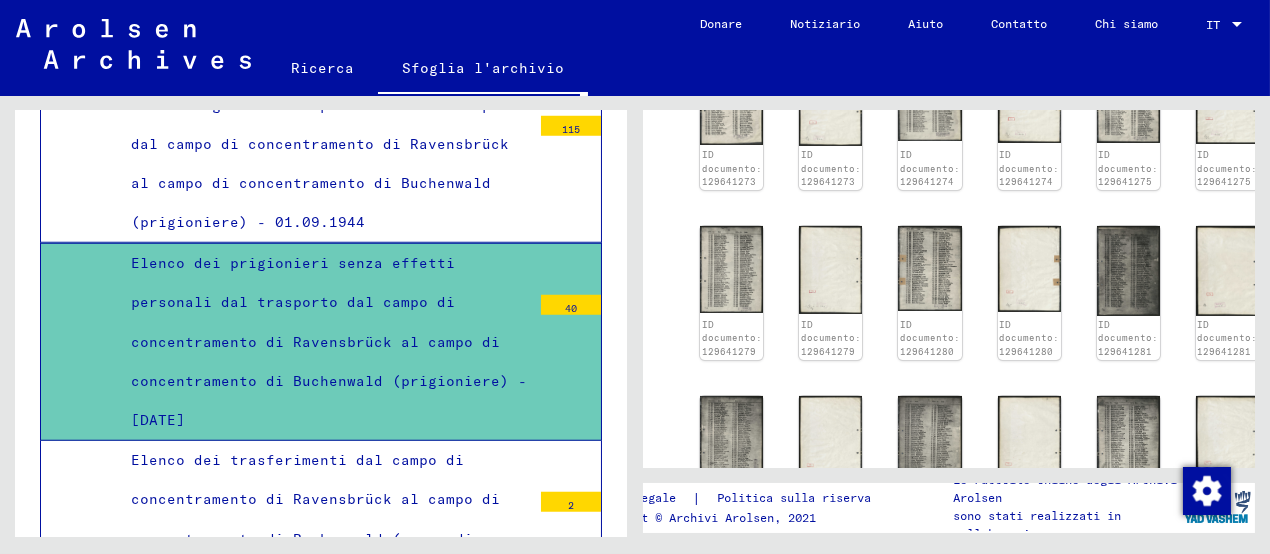 scroll, scrollTop: 807, scrollLeft: 0, axis: vertical 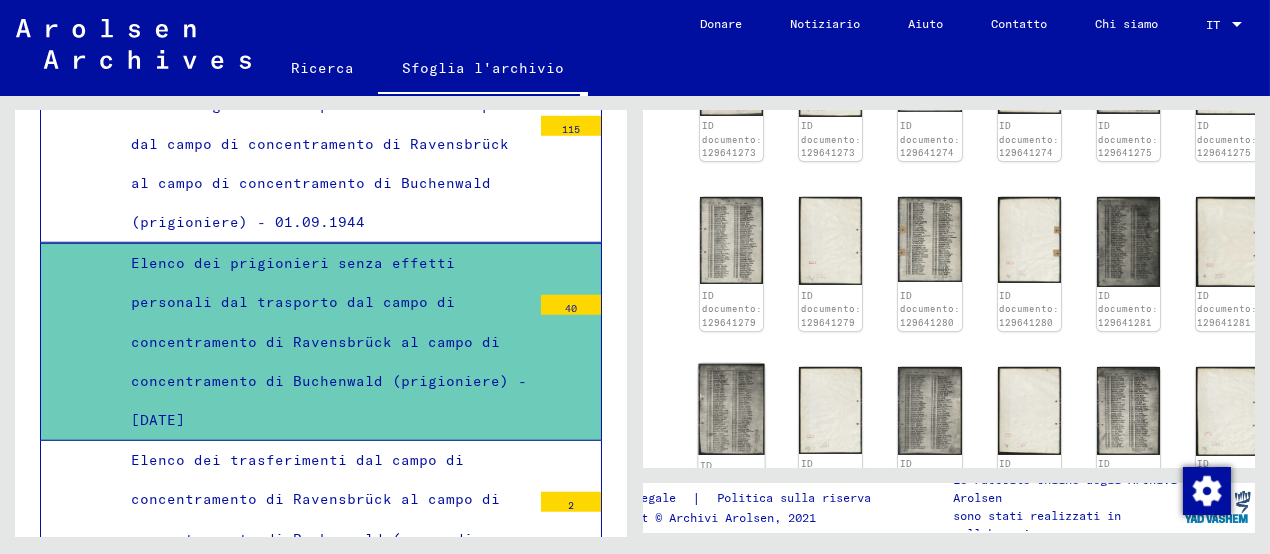 click 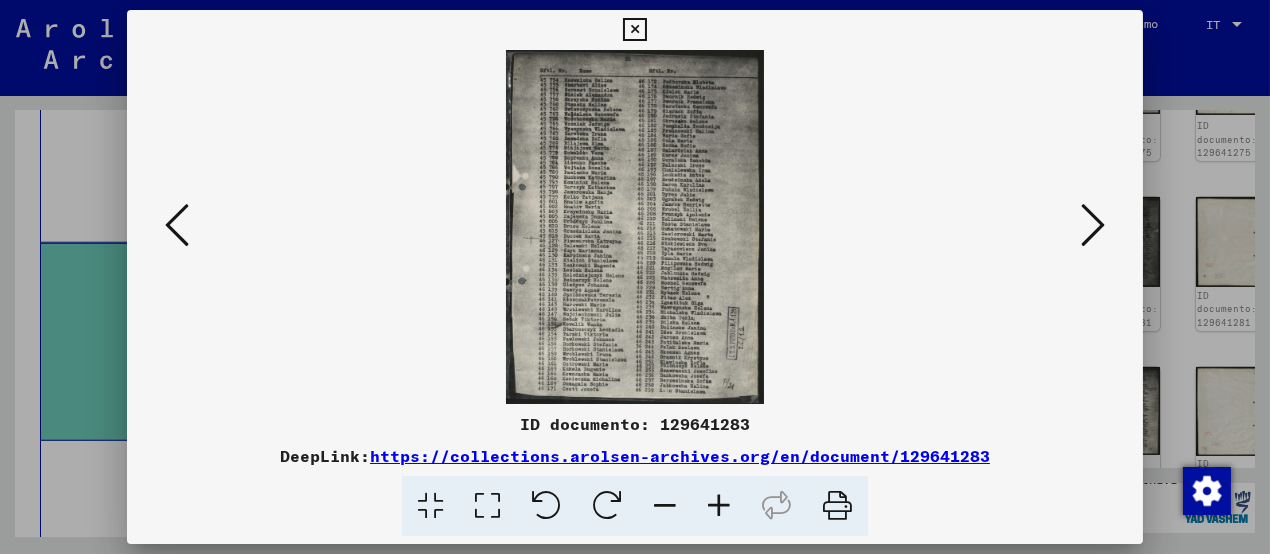 click at bounding box center [634, 30] 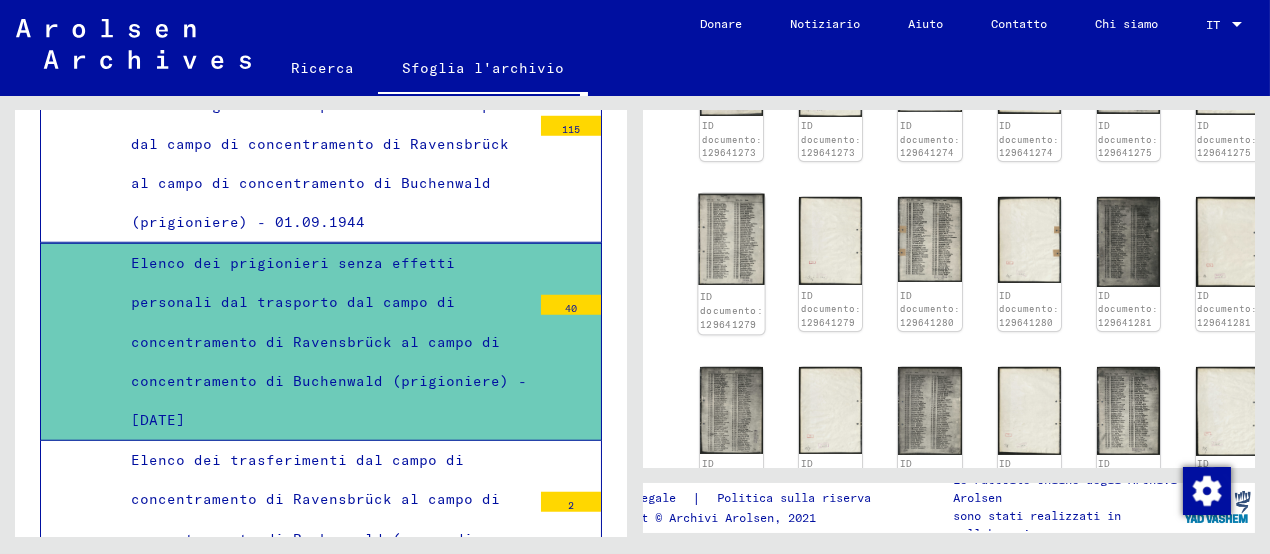 click 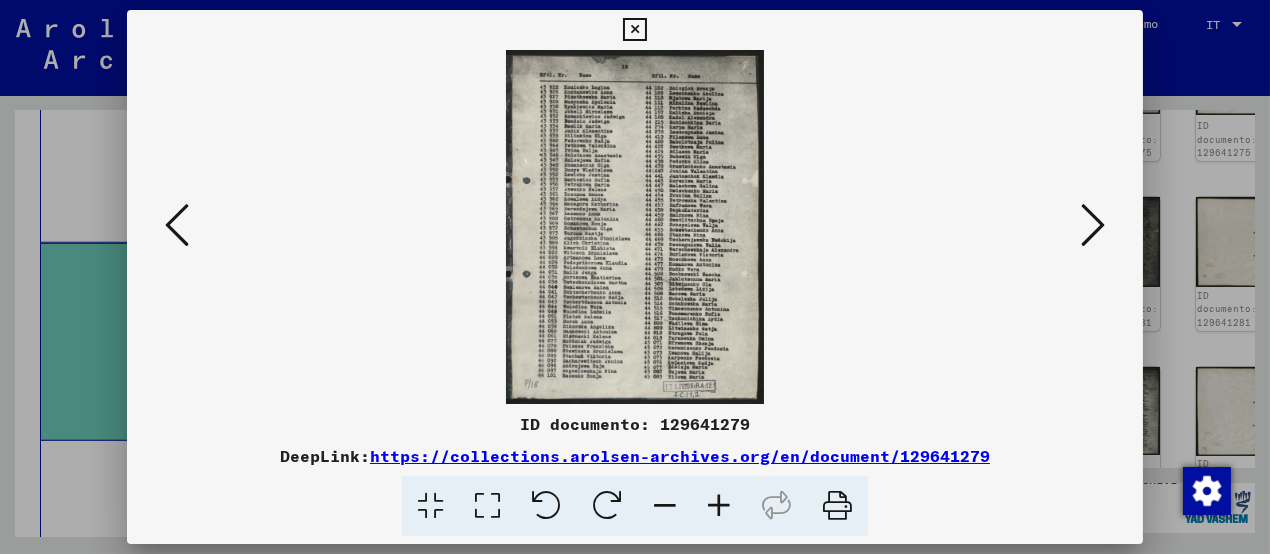 click at bounding box center [634, 30] 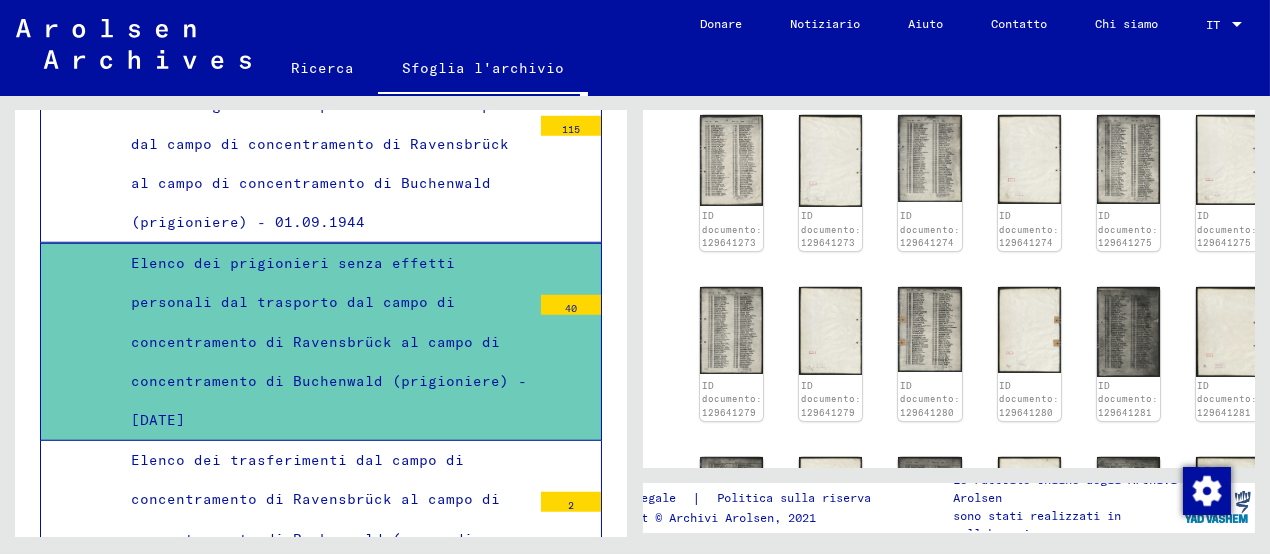 scroll, scrollTop: 607, scrollLeft: 0, axis: vertical 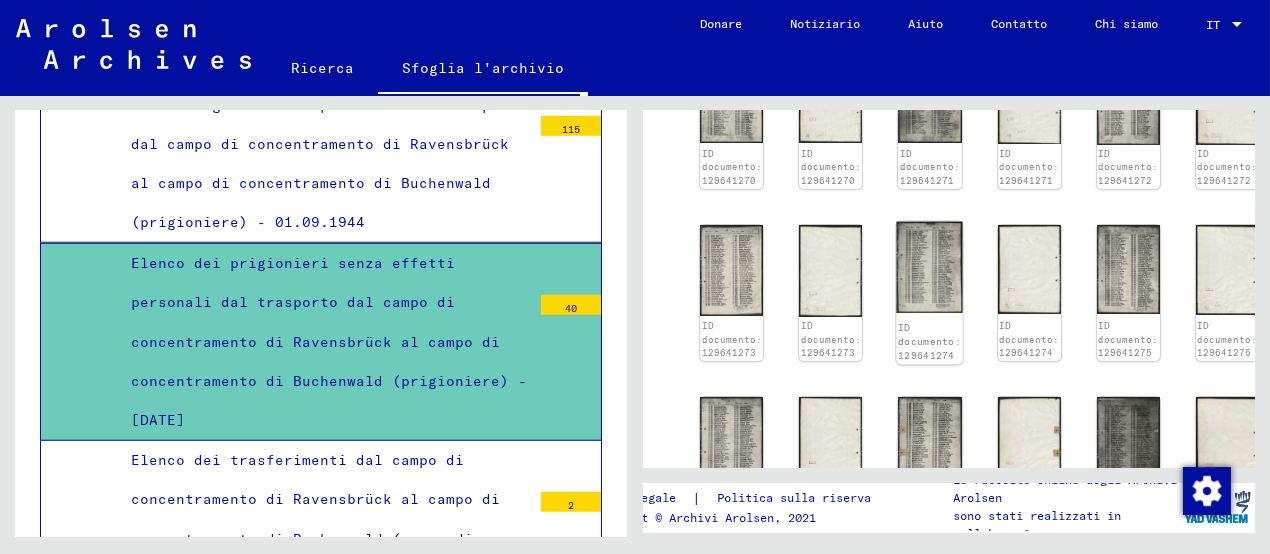 click 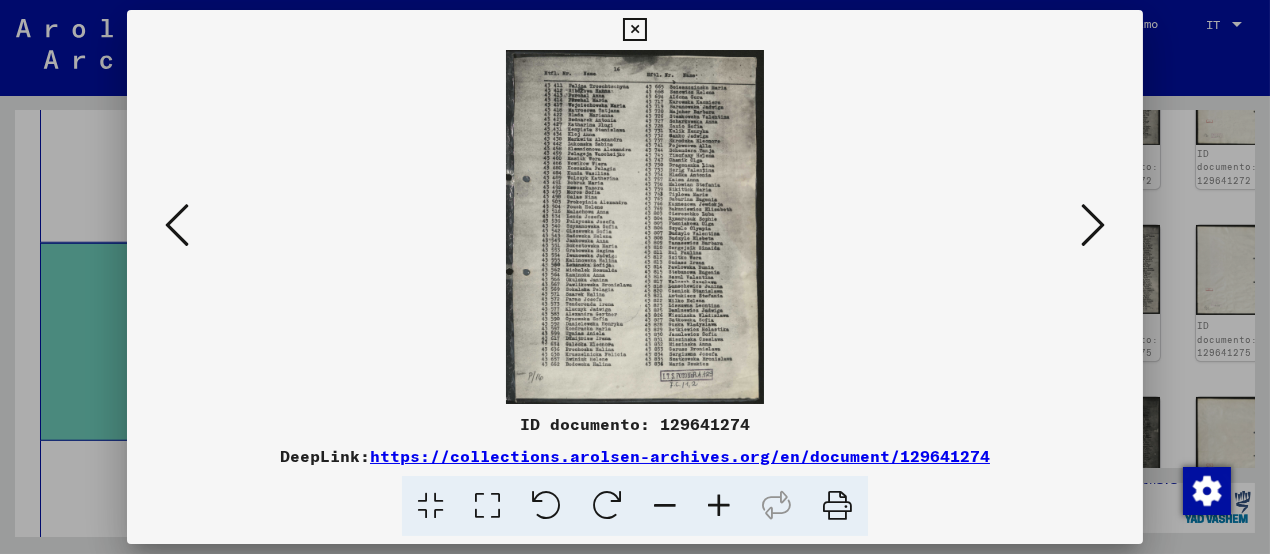 click at bounding box center (634, 30) 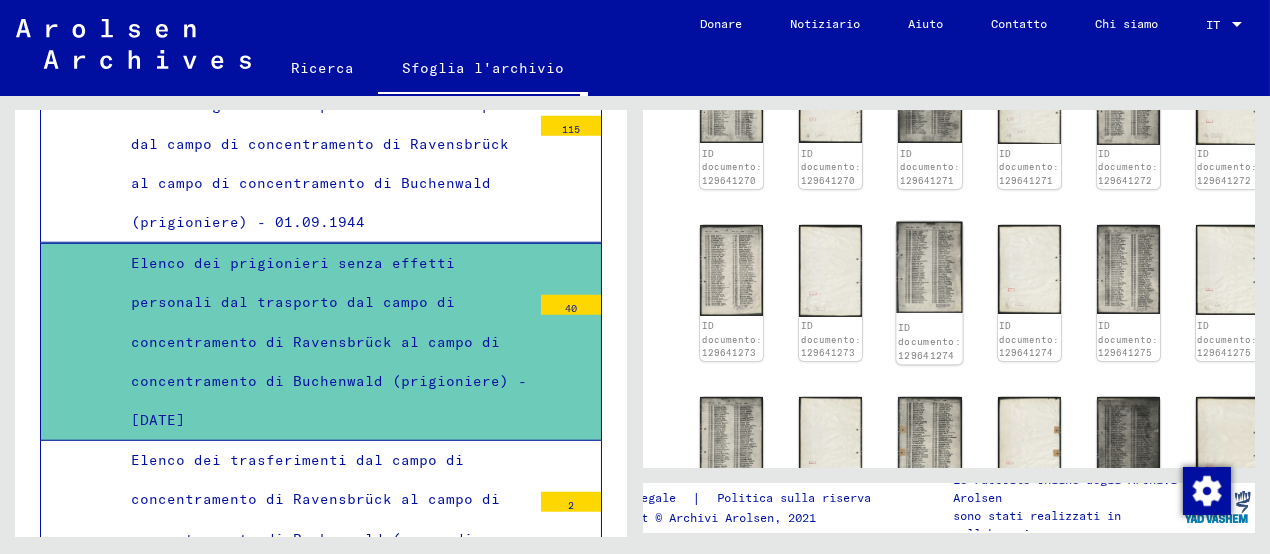 scroll, scrollTop: 407, scrollLeft: 0, axis: vertical 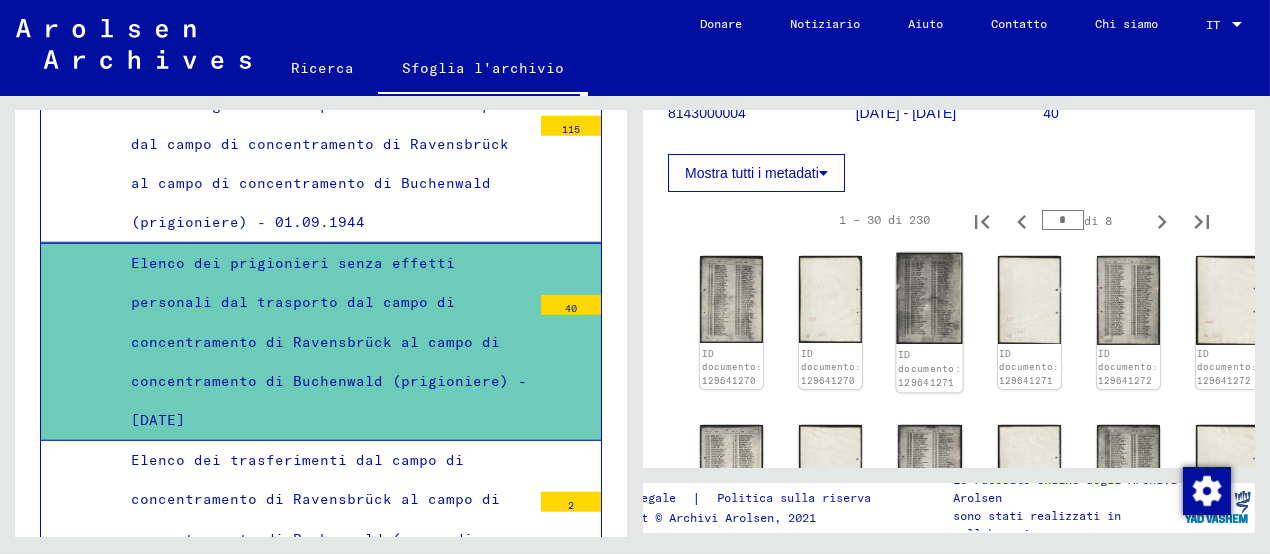 click 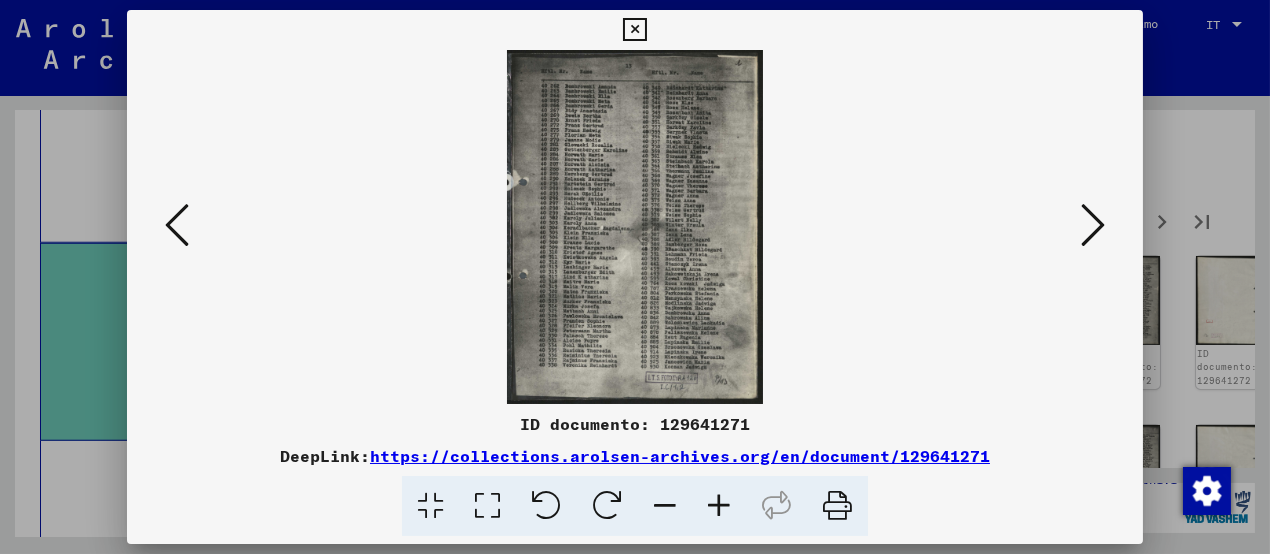 click at bounding box center (634, 30) 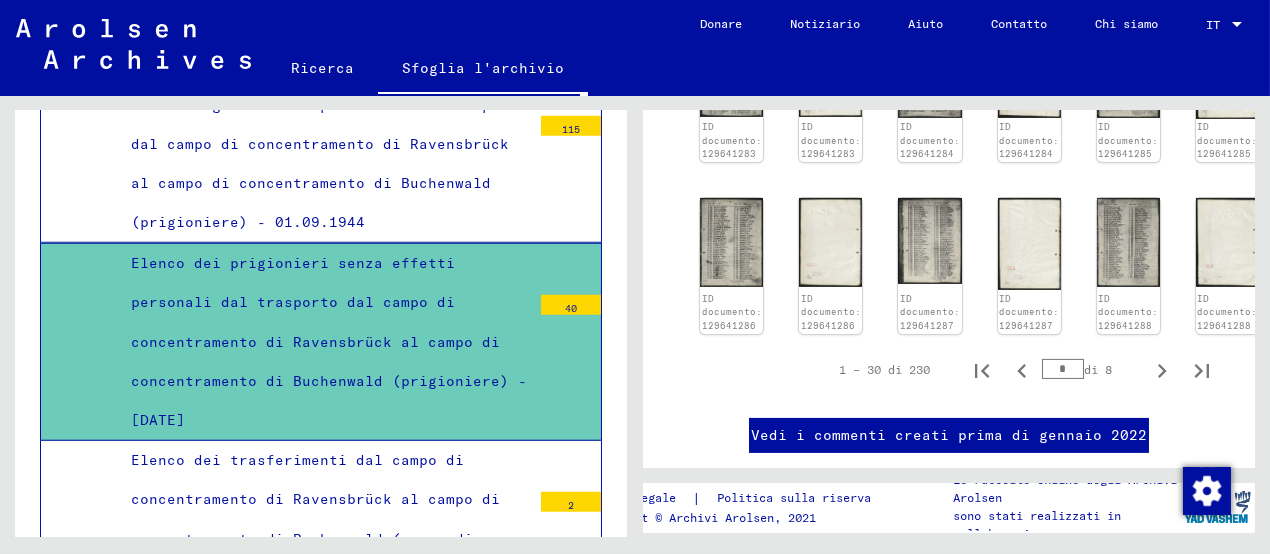 scroll, scrollTop: 1307, scrollLeft: 0, axis: vertical 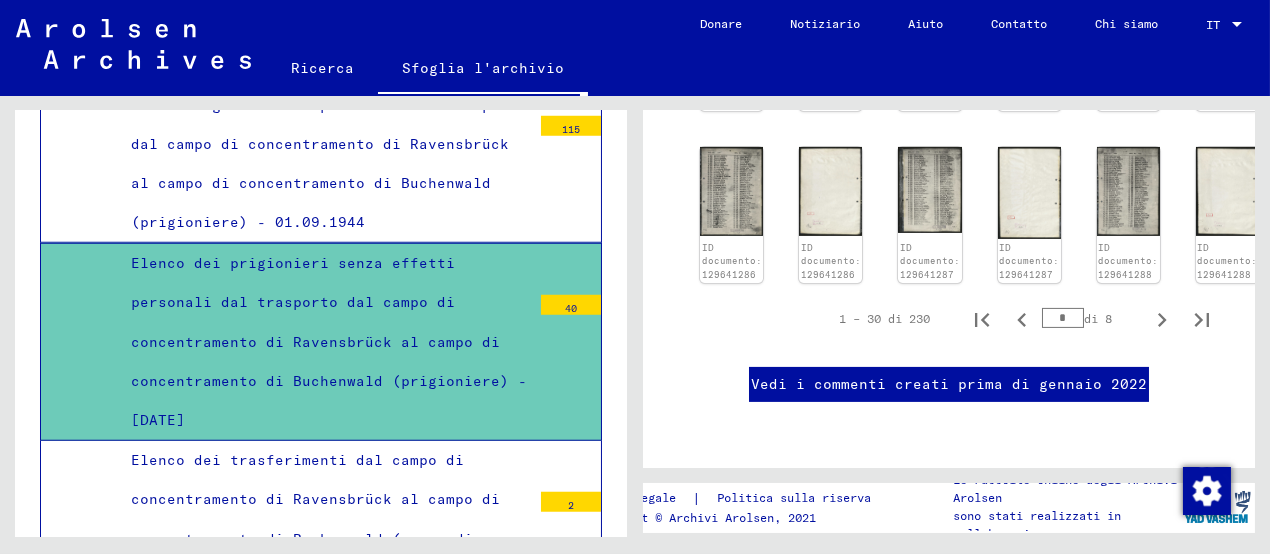 drag, startPoint x: 1043, startPoint y: 174, endPoint x: 1061, endPoint y: 174, distance: 18 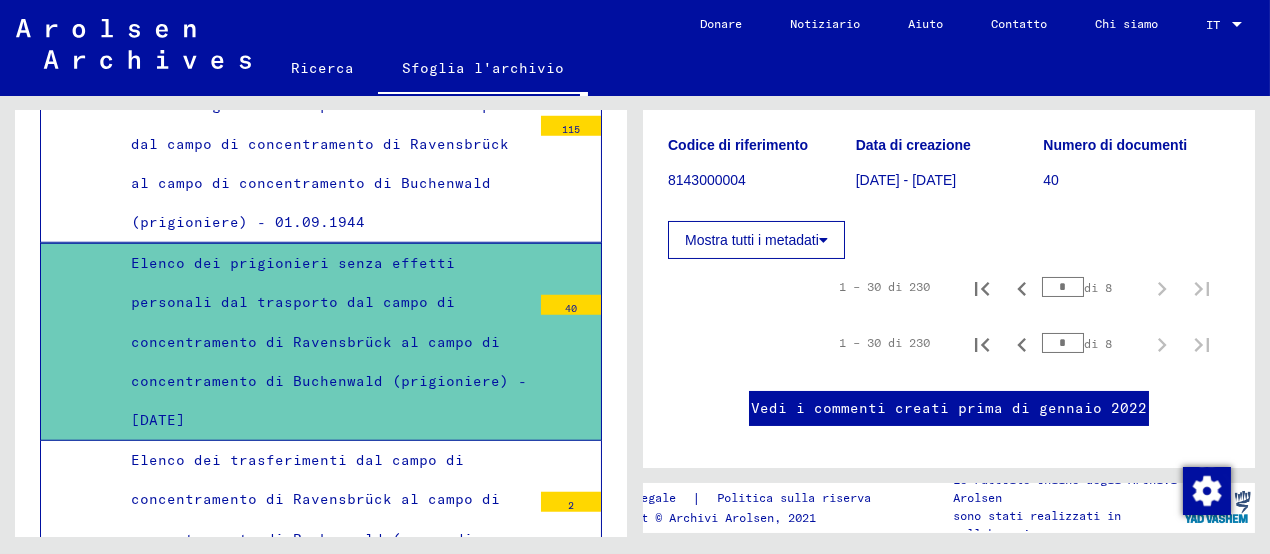 scroll, scrollTop: 372, scrollLeft: 0, axis: vertical 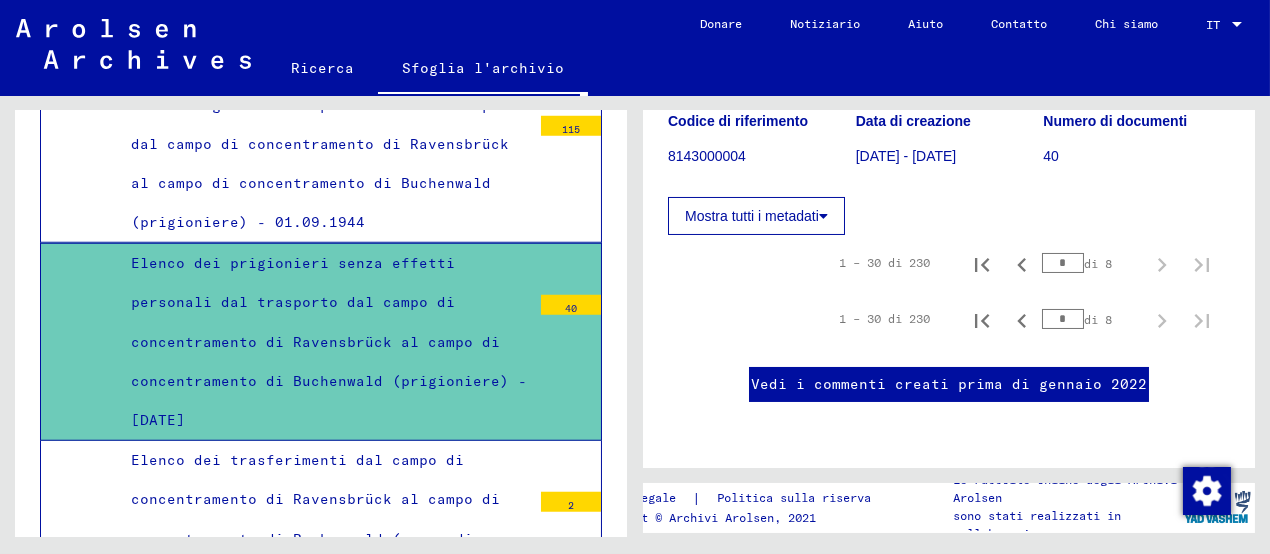 click on "*" at bounding box center (1063, 319) 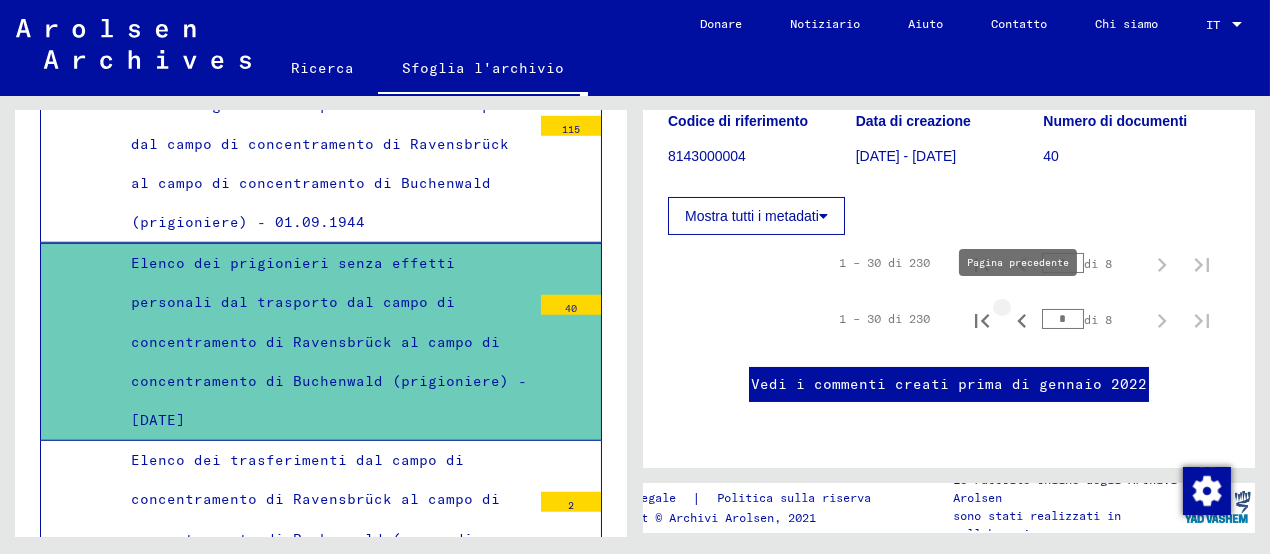 click 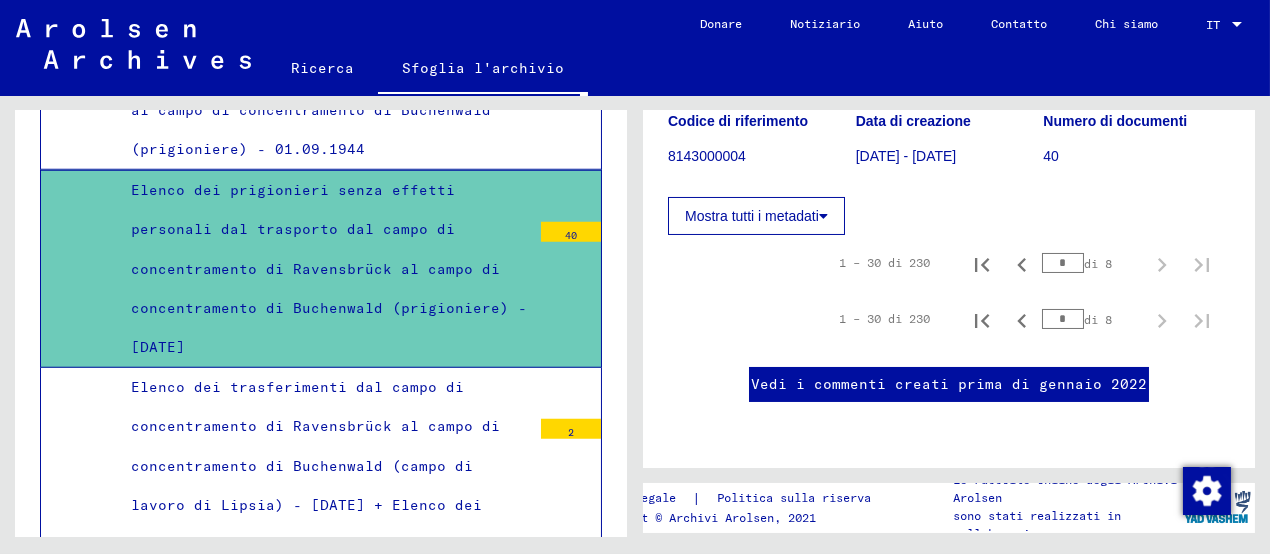 scroll, scrollTop: 3777, scrollLeft: 0, axis: vertical 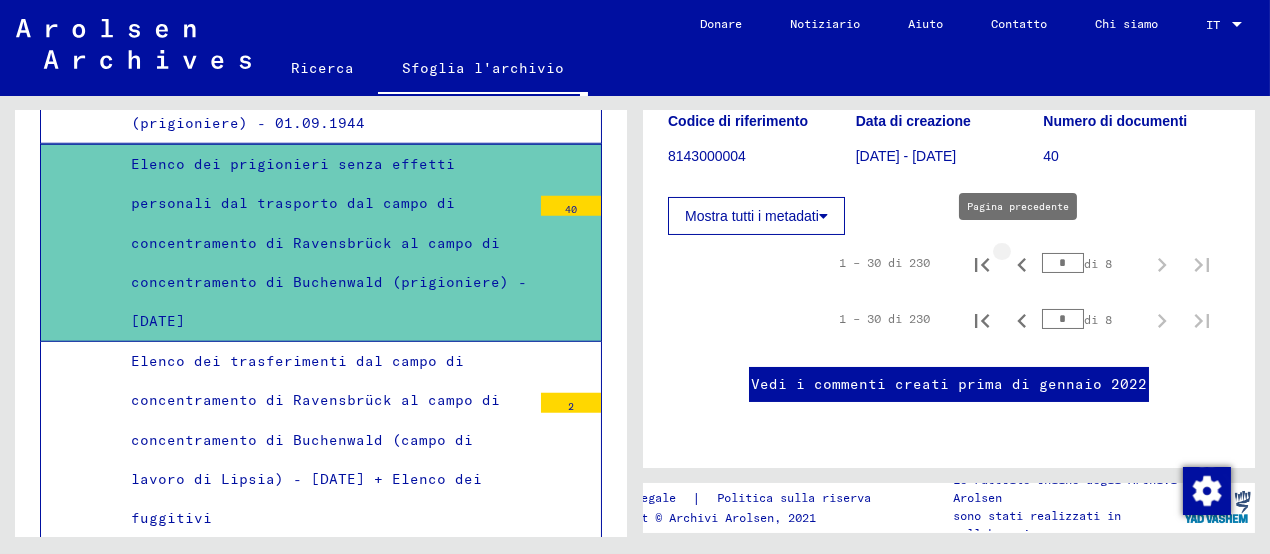 click 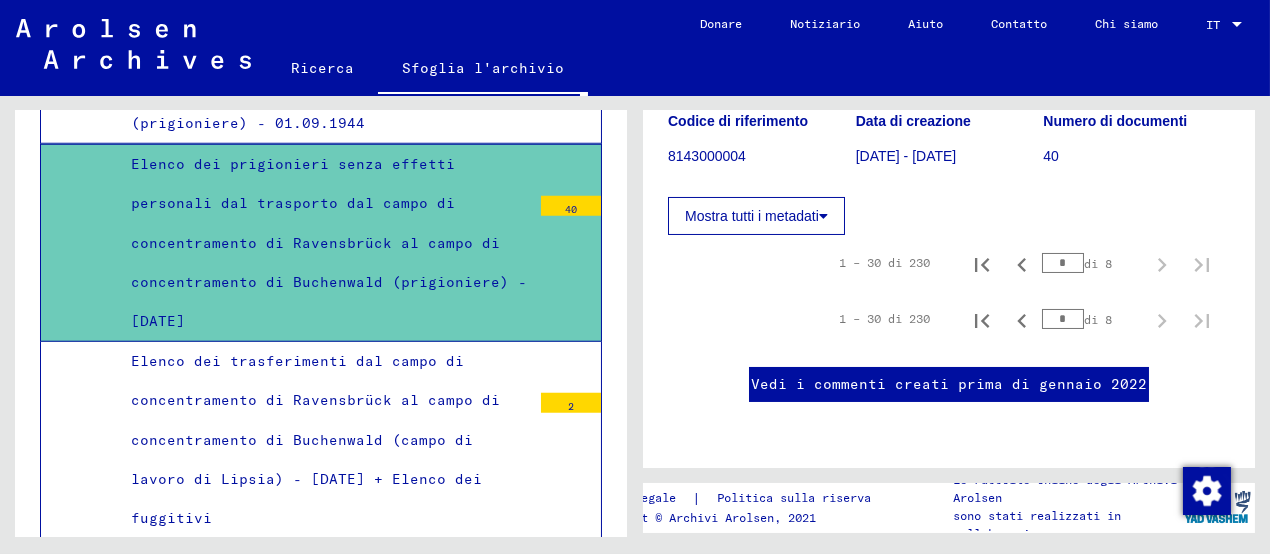 click 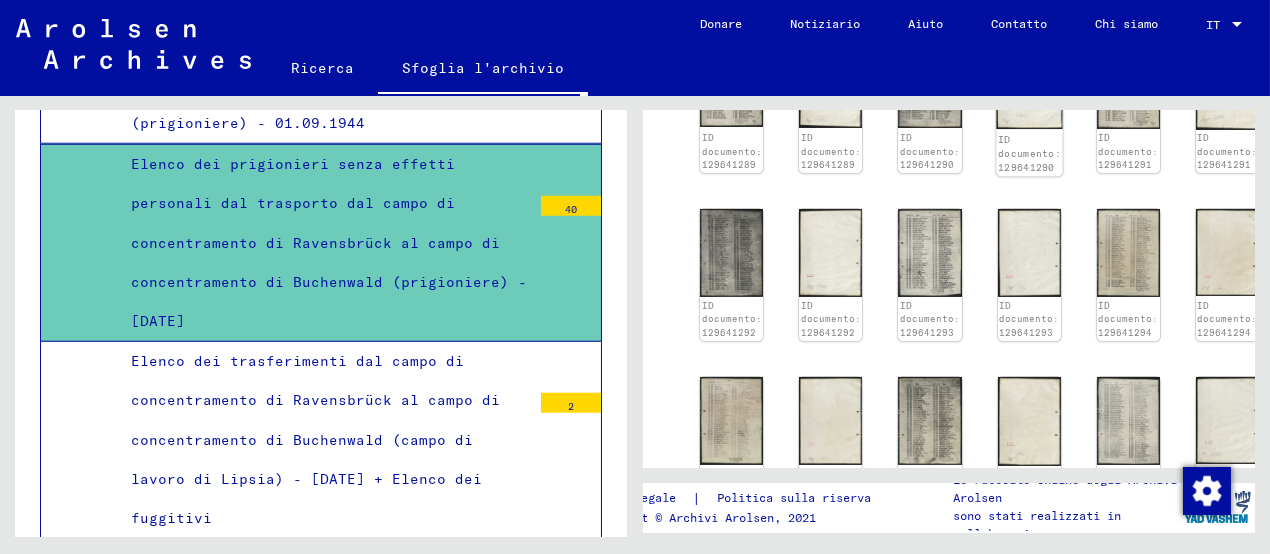 scroll, scrollTop: 672, scrollLeft: 0, axis: vertical 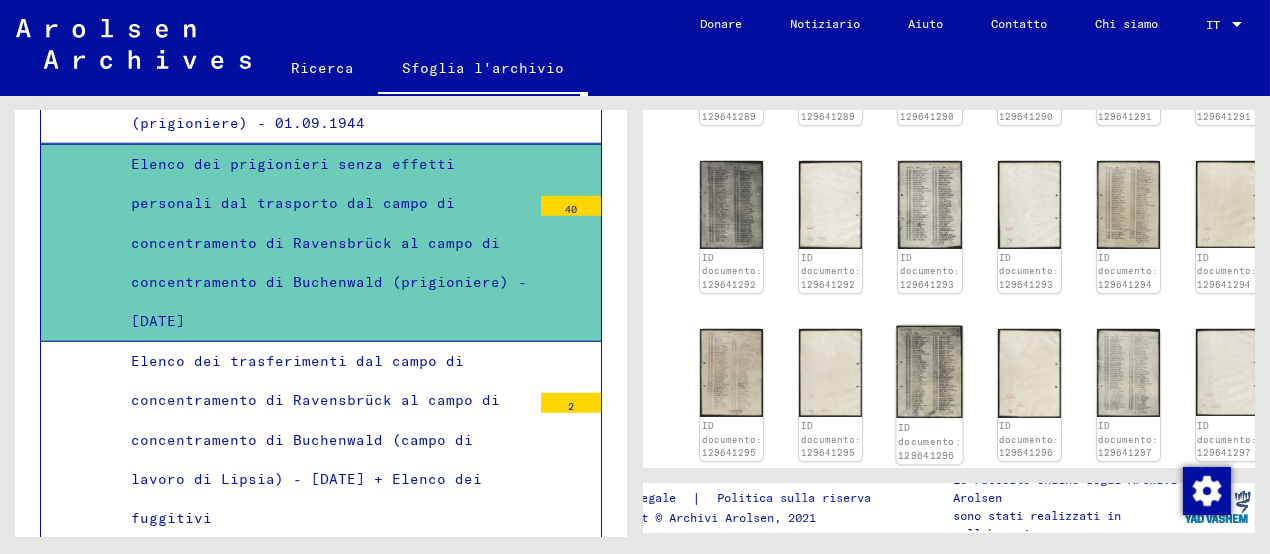 click 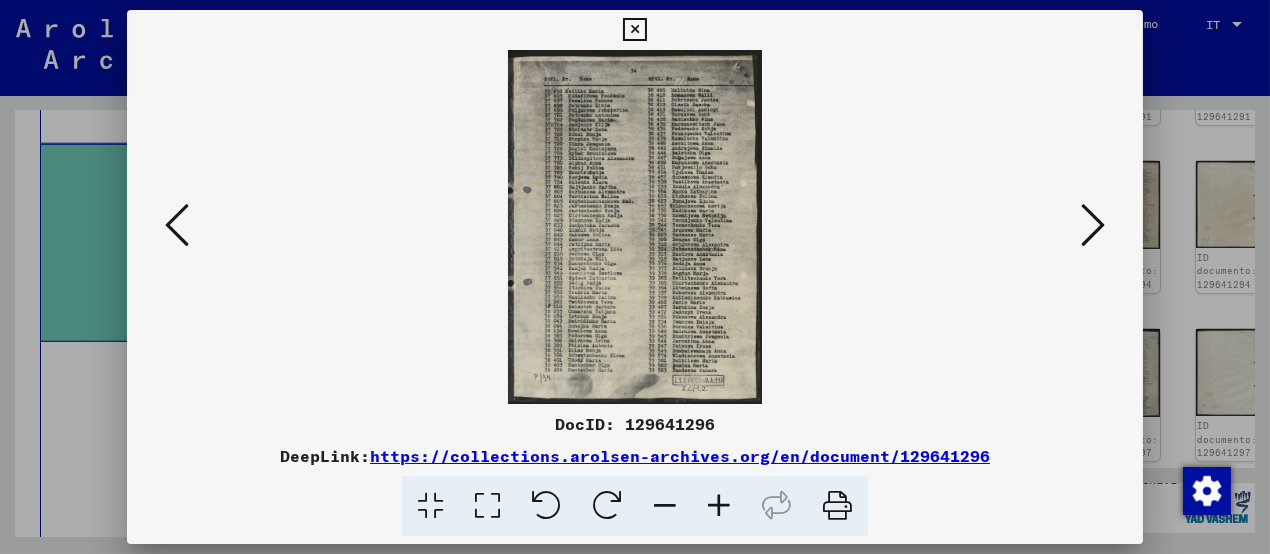 click at bounding box center [635, 227] 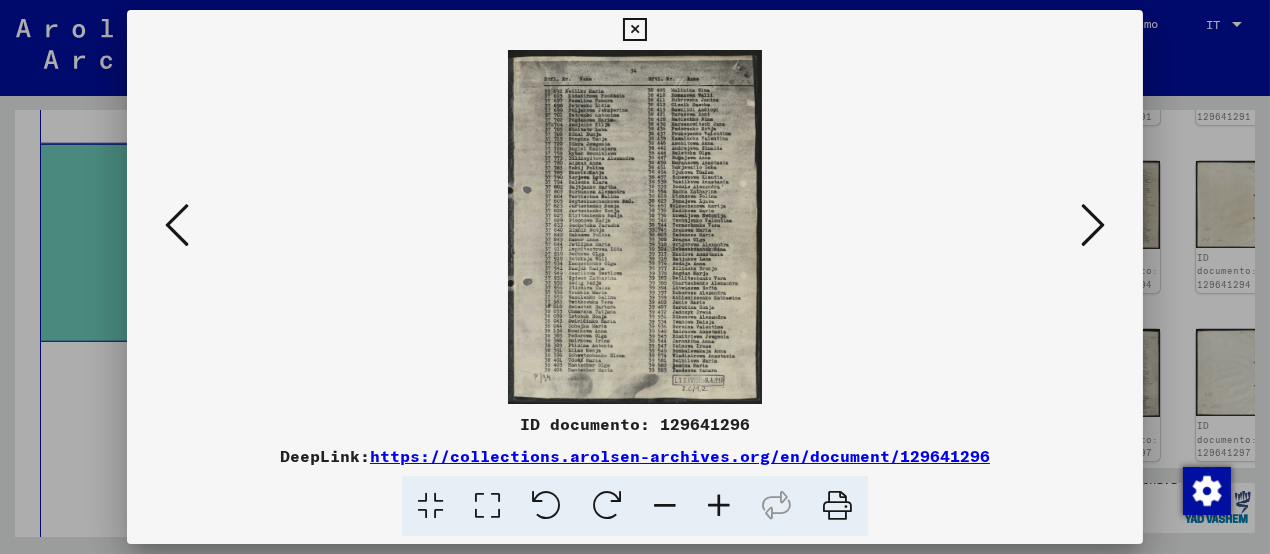 click at bounding box center [1093, 225] 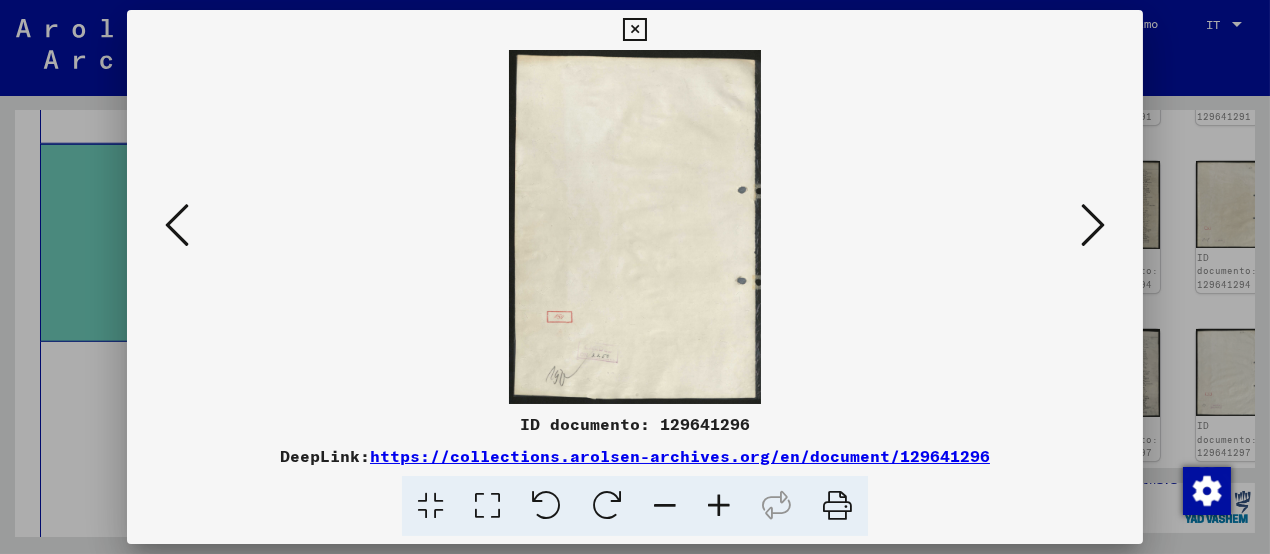 click at bounding box center (1093, 225) 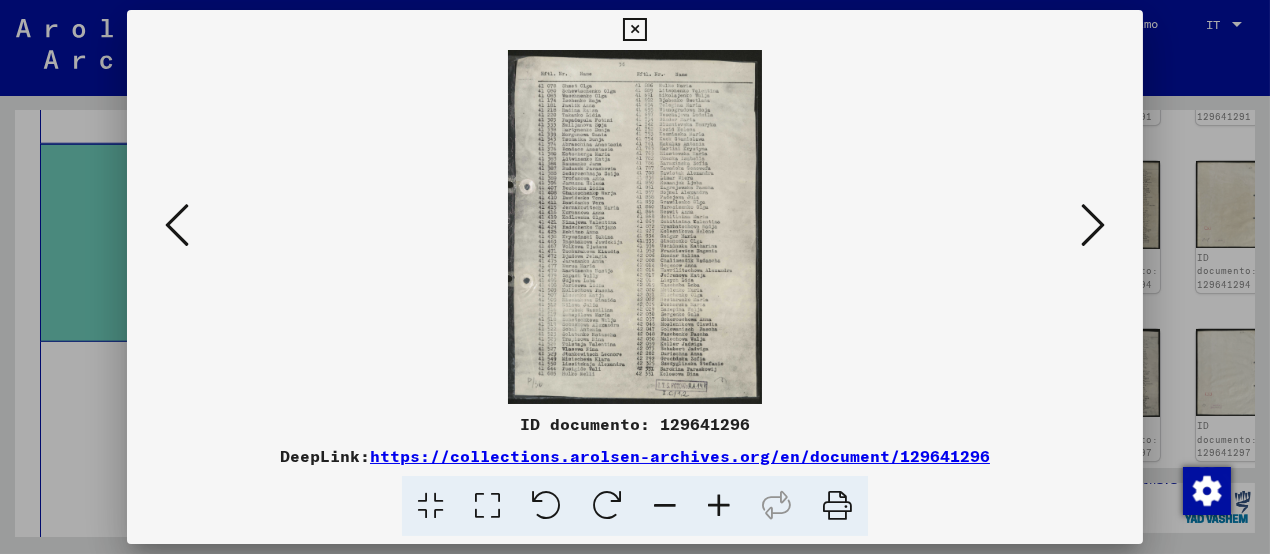 click at bounding box center (1093, 225) 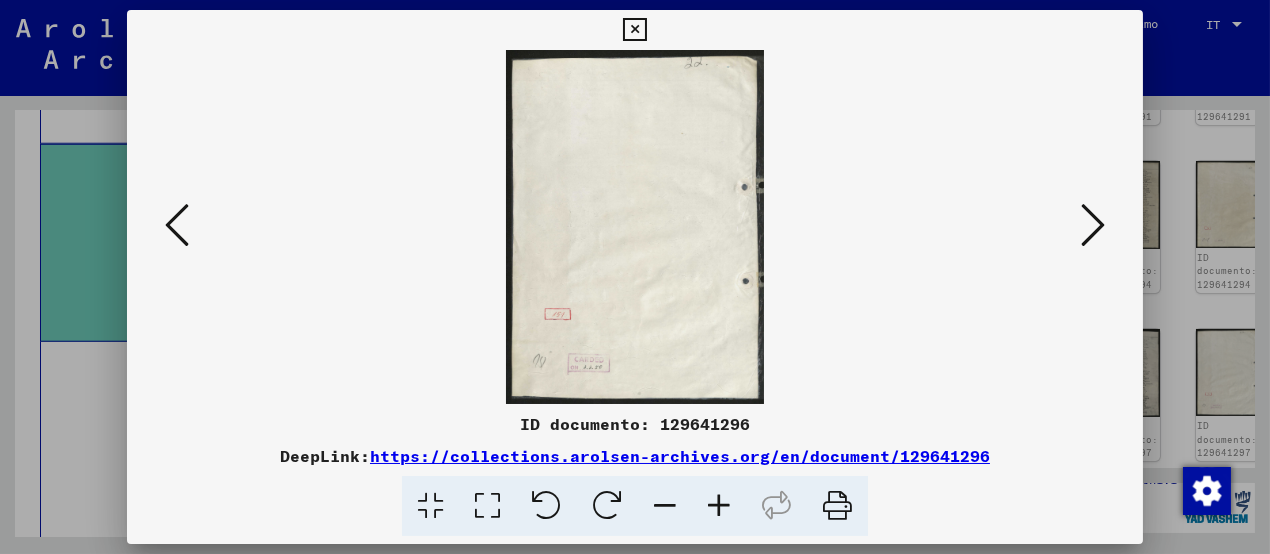 click at bounding box center [1093, 225] 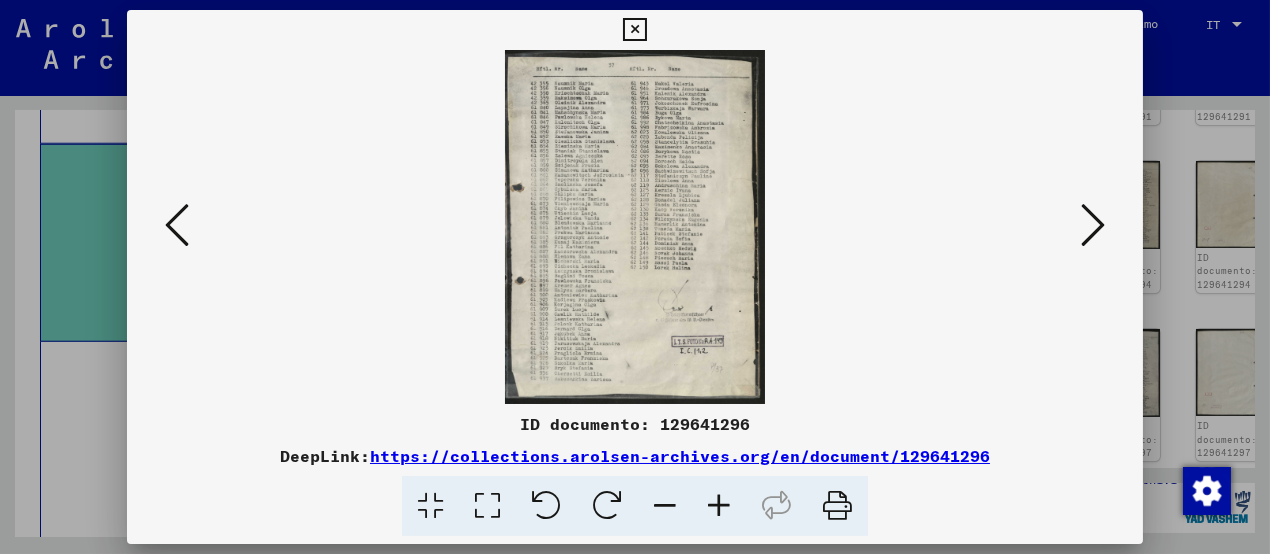 click at bounding box center (1093, 225) 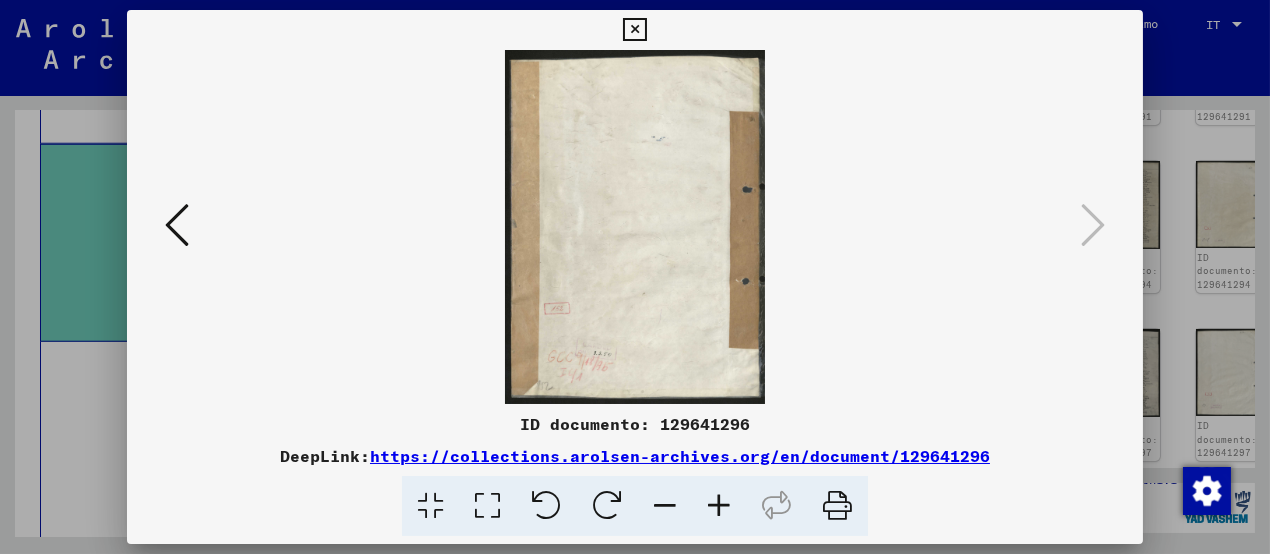 click at bounding box center (634, 30) 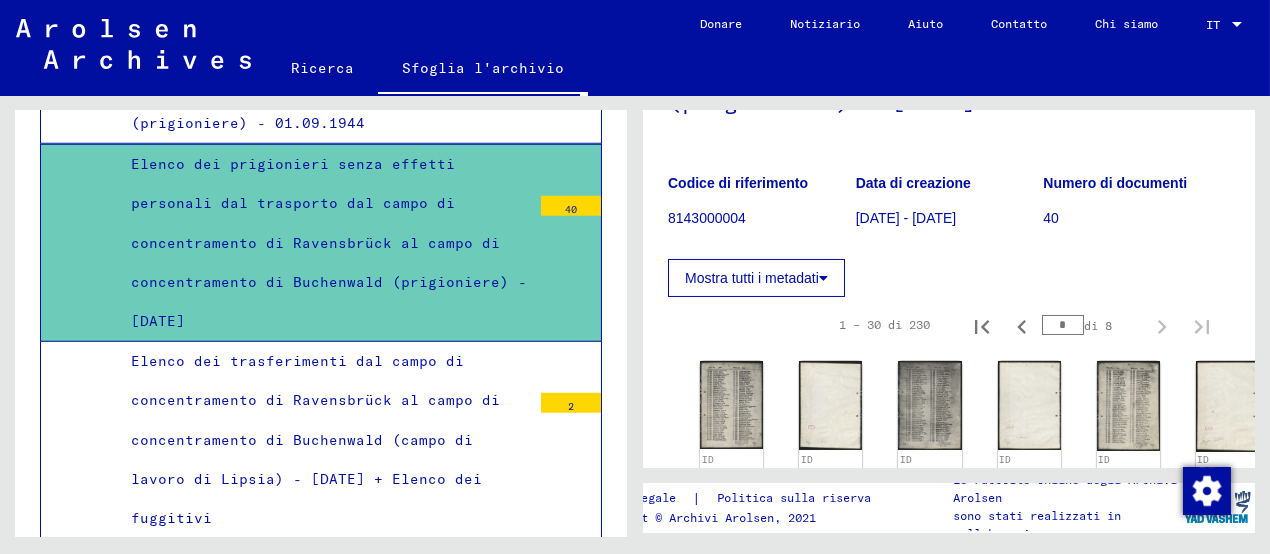 scroll, scrollTop: 272, scrollLeft: 0, axis: vertical 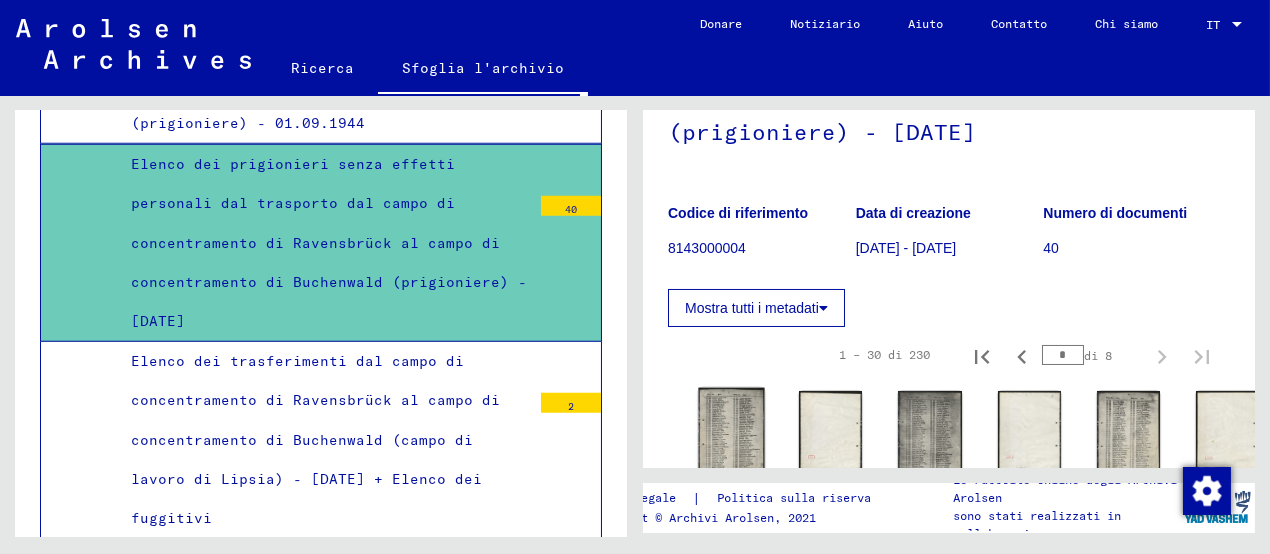 click 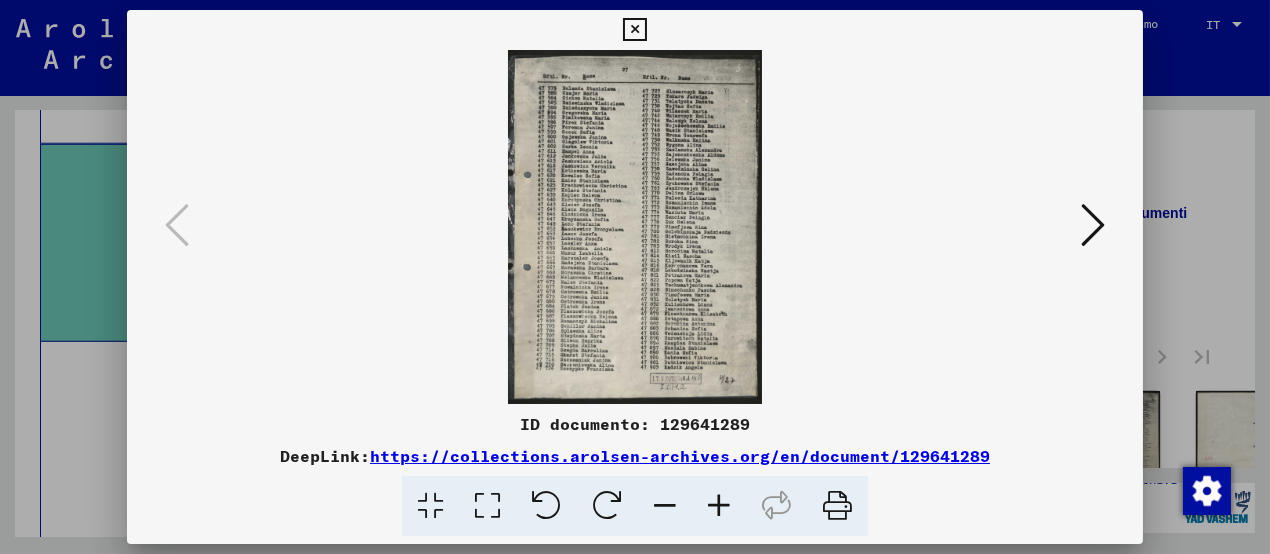 click at bounding box center [1093, 225] 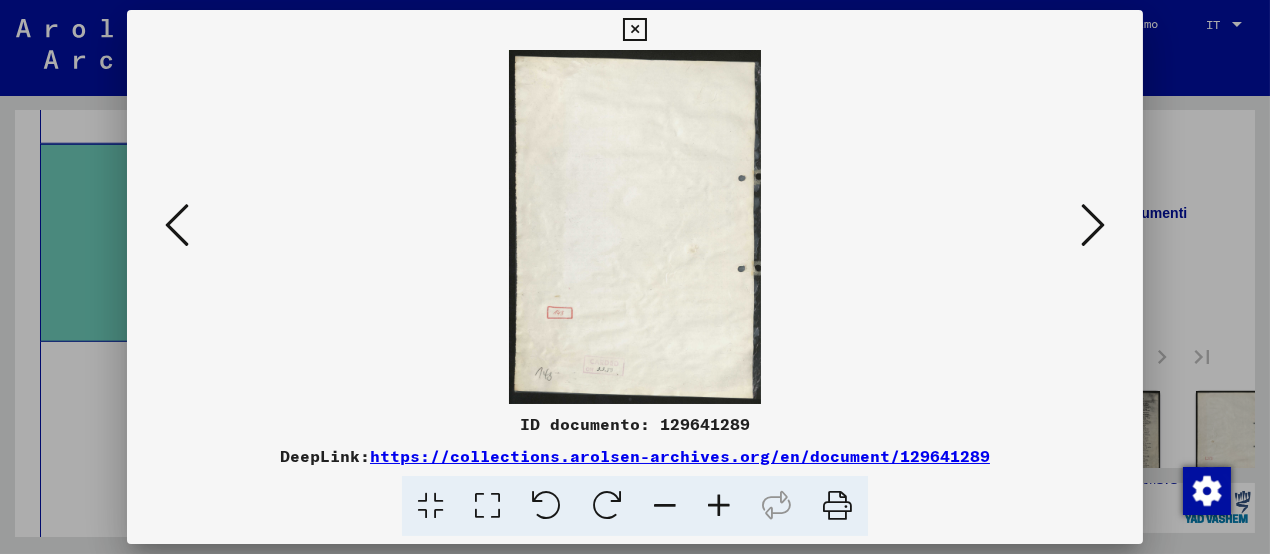 click at bounding box center [1093, 225] 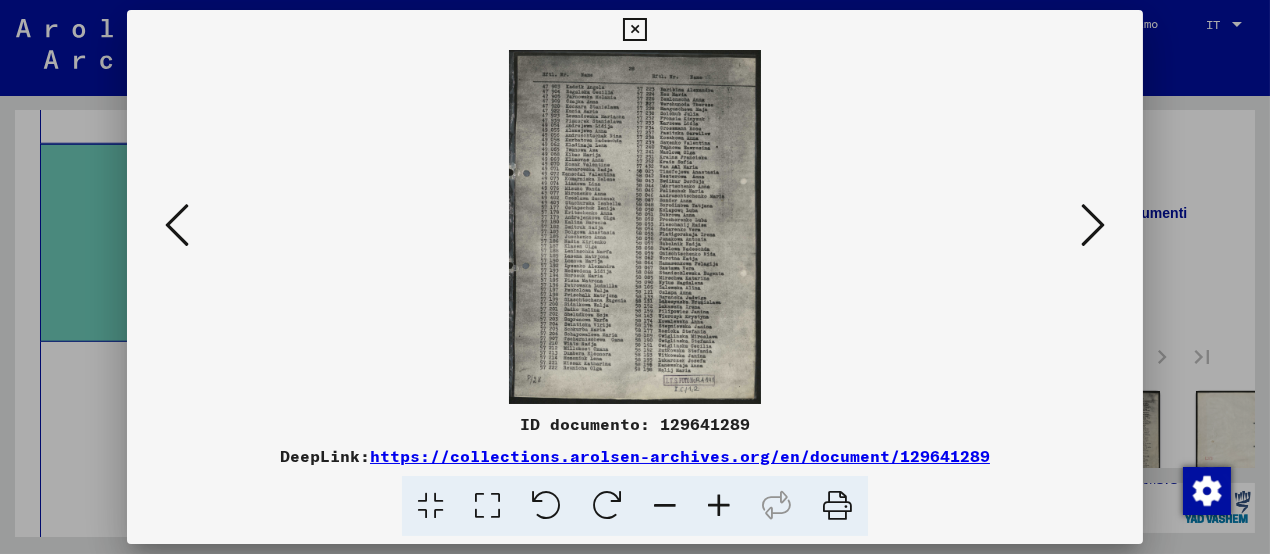 click at bounding box center (1093, 225) 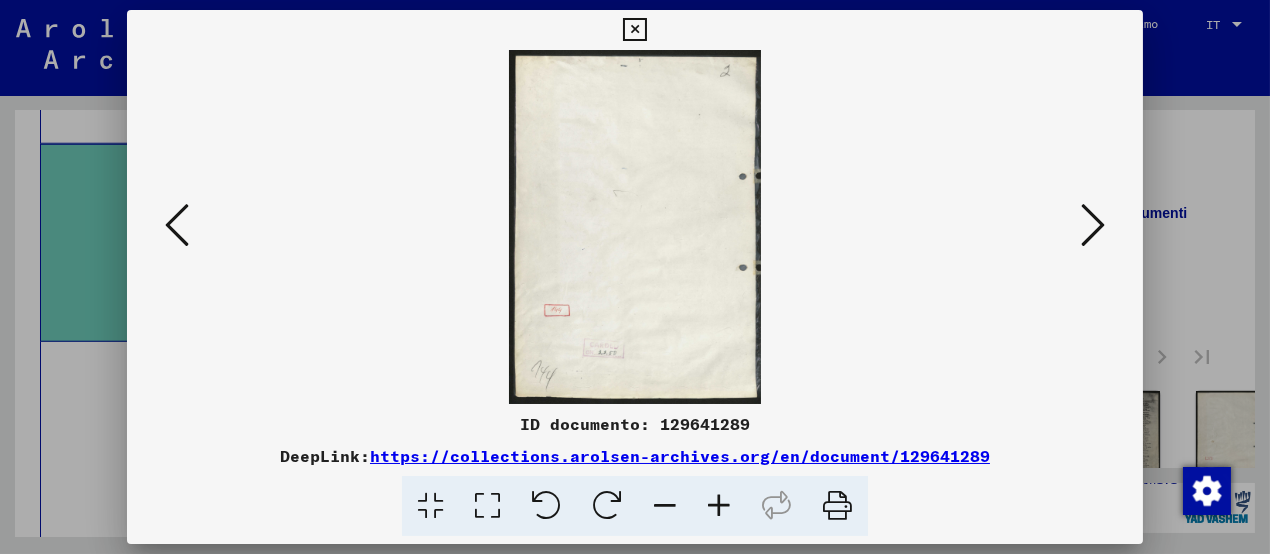 click at bounding box center [1093, 225] 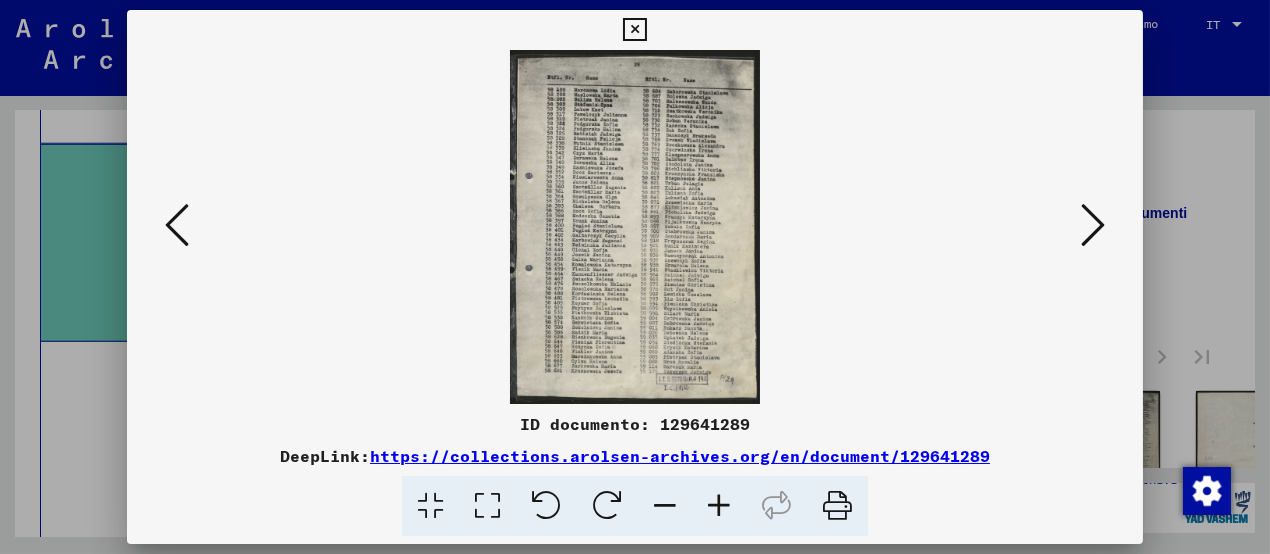click at bounding box center (1093, 225) 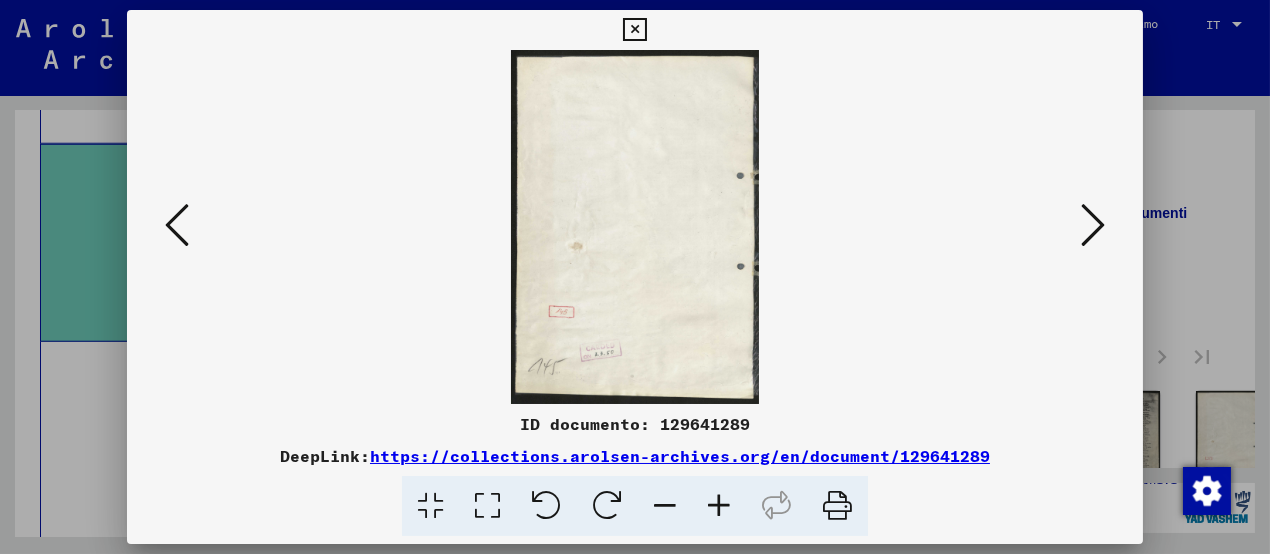 click at bounding box center (1093, 225) 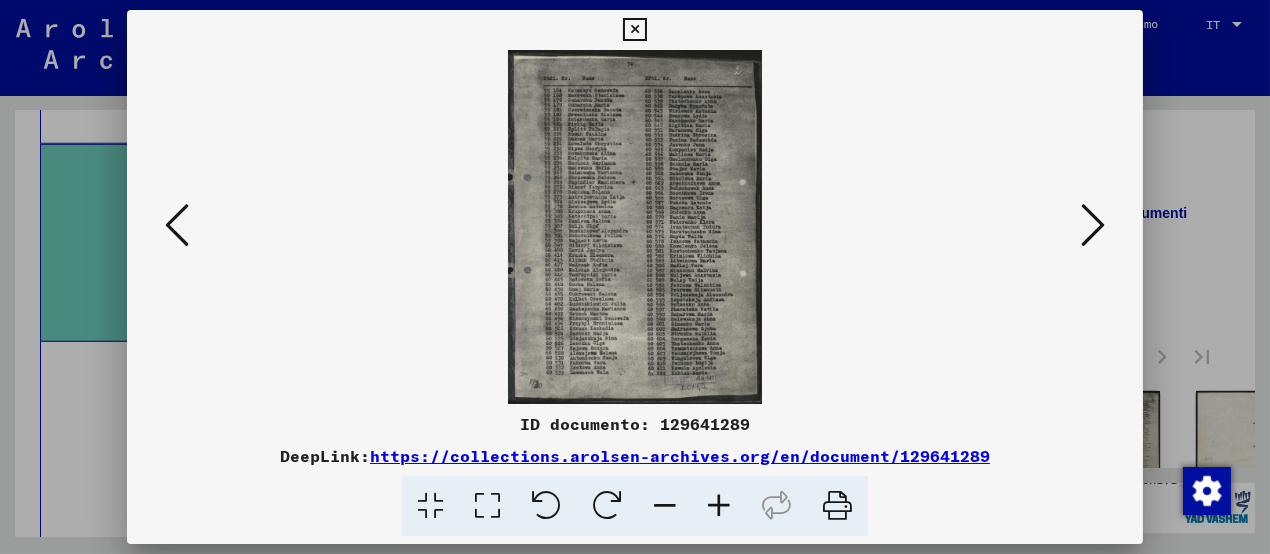 click at bounding box center [719, 506] 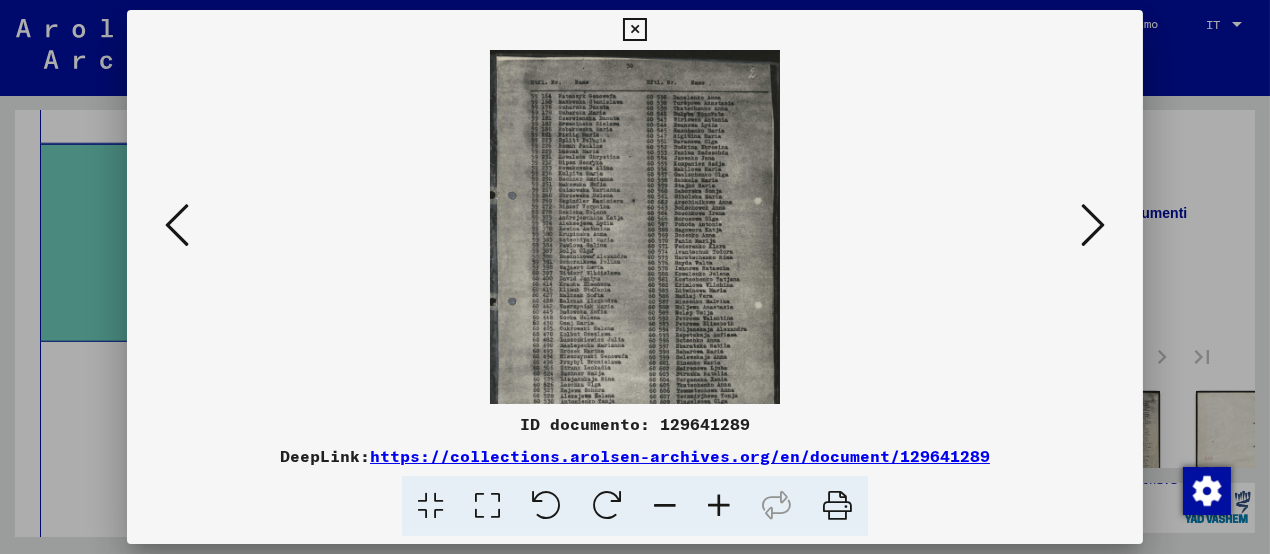 click at bounding box center [719, 506] 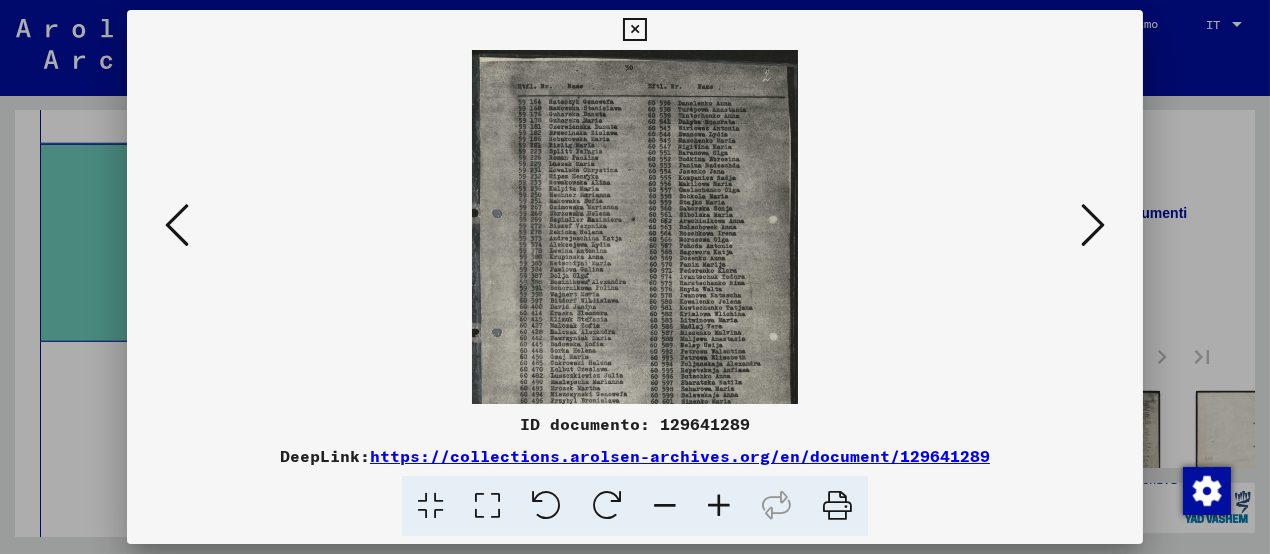 click at bounding box center (719, 506) 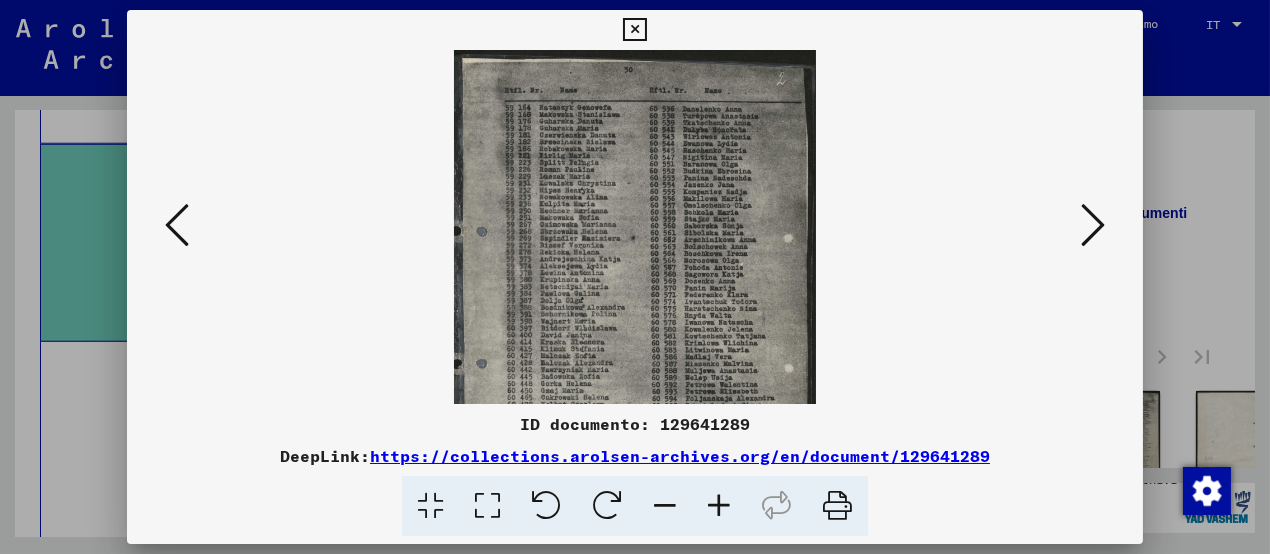 click at bounding box center (719, 506) 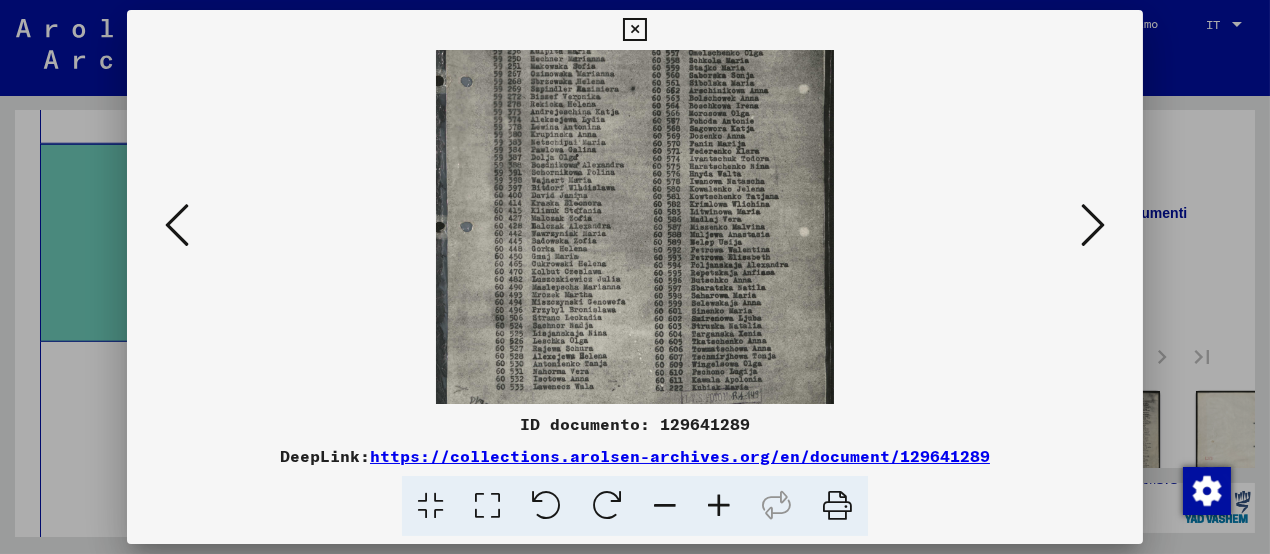 scroll, scrollTop: 200, scrollLeft: 0, axis: vertical 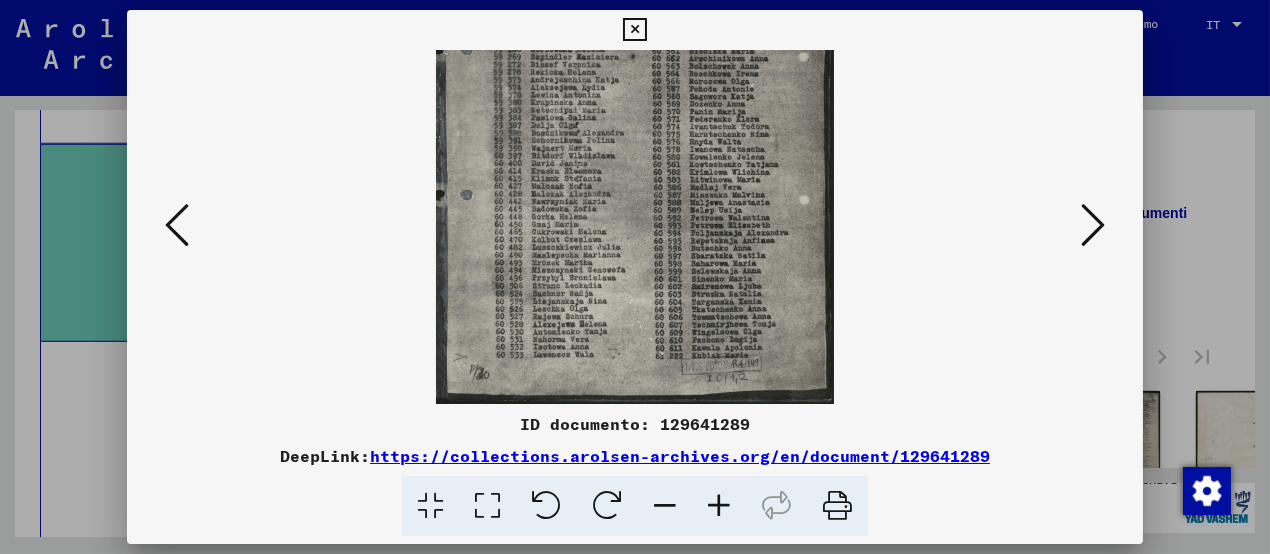 drag, startPoint x: 703, startPoint y: 261, endPoint x: 707, endPoint y: 59, distance: 202.0396 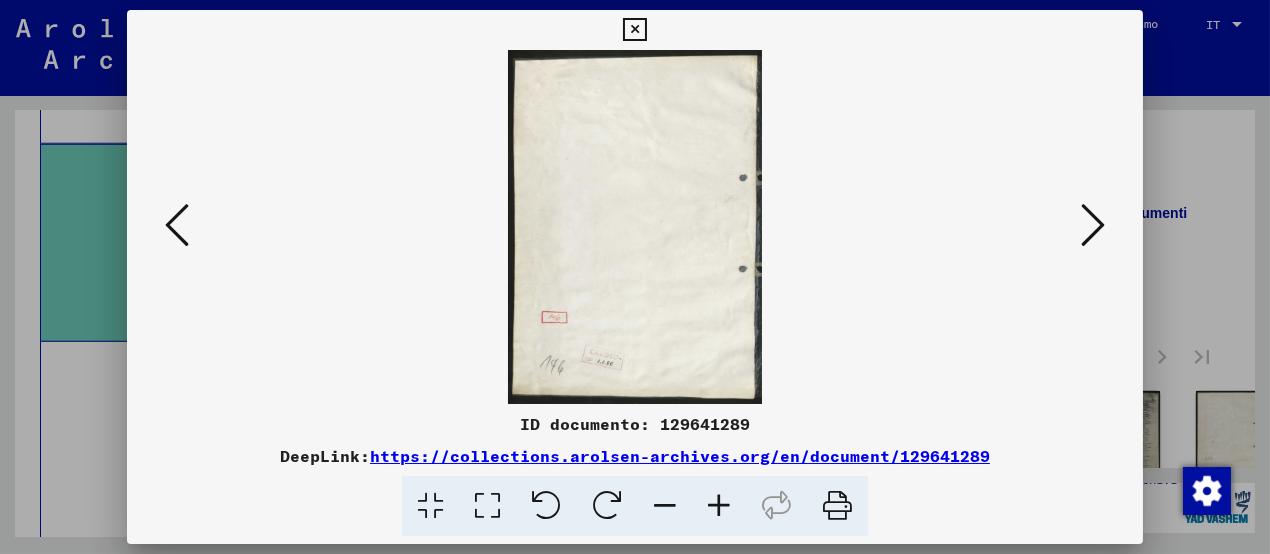 scroll, scrollTop: 0, scrollLeft: 0, axis: both 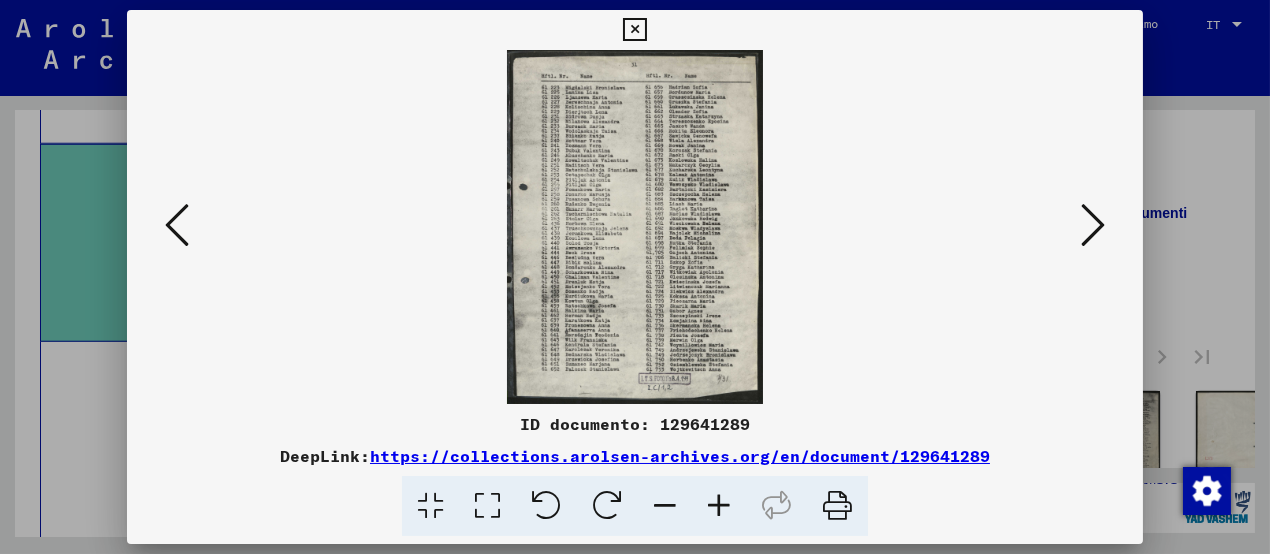 click at bounding box center [719, 506] 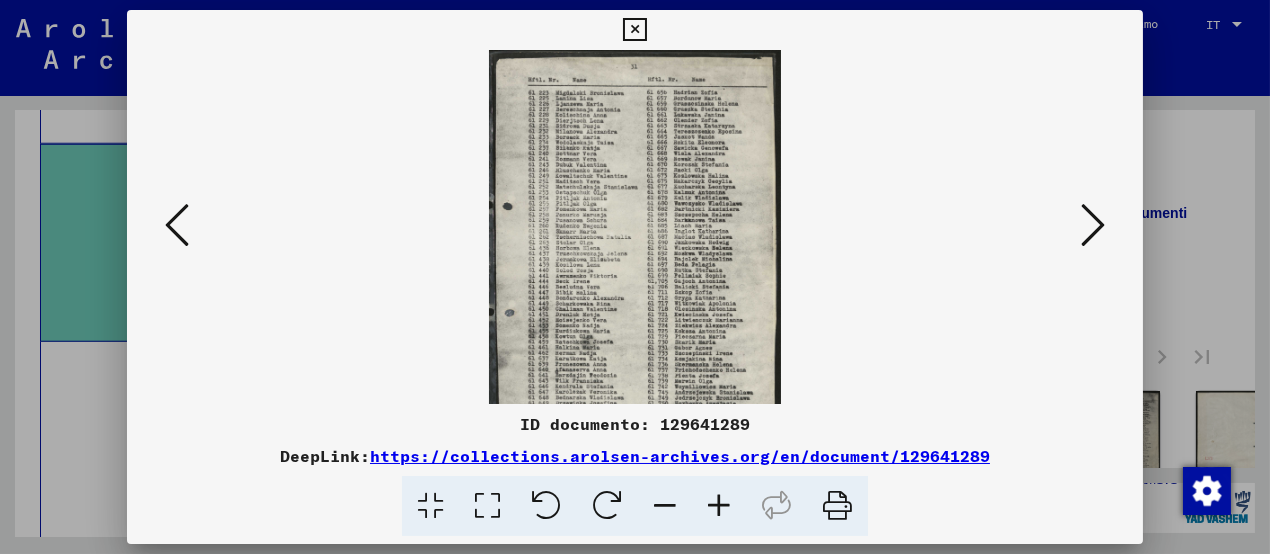 click at bounding box center [719, 506] 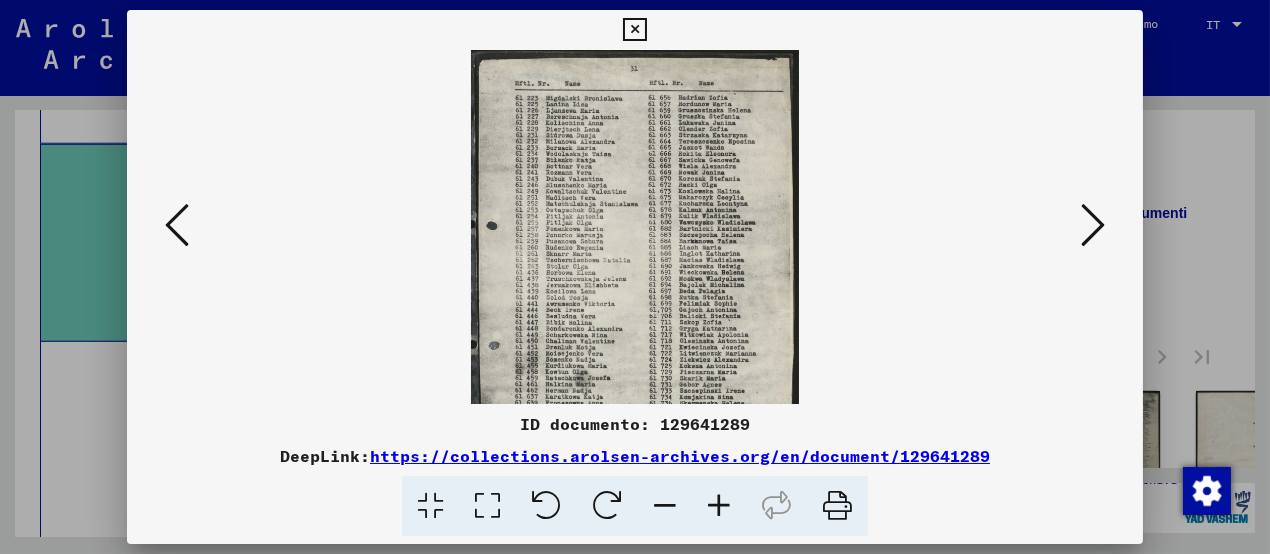 click at bounding box center [719, 506] 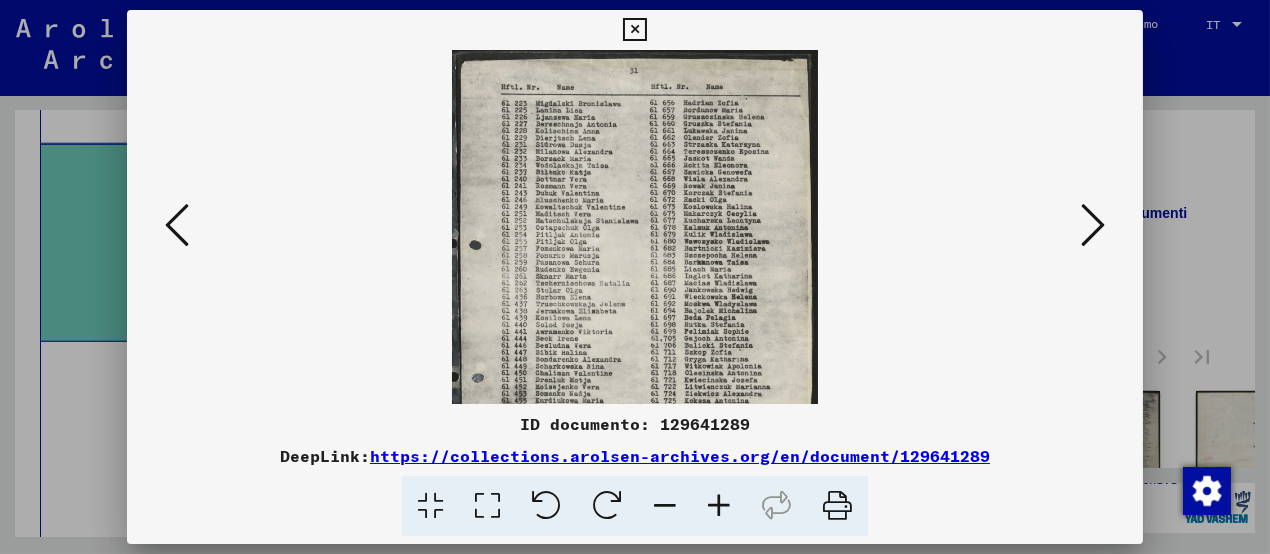 click at bounding box center (719, 506) 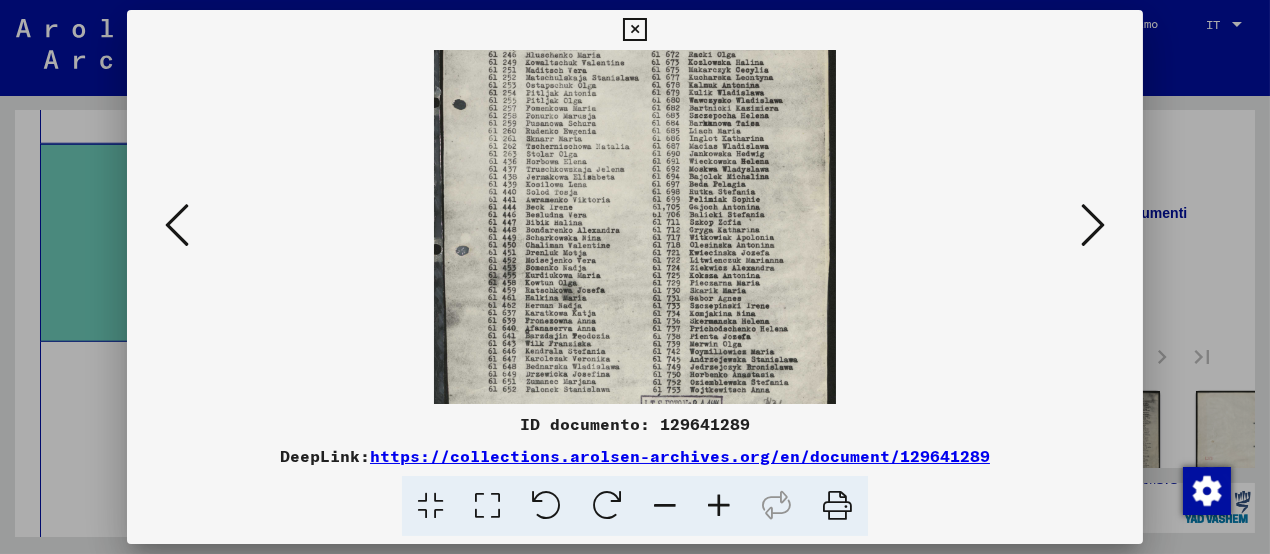 drag, startPoint x: 795, startPoint y: 294, endPoint x: 788, endPoint y: 105, distance: 189.12958 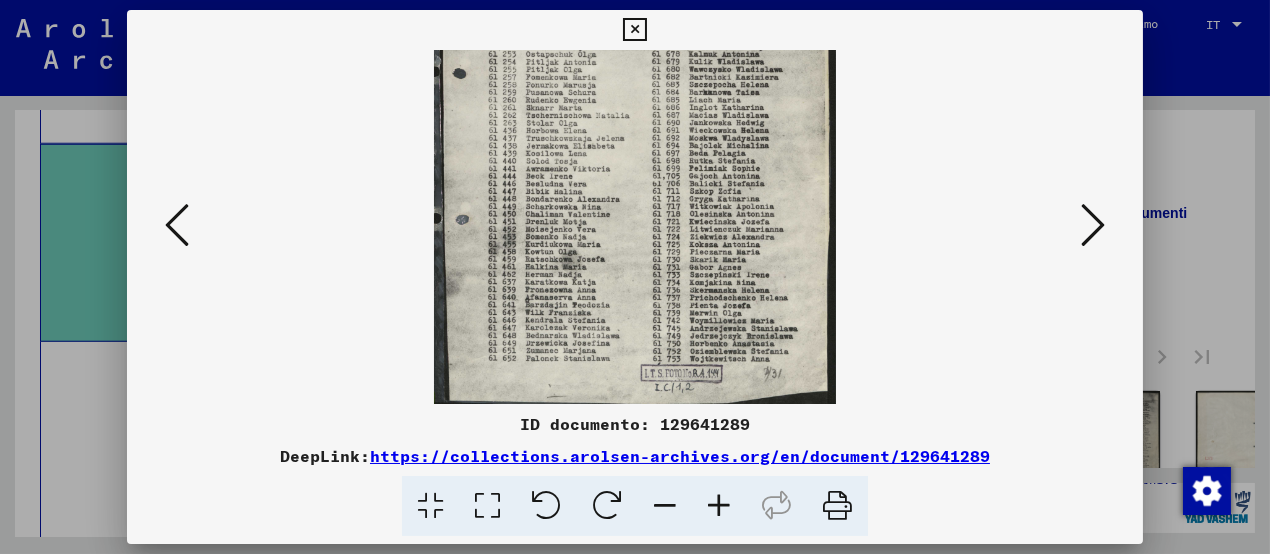 click at bounding box center [1093, 225] 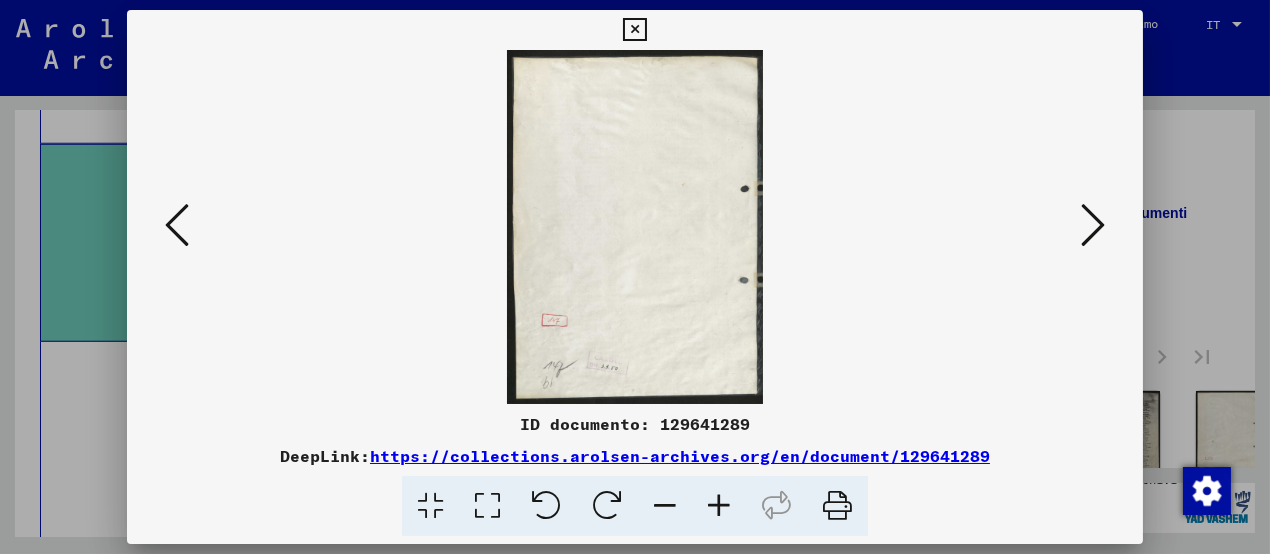 scroll, scrollTop: 0, scrollLeft: 0, axis: both 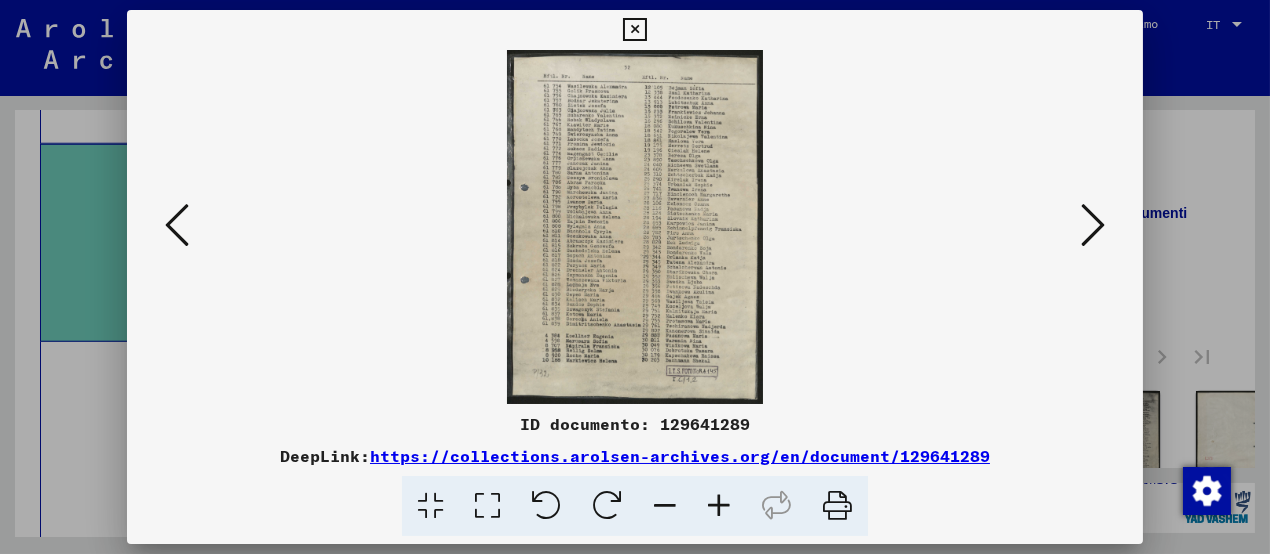 click at bounding box center (719, 506) 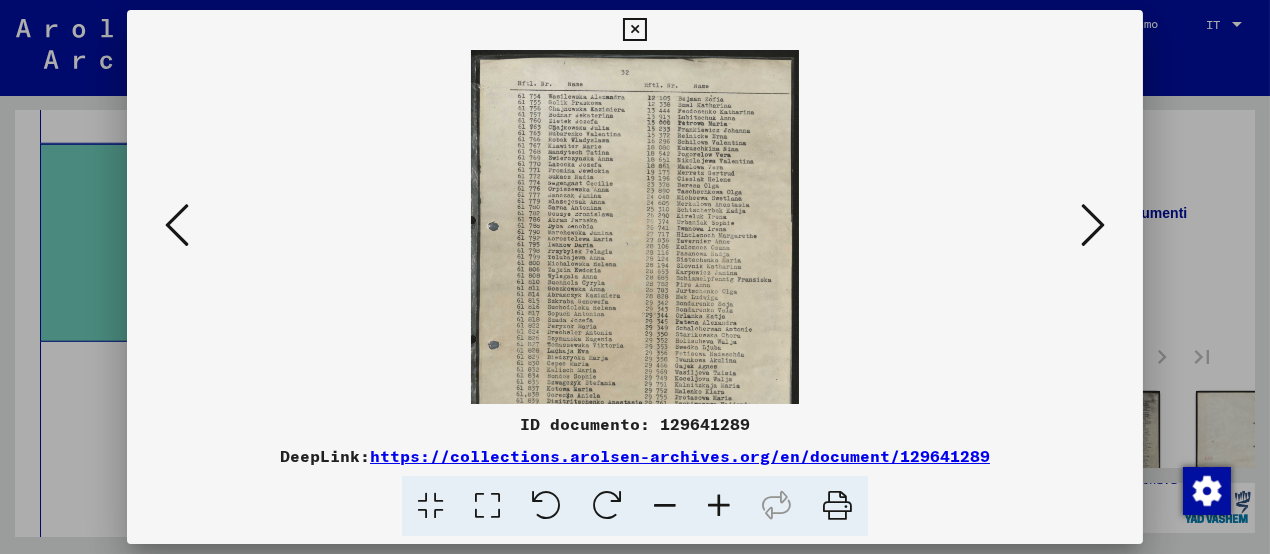 click at bounding box center (719, 506) 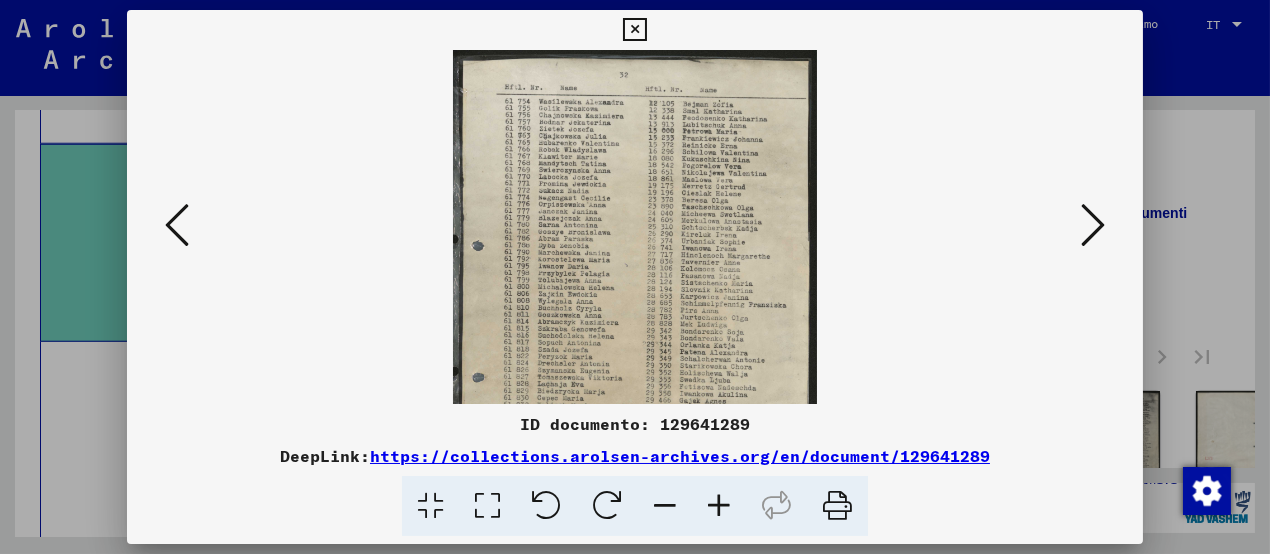 click at bounding box center [719, 506] 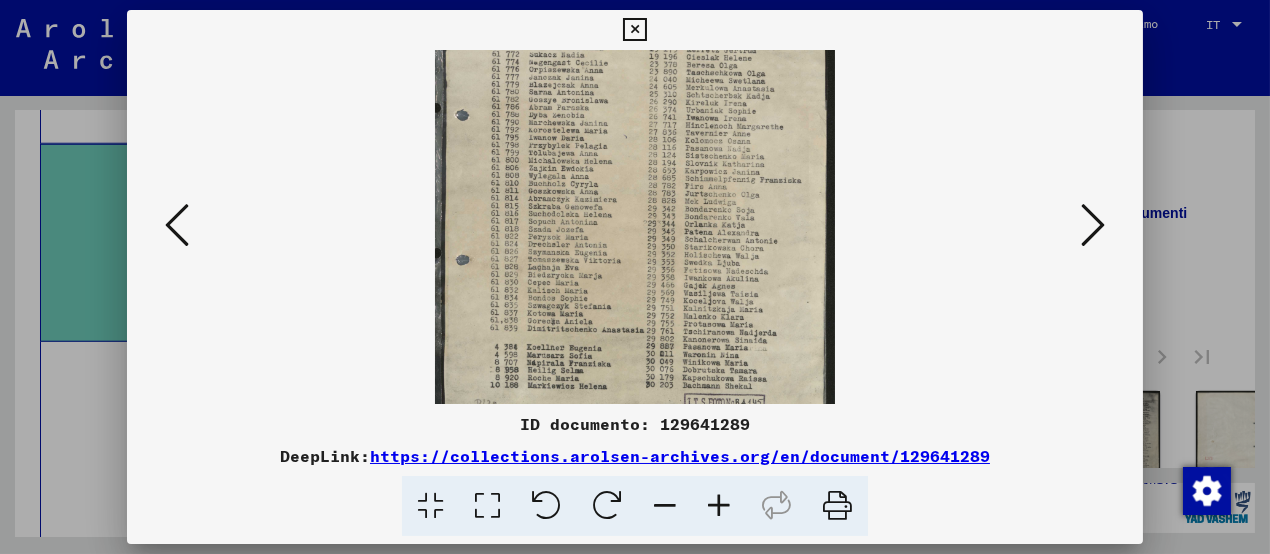 drag, startPoint x: 661, startPoint y: 246, endPoint x: 663, endPoint y: 87, distance: 159.01257 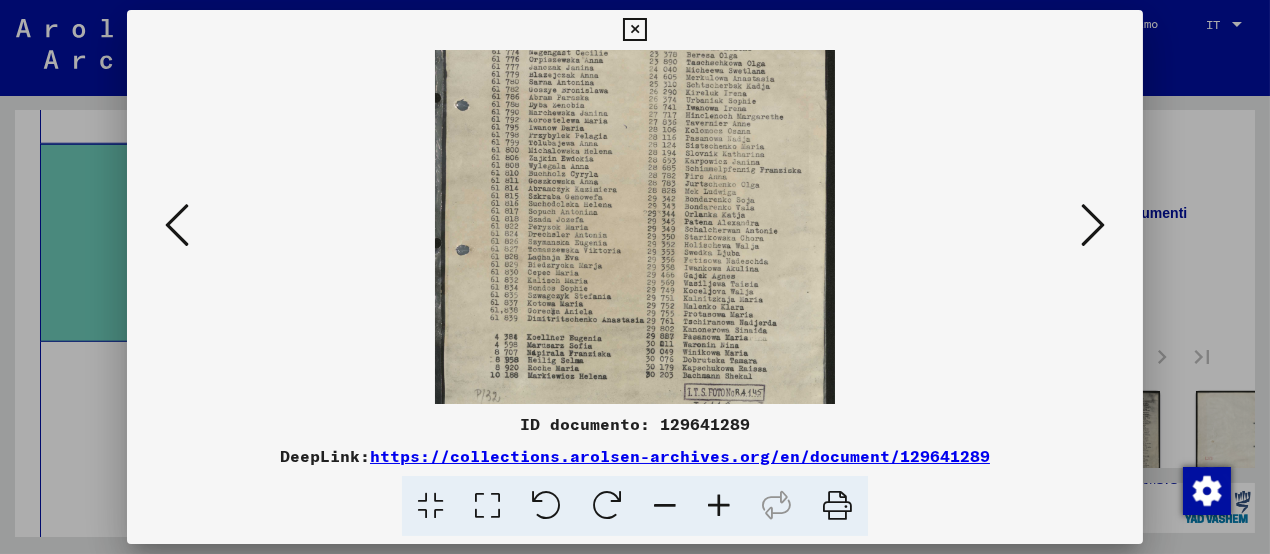 click at bounding box center [1093, 225] 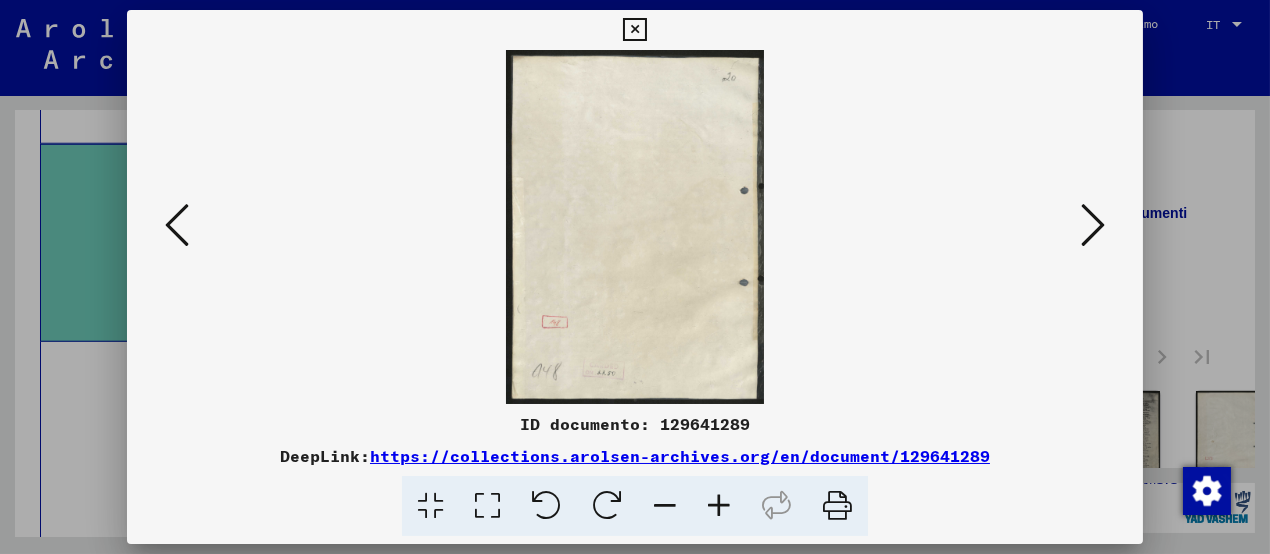 click at bounding box center (1093, 225) 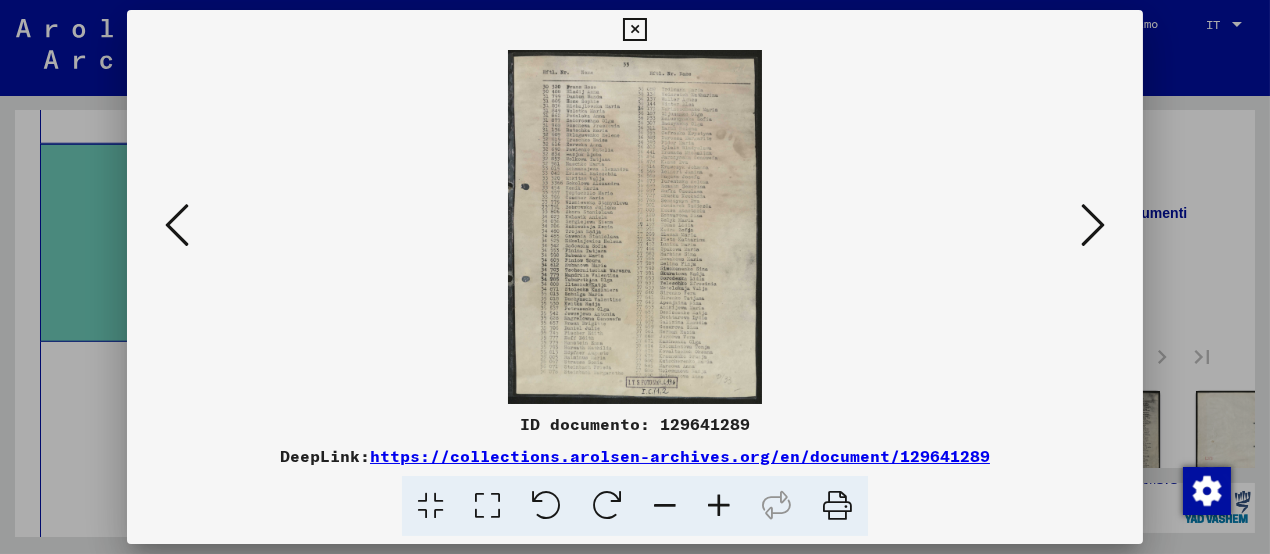 click at bounding box center (719, 506) 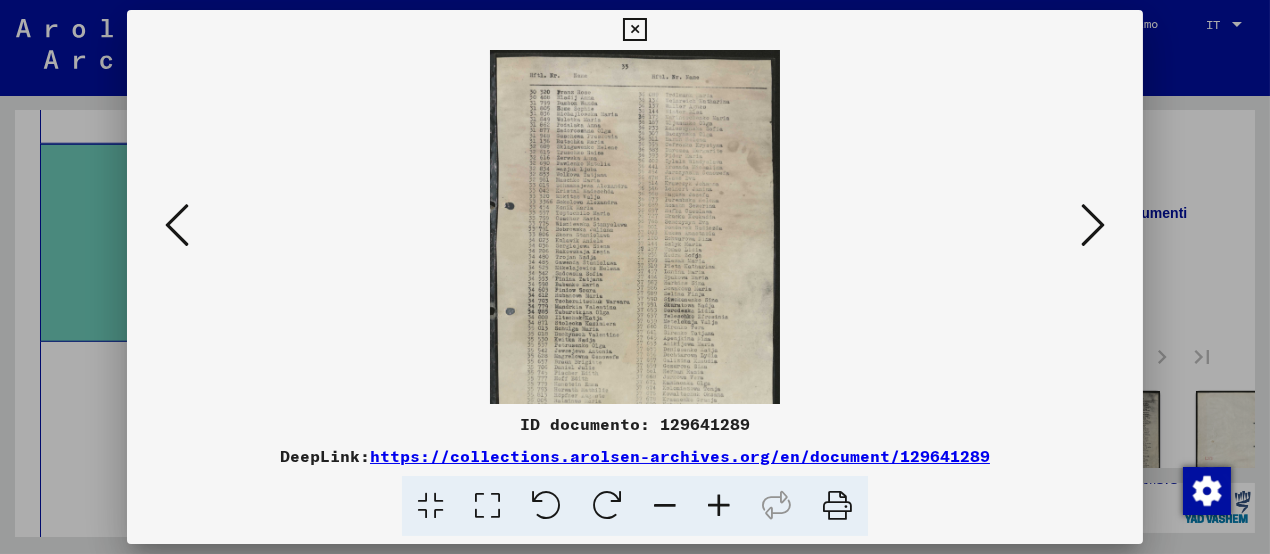 click at bounding box center [719, 506] 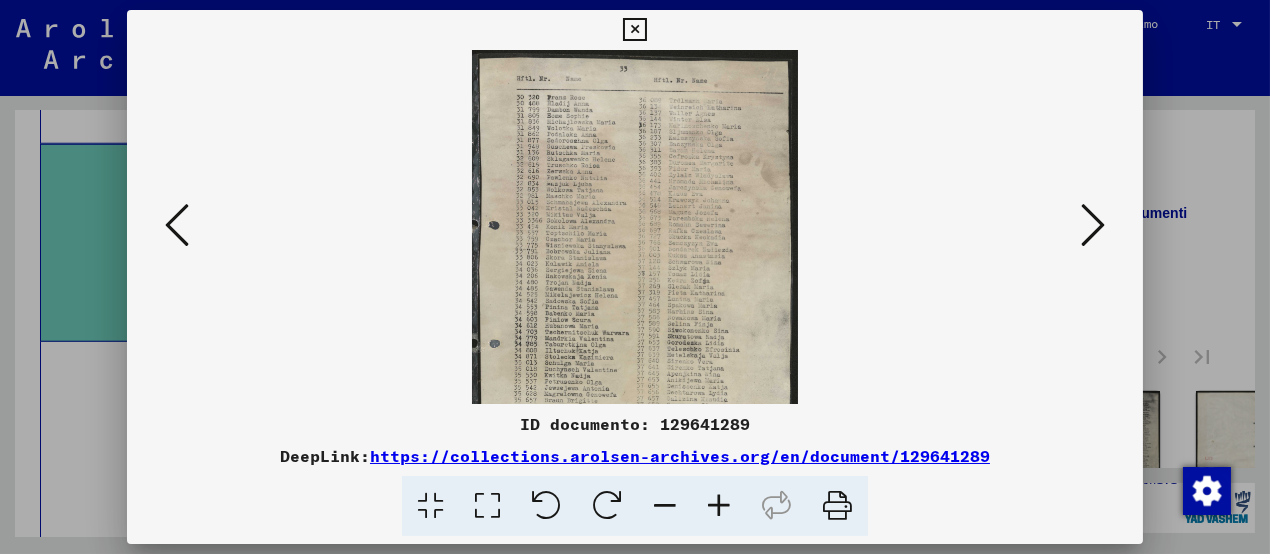 click at bounding box center [719, 506] 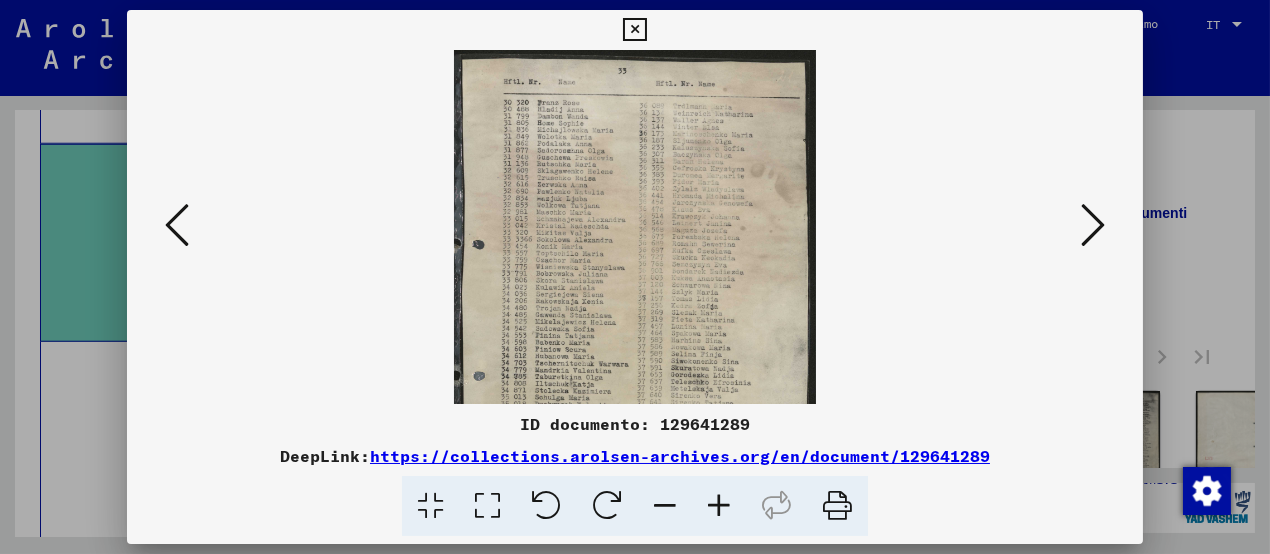 click at bounding box center (719, 506) 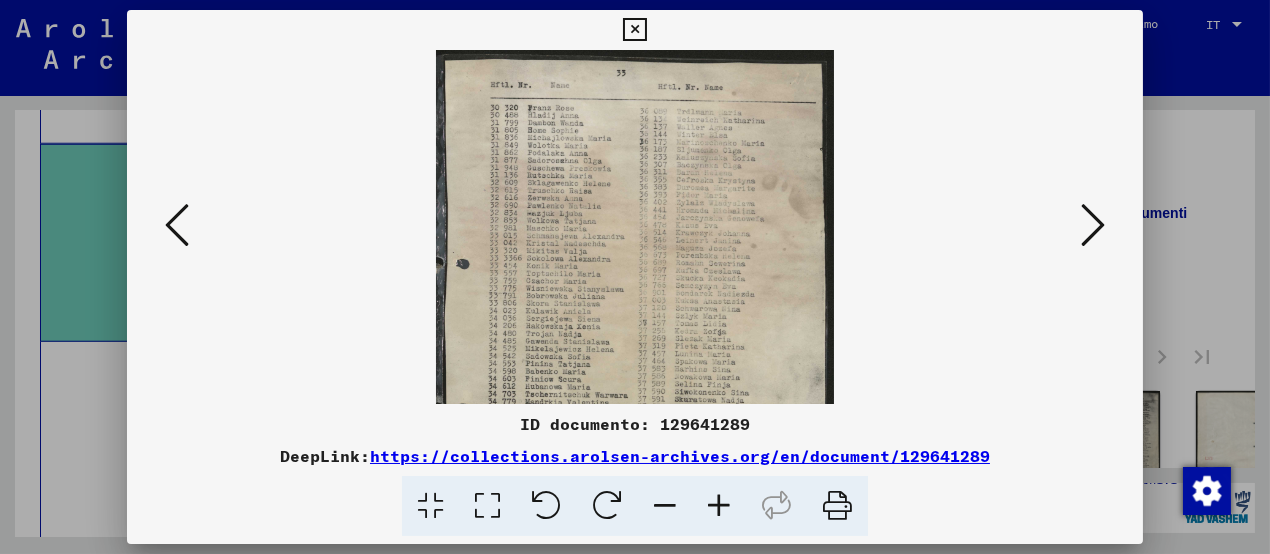 click at bounding box center [719, 506] 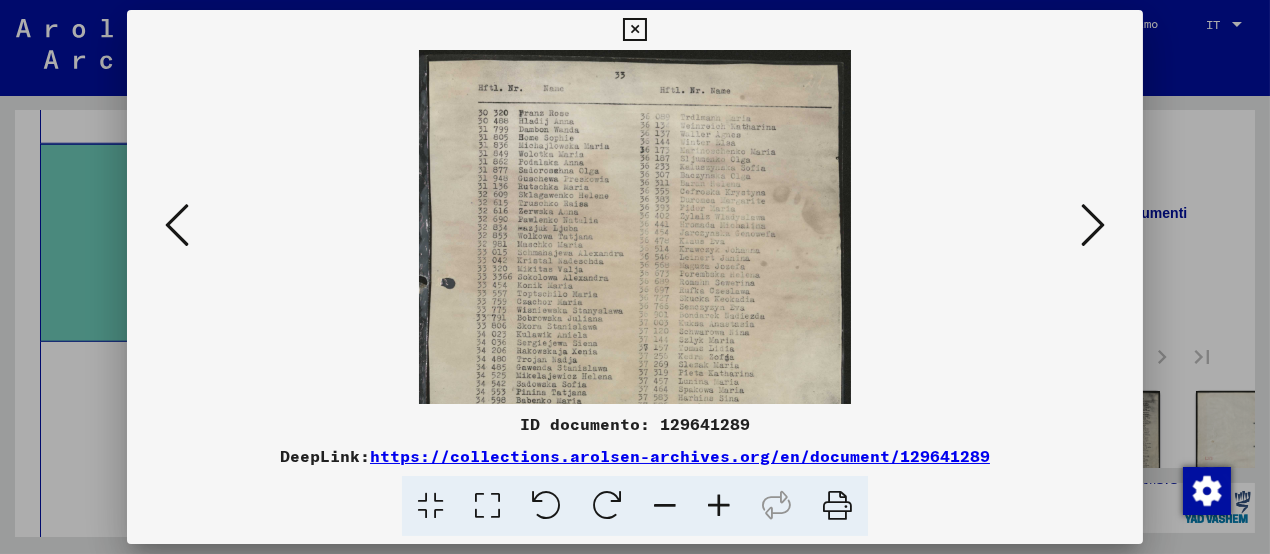 click at bounding box center [1093, 225] 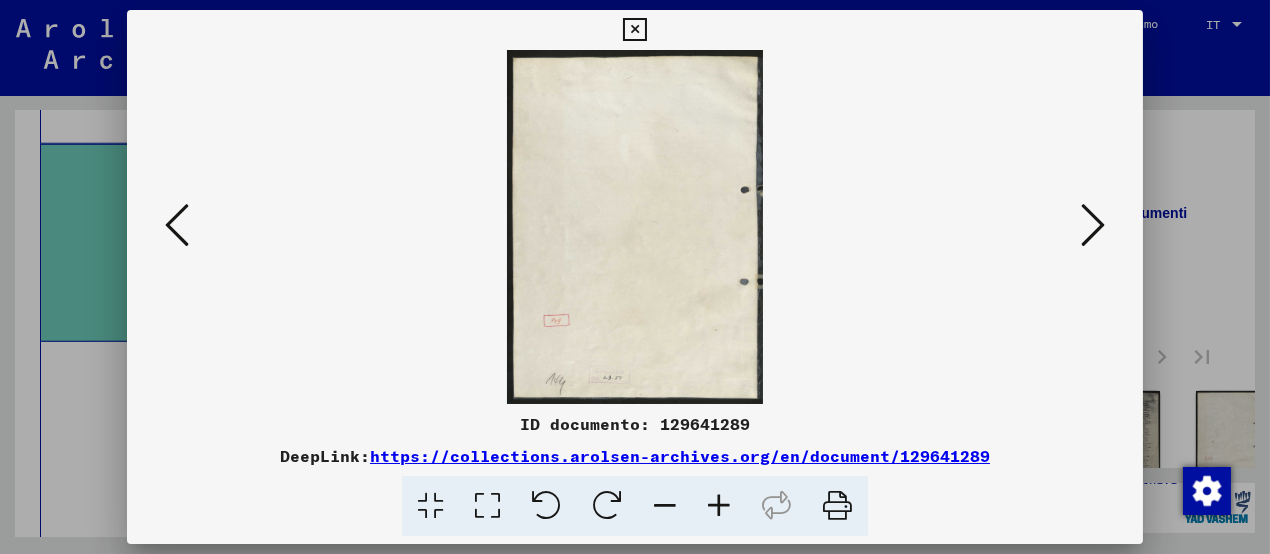 click at bounding box center [1093, 225] 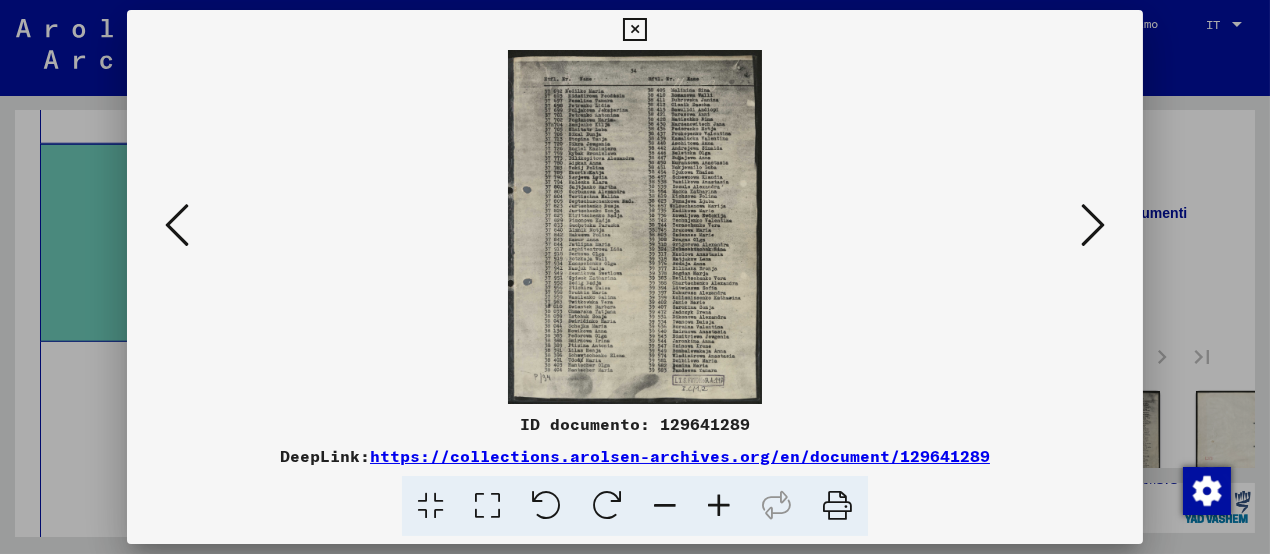 click at bounding box center (1093, 225) 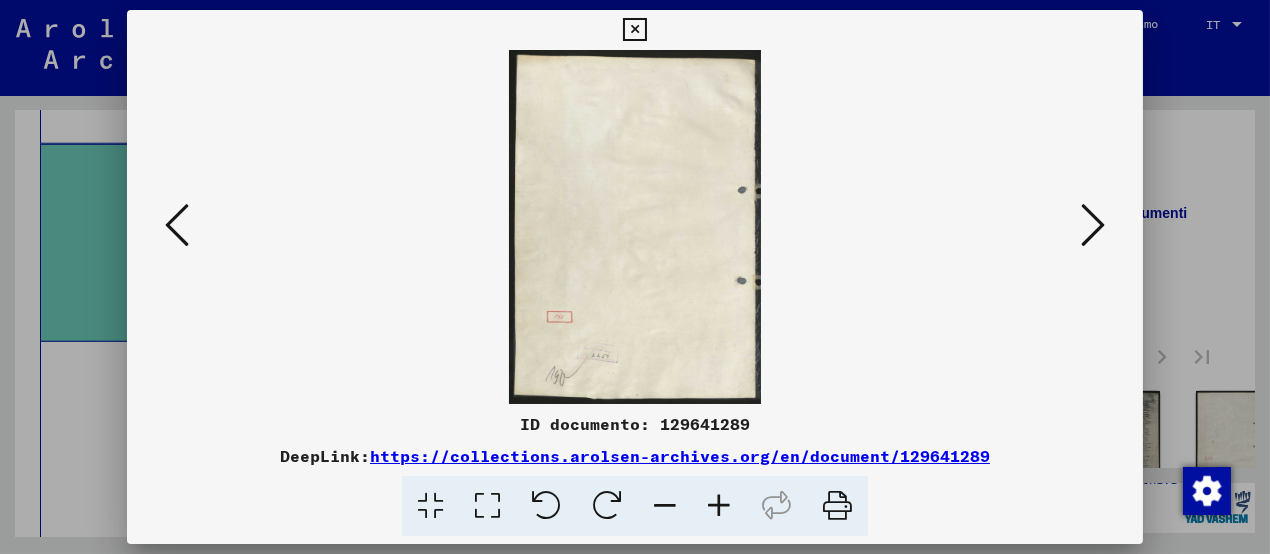 click at bounding box center [1093, 225] 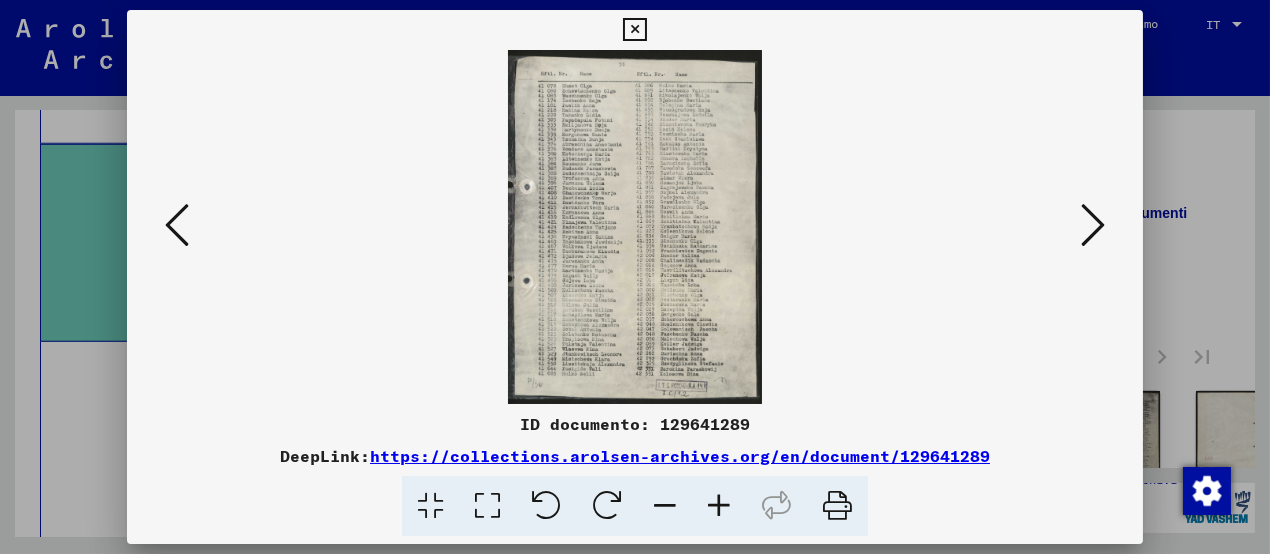 click at bounding box center [719, 506] 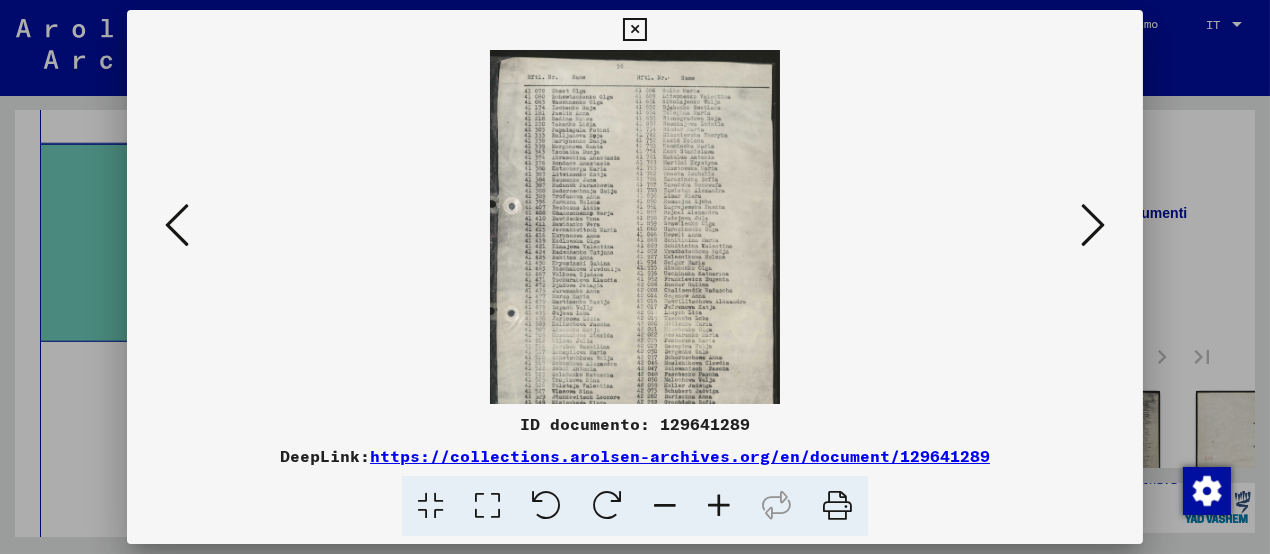 click at bounding box center [719, 506] 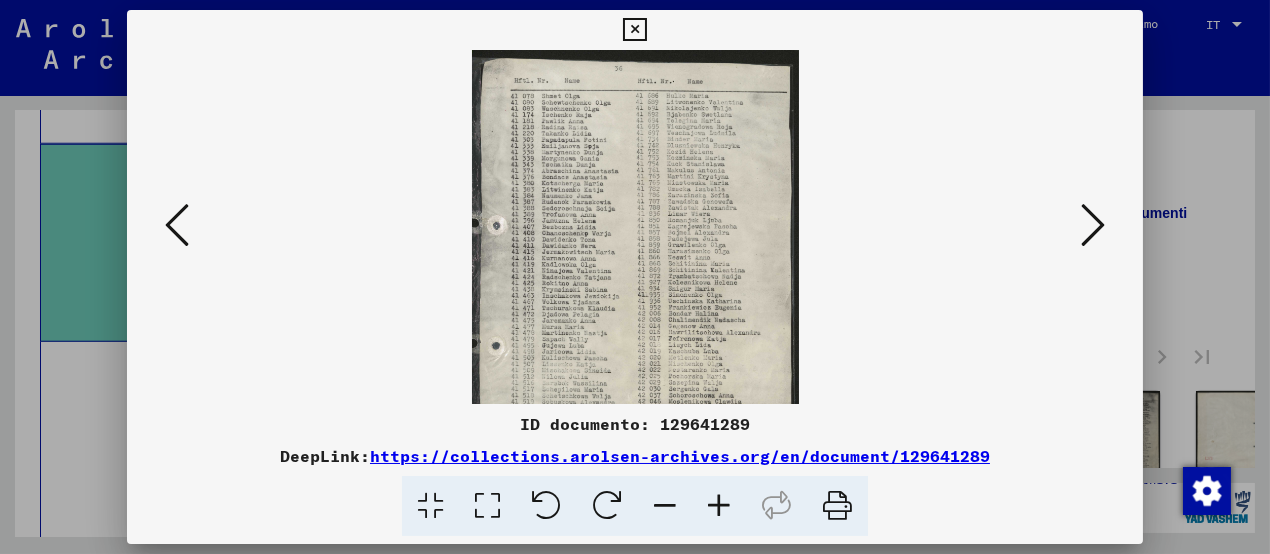 click at bounding box center (719, 506) 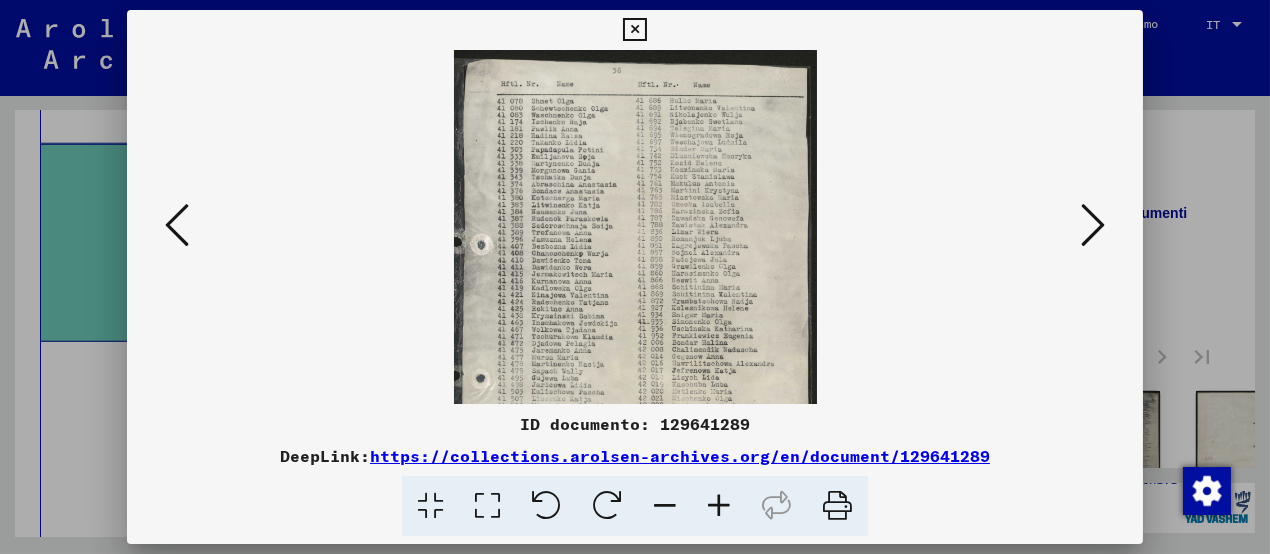 click at bounding box center [1093, 225] 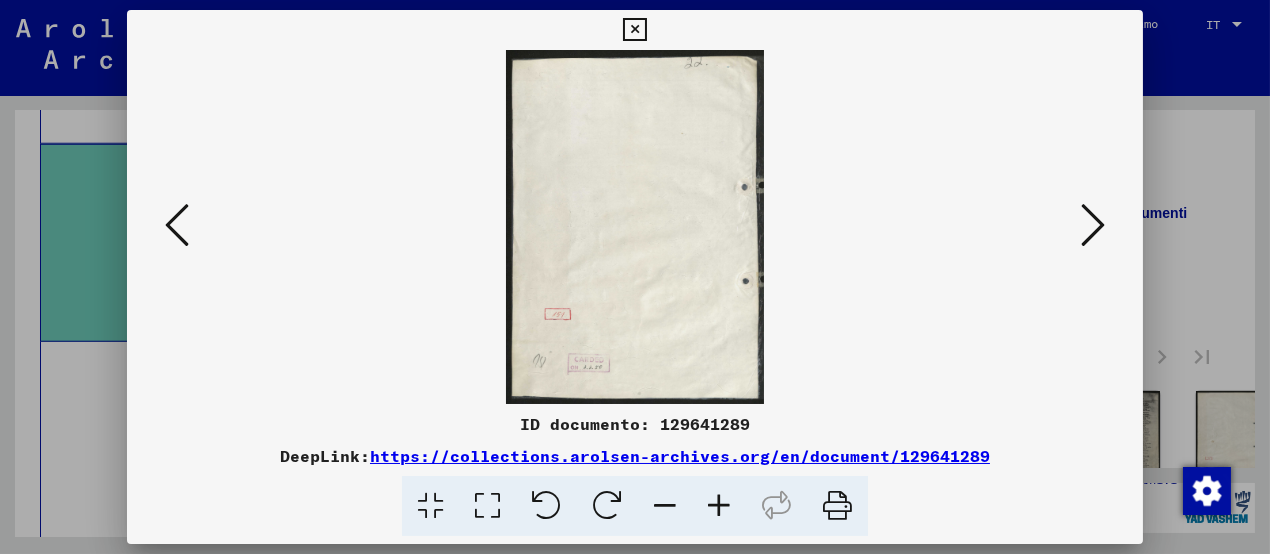click at bounding box center (1093, 225) 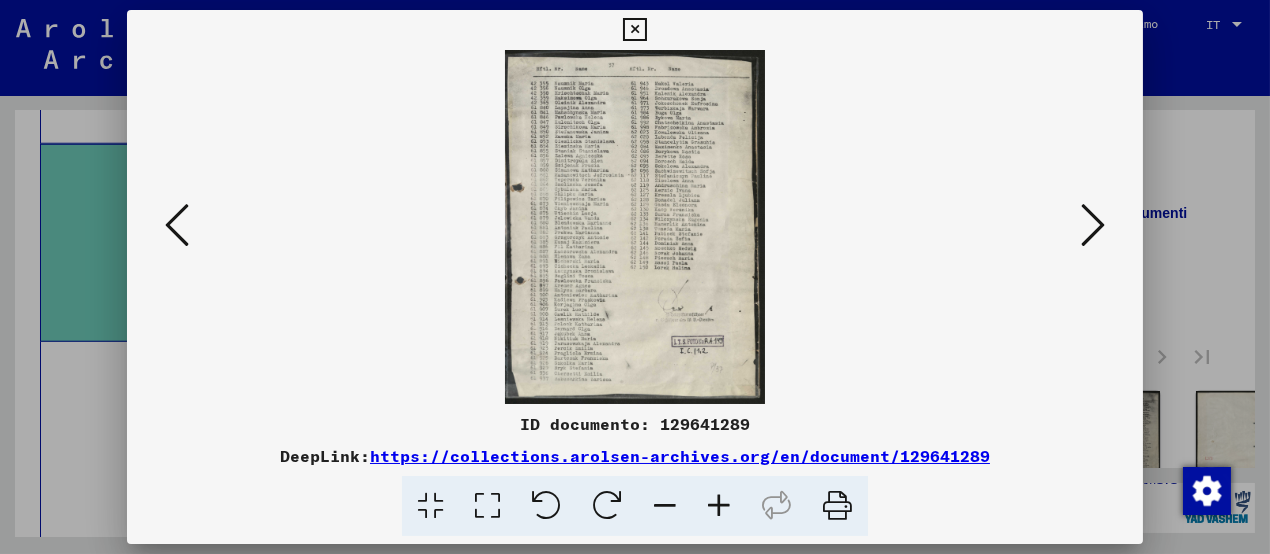 click at bounding box center [719, 506] 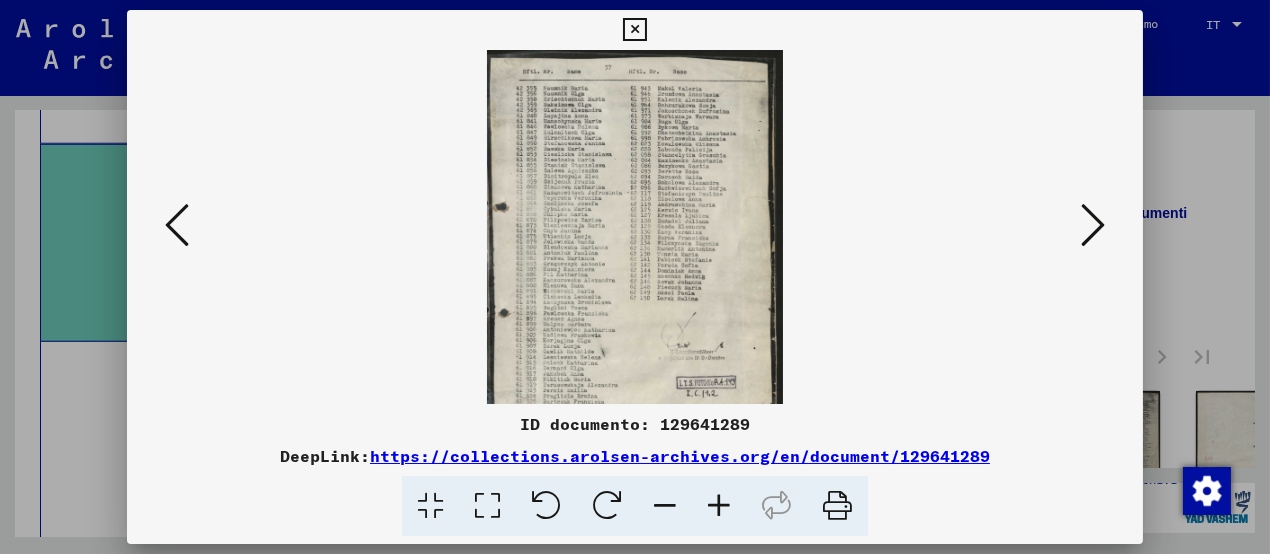 click at bounding box center (719, 506) 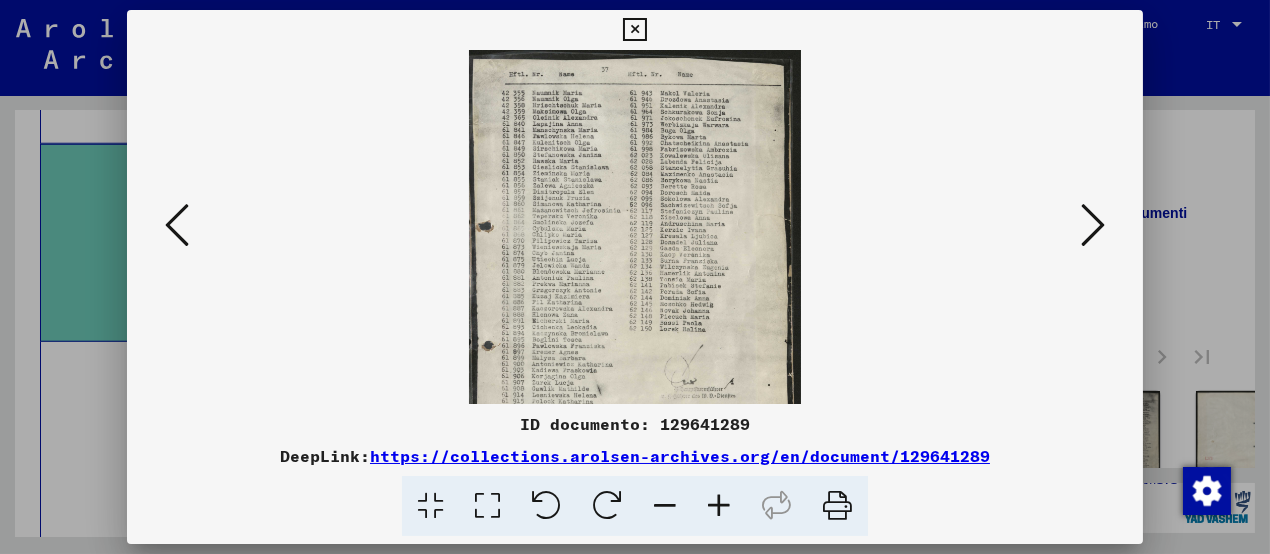 click at bounding box center (719, 506) 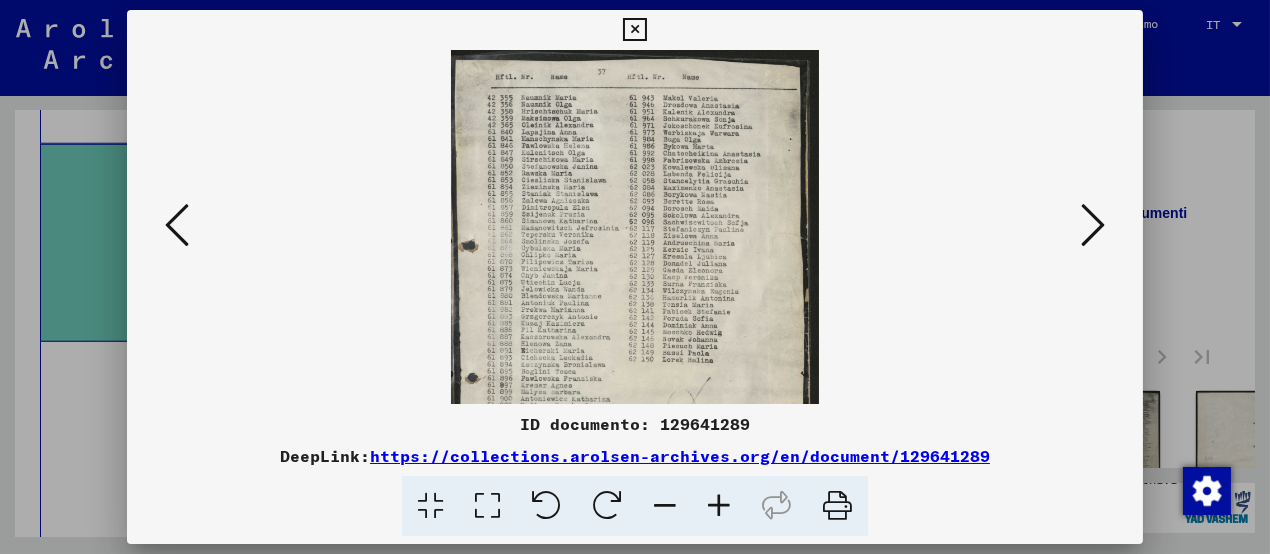 click at bounding box center [719, 506] 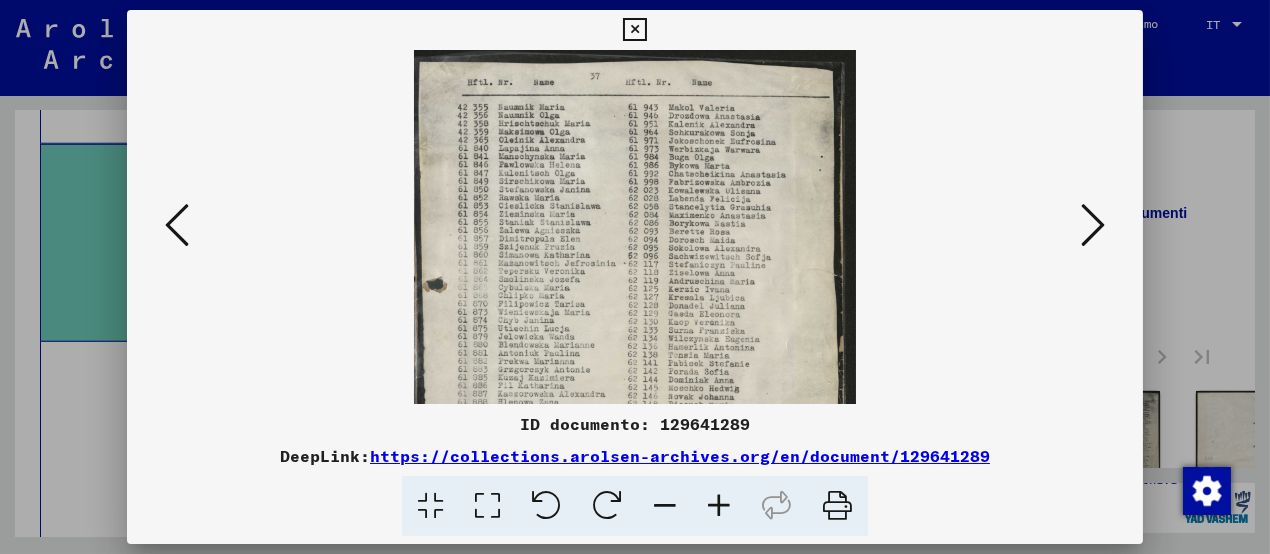 click at bounding box center [1093, 225] 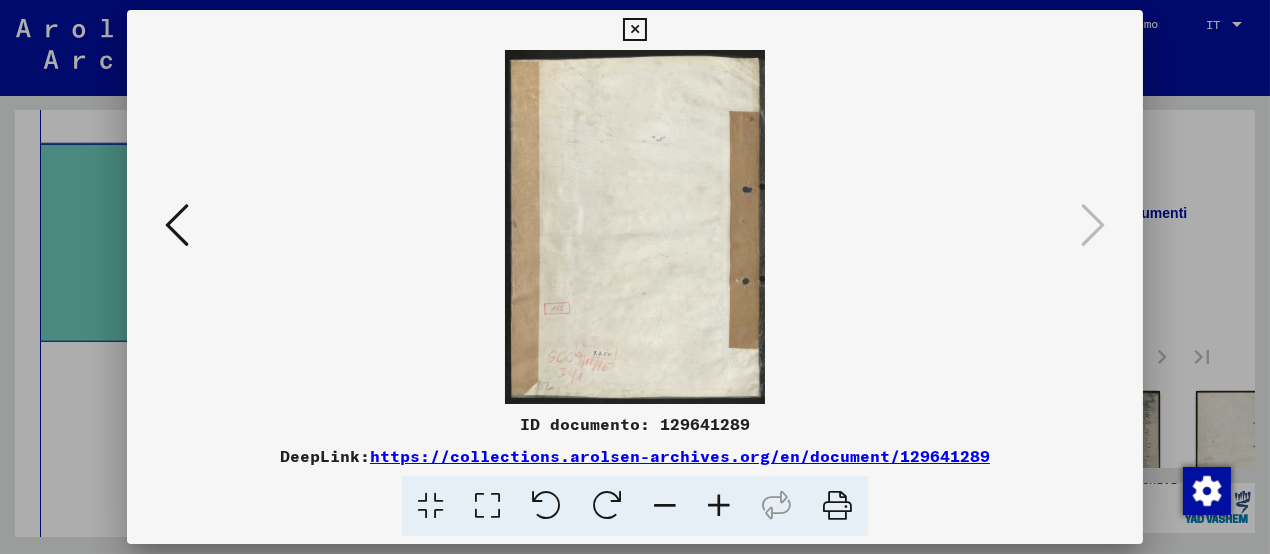 click at bounding box center [634, 30] 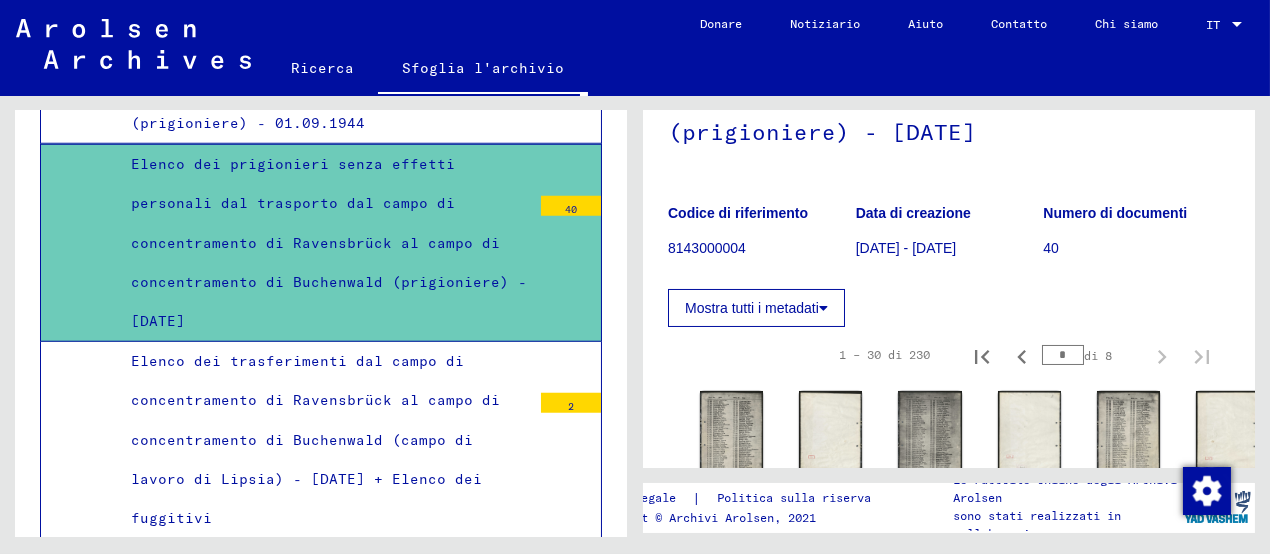 drag, startPoint x: 1047, startPoint y: 354, endPoint x: 1013, endPoint y: 354, distance: 34 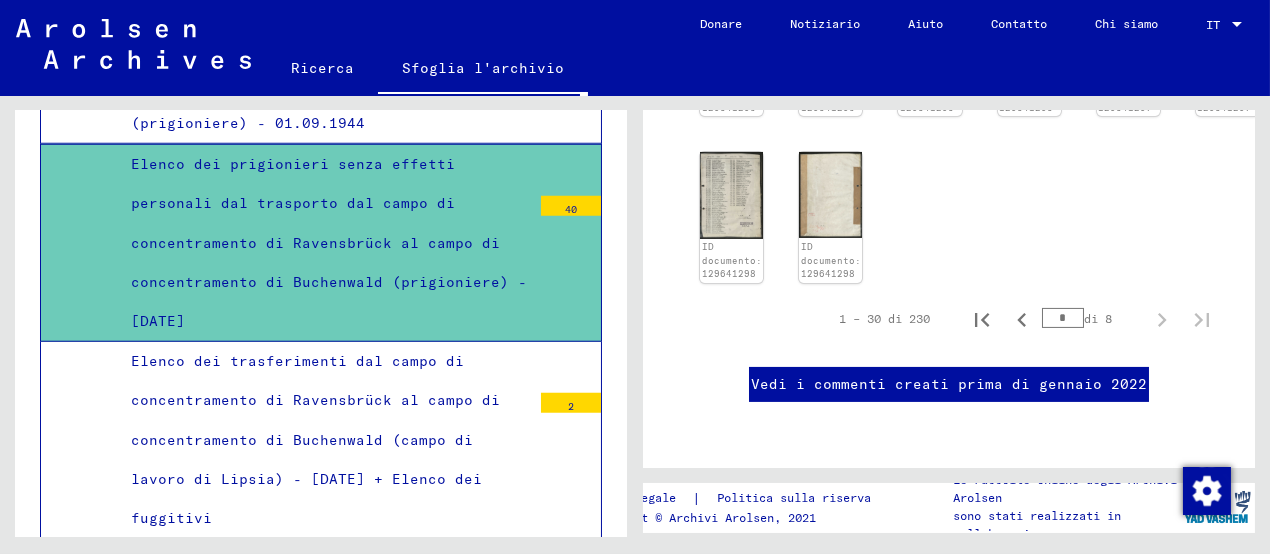 scroll, scrollTop: 972, scrollLeft: 0, axis: vertical 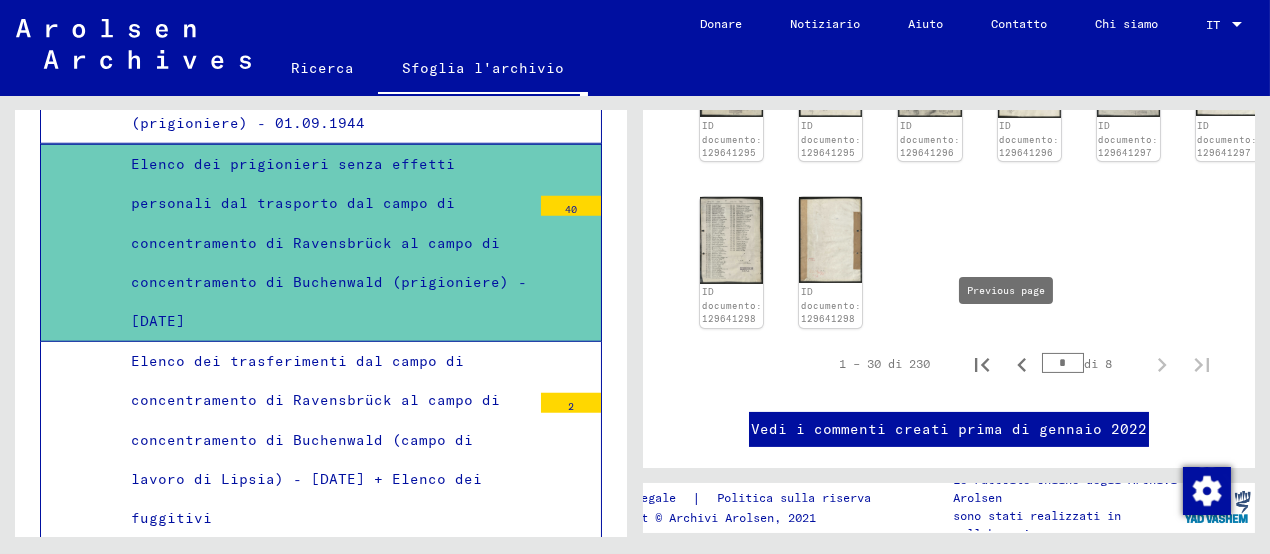 drag, startPoint x: 1049, startPoint y: 342, endPoint x: 1013, endPoint y: 333, distance: 37.107952 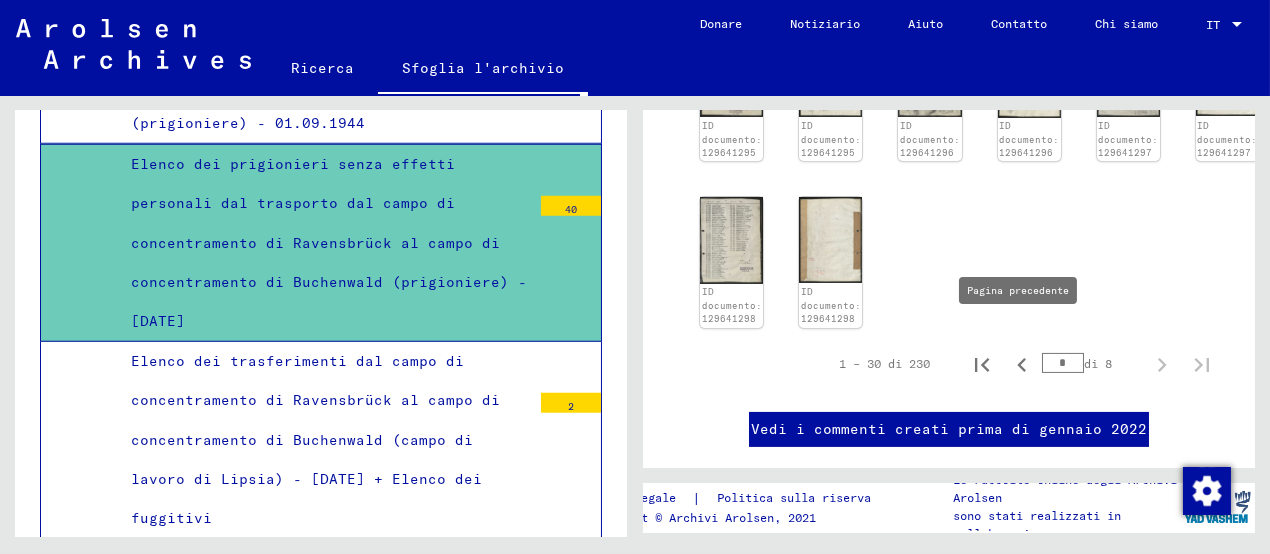 type on "*" 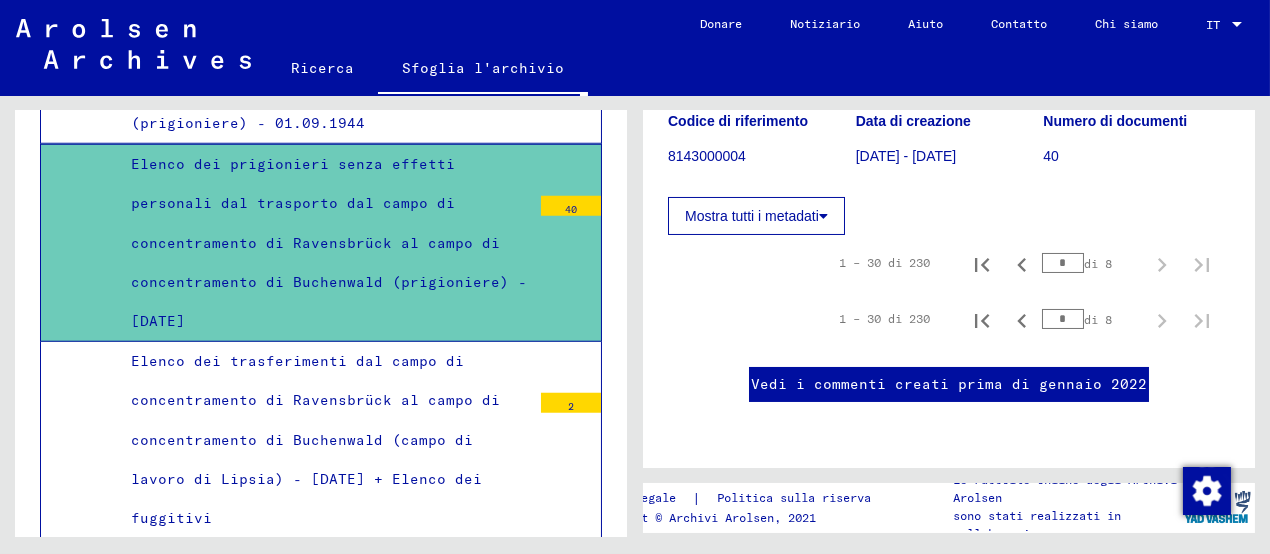 scroll, scrollTop: 1072, scrollLeft: 0, axis: vertical 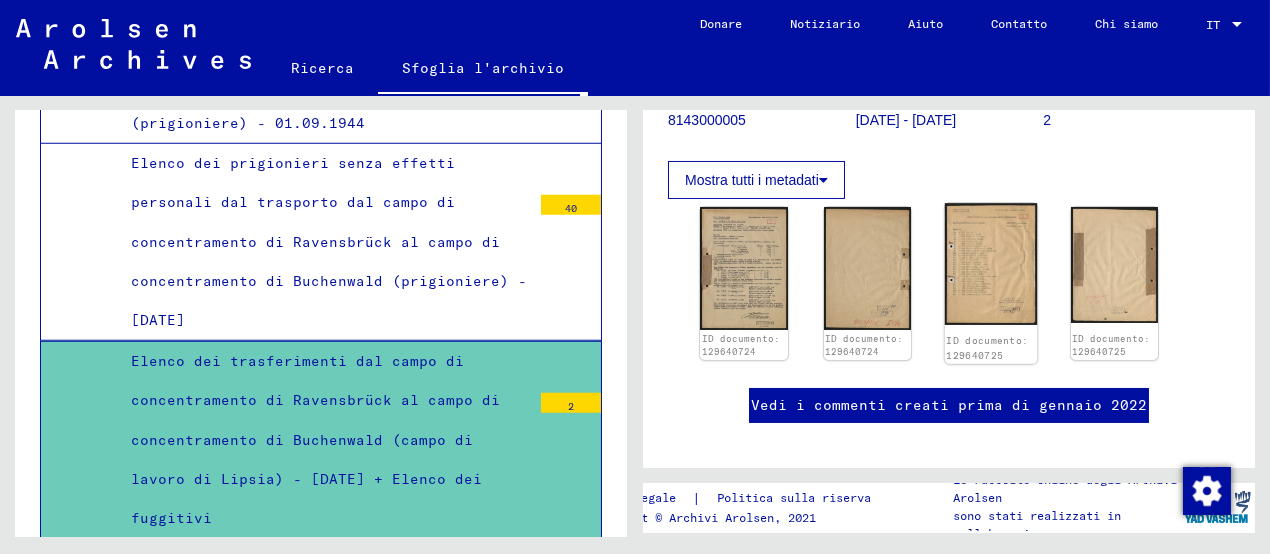 click 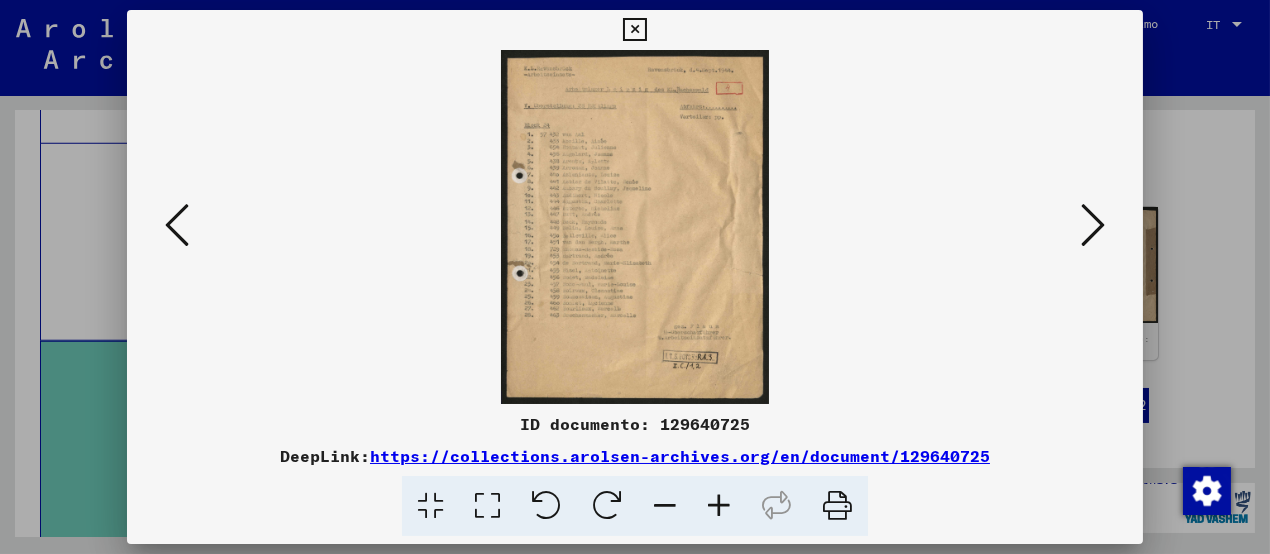 click at bounding box center (635, 227) 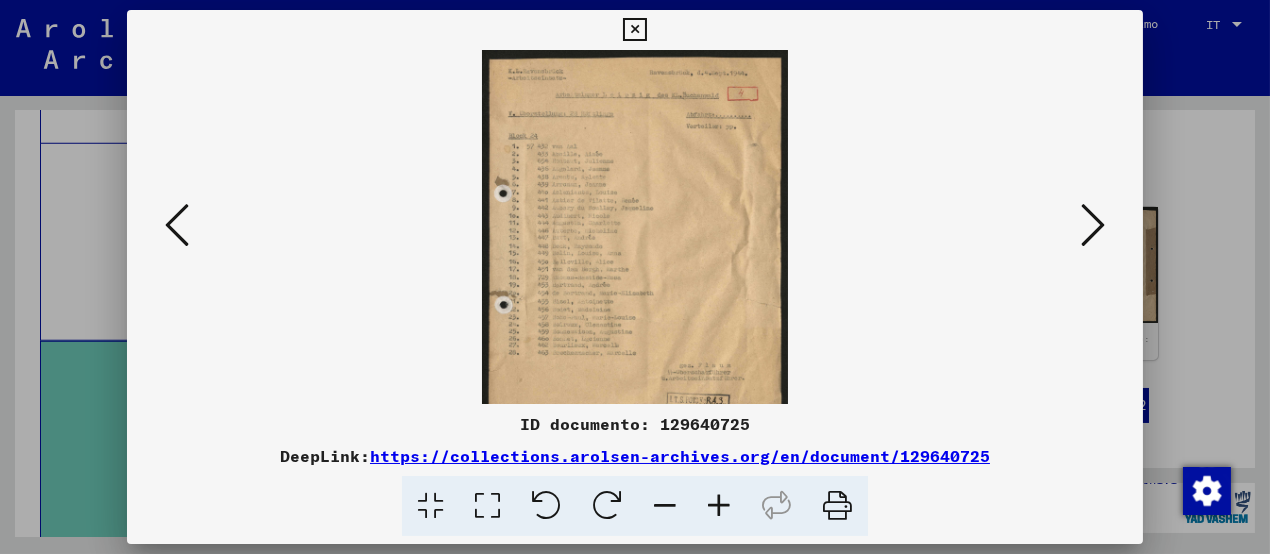 click at bounding box center (719, 506) 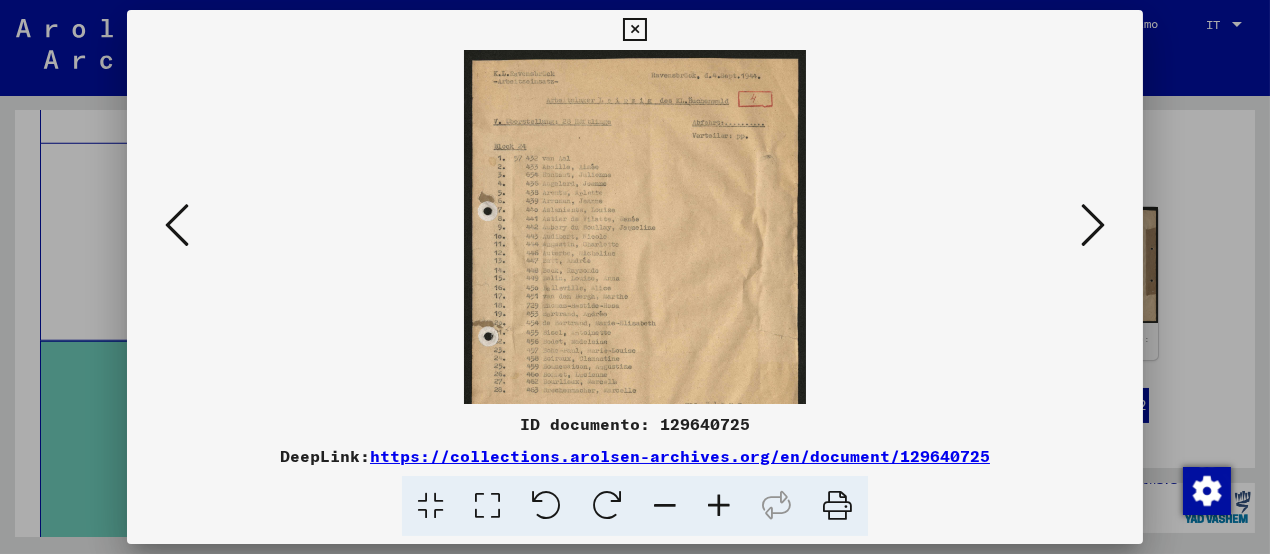 click at bounding box center (719, 506) 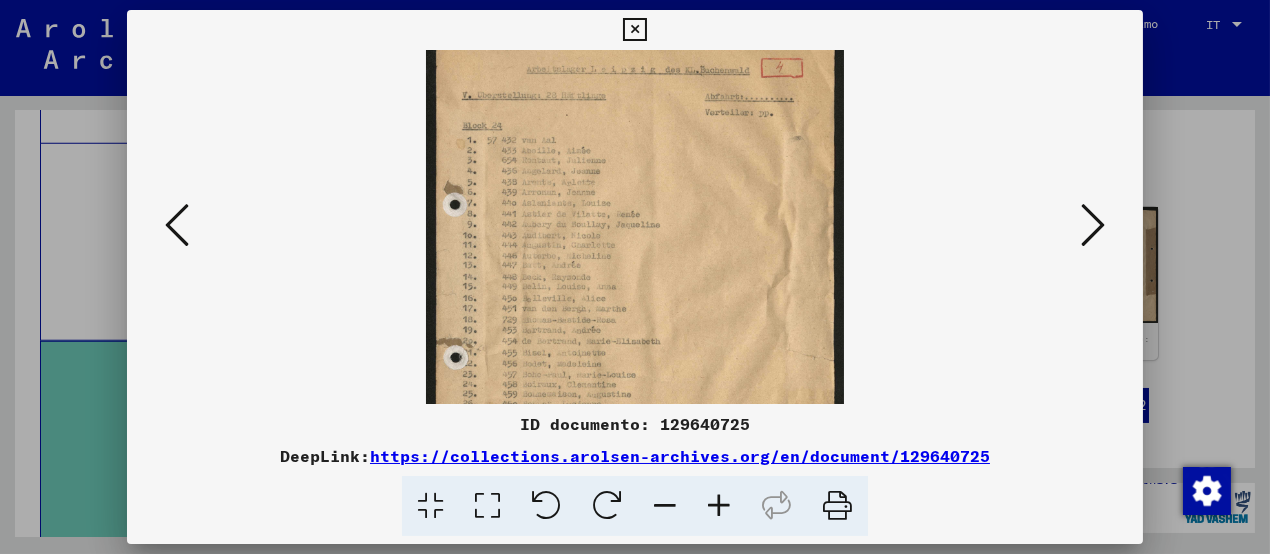 scroll, scrollTop: 107, scrollLeft: 0, axis: vertical 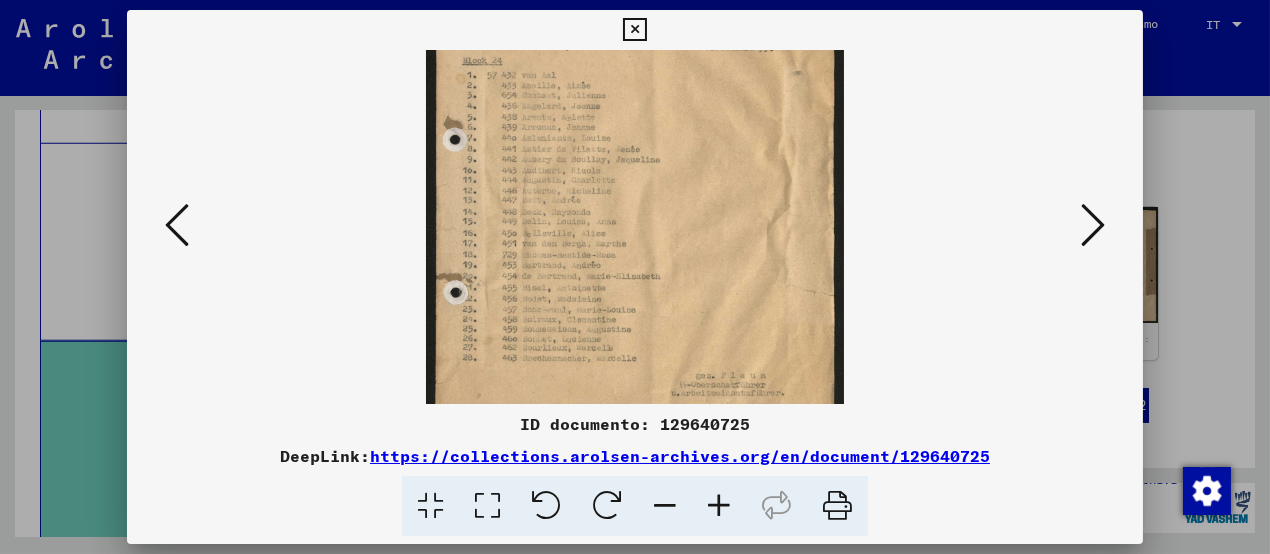 drag, startPoint x: 653, startPoint y: 345, endPoint x: 653, endPoint y: 239, distance: 106 